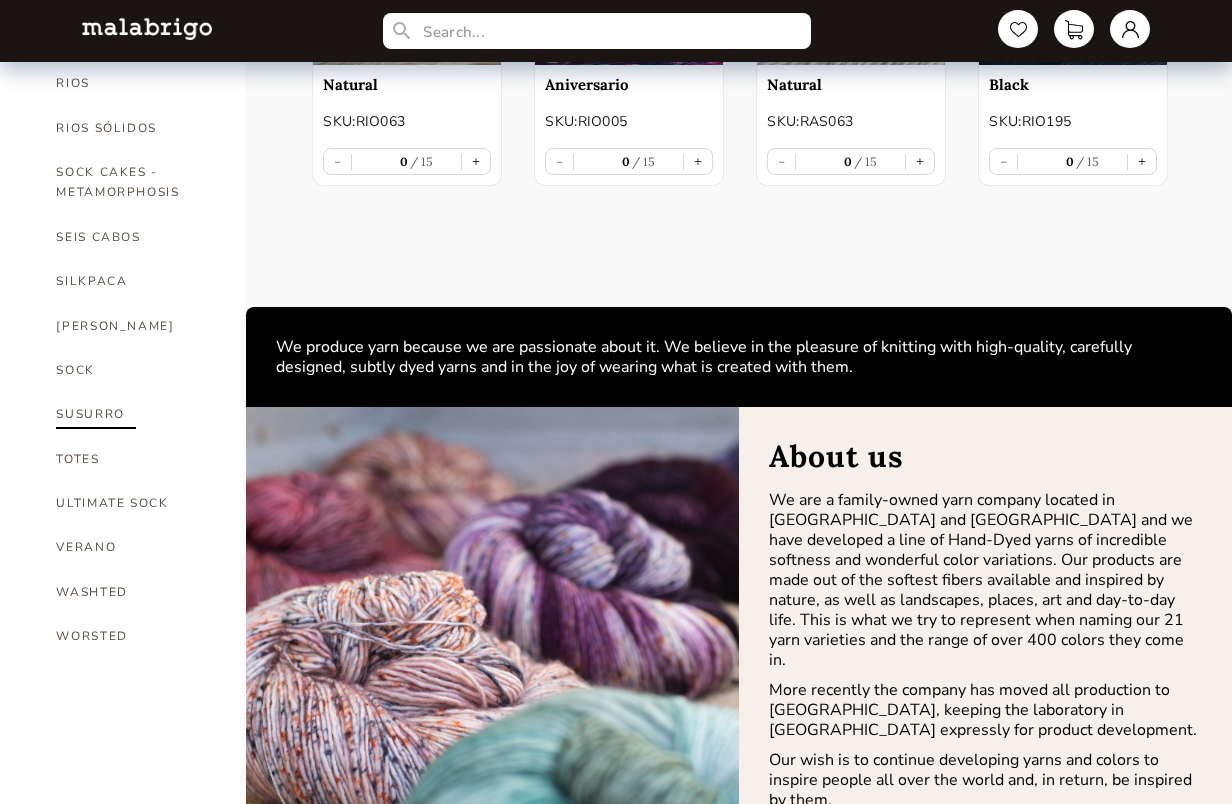 scroll, scrollTop: 1201, scrollLeft: 0, axis: vertical 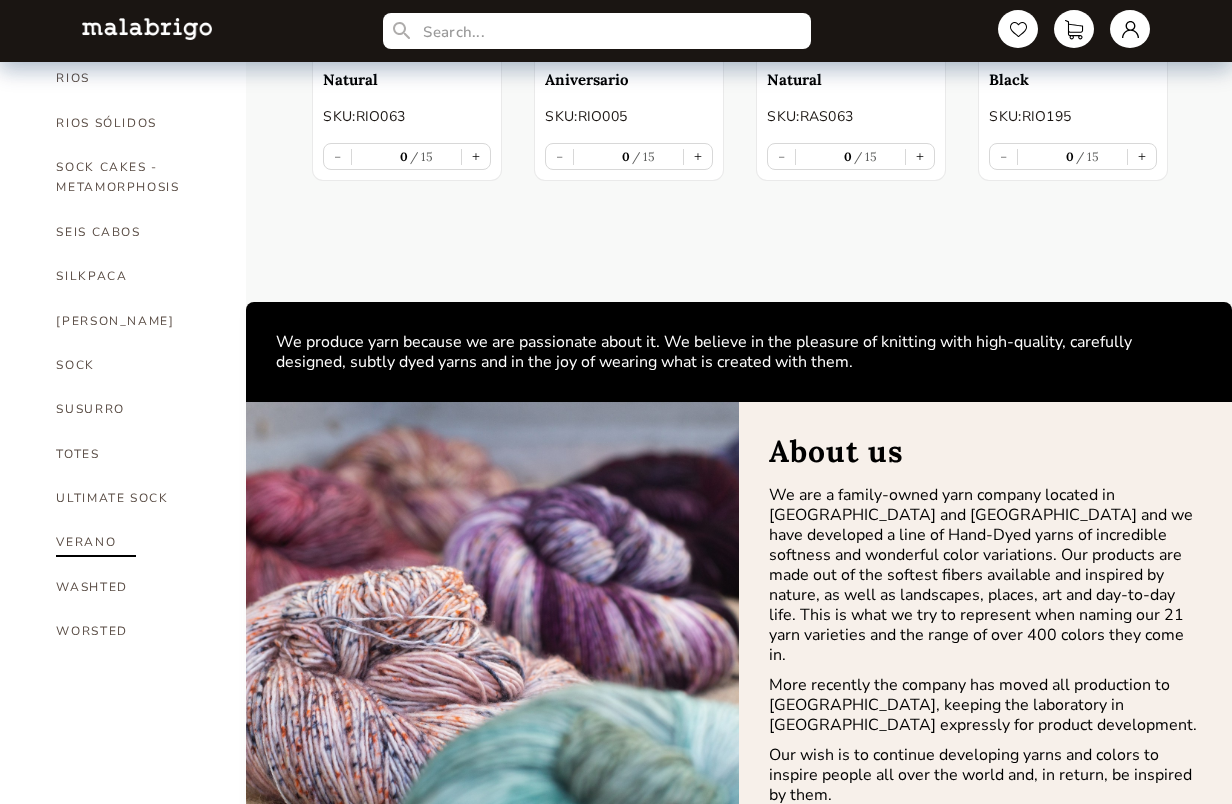click on "VERANO" at bounding box center [136, 542] 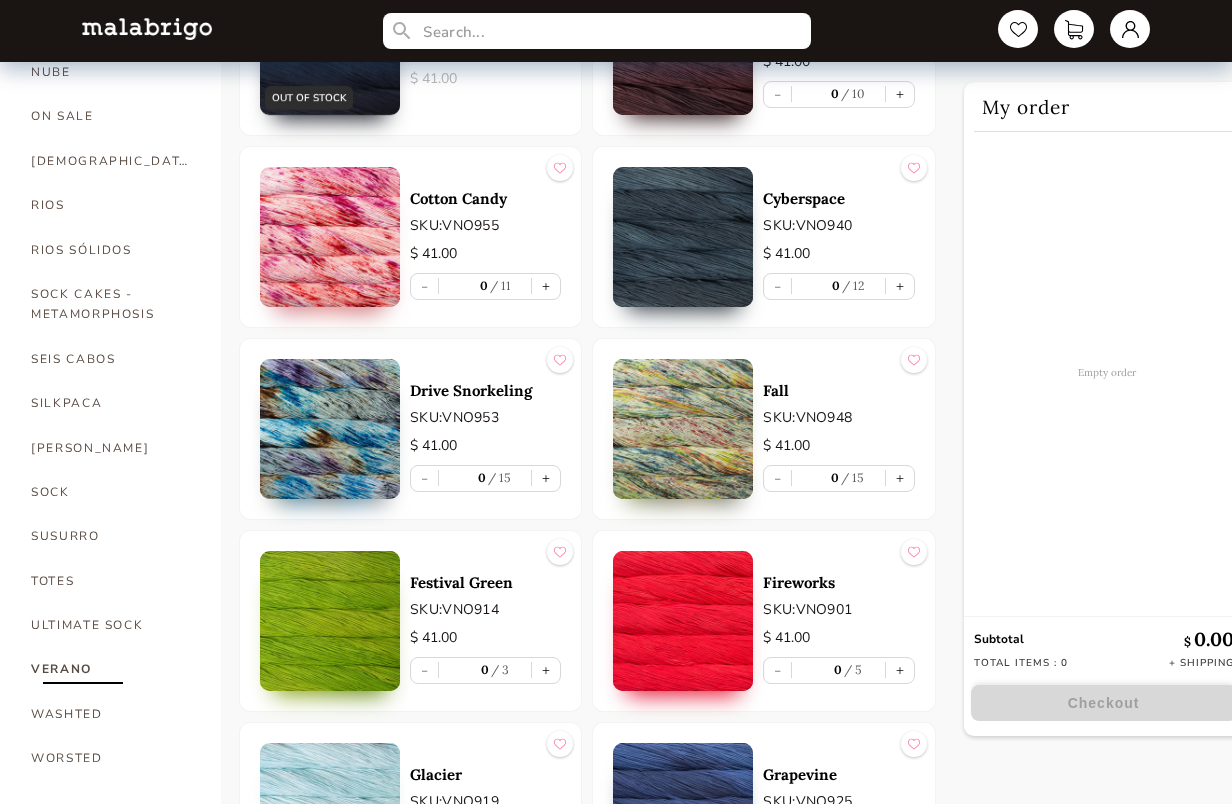 scroll, scrollTop: 1078, scrollLeft: 0, axis: vertical 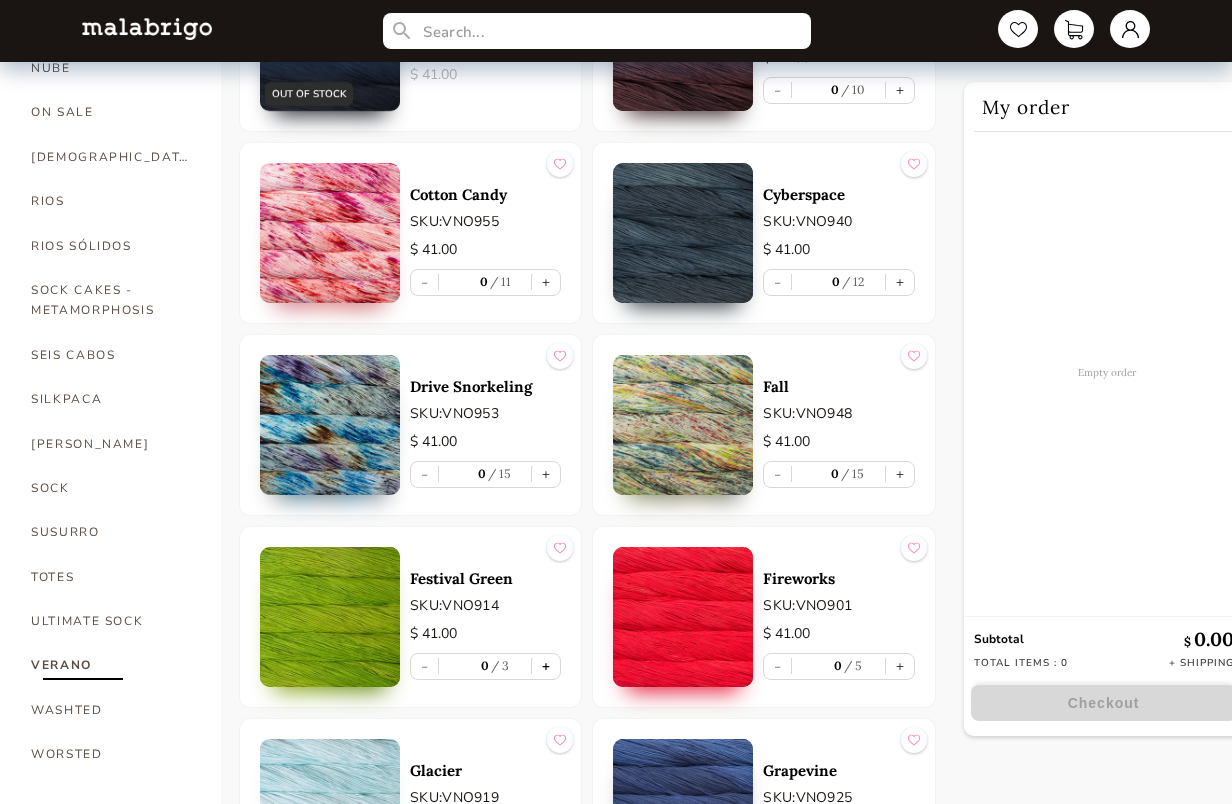 click on "+" at bounding box center [546, 666] 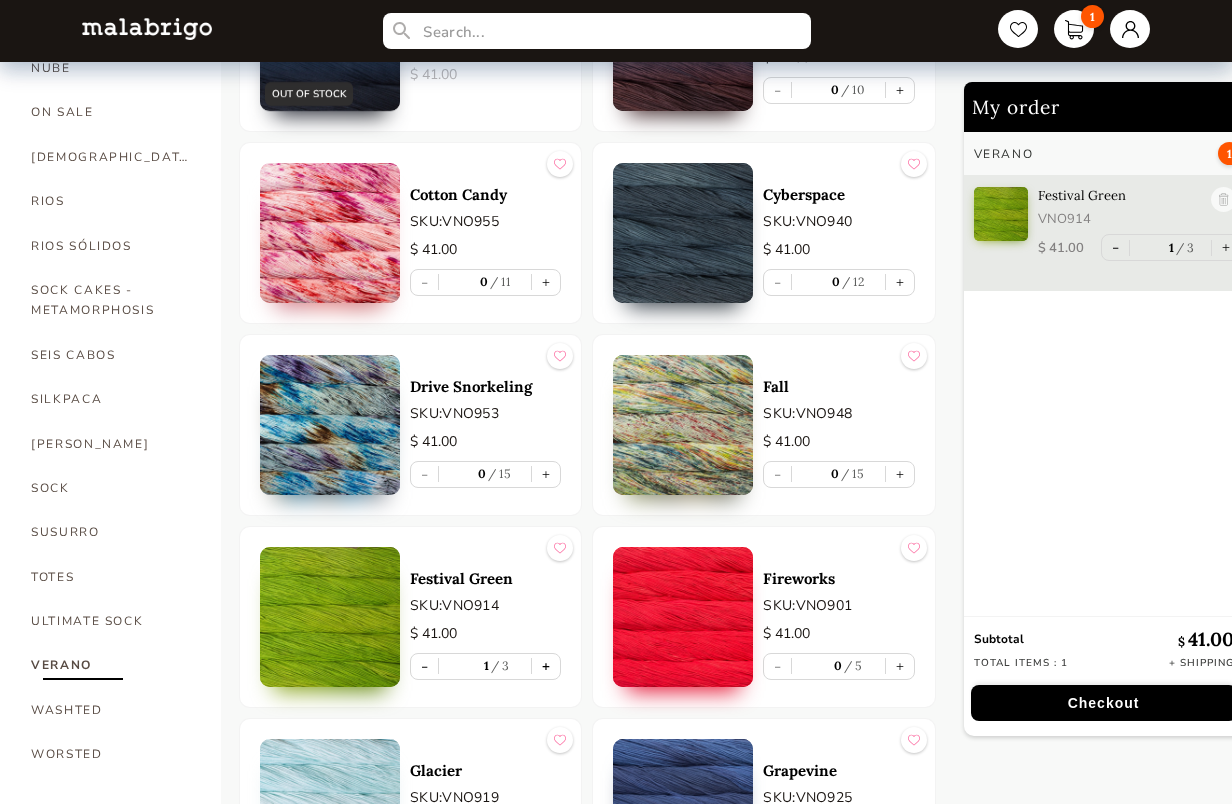 click on "+" at bounding box center [546, 666] 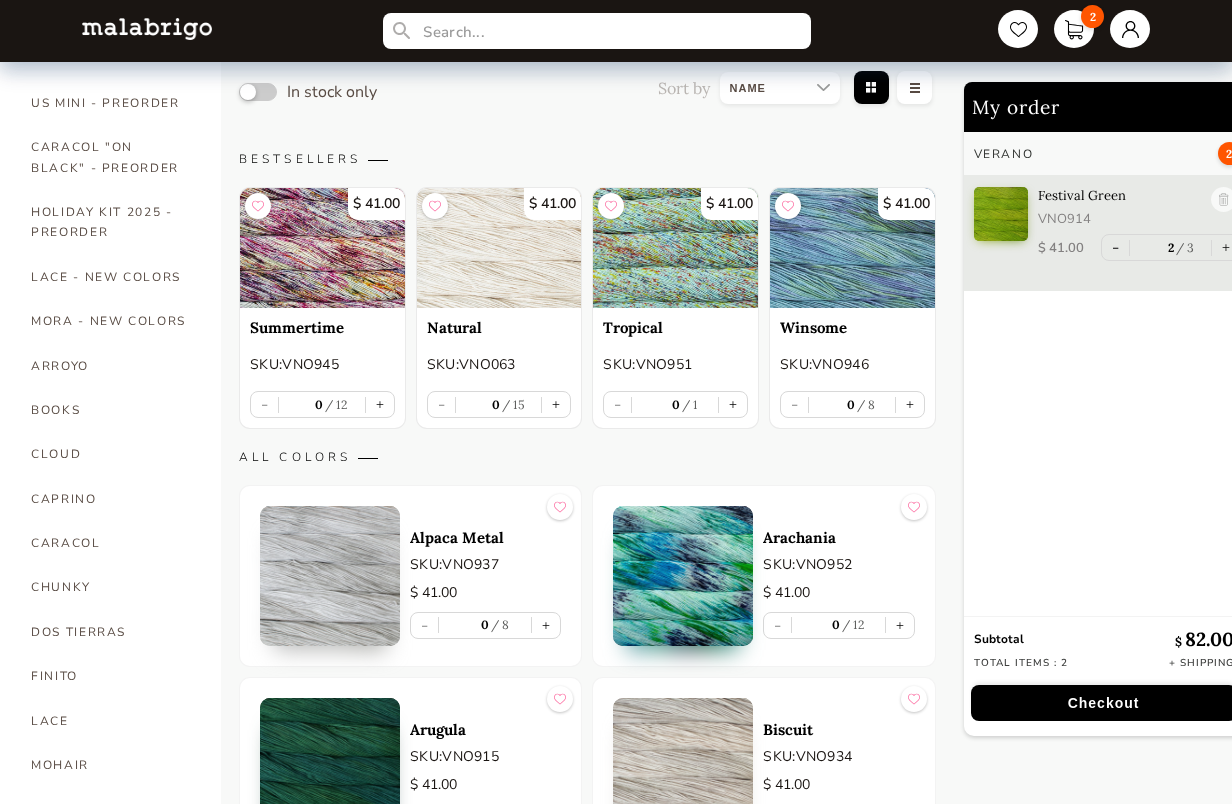 scroll, scrollTop: 153, scrollLeft: 0, axis: vertical 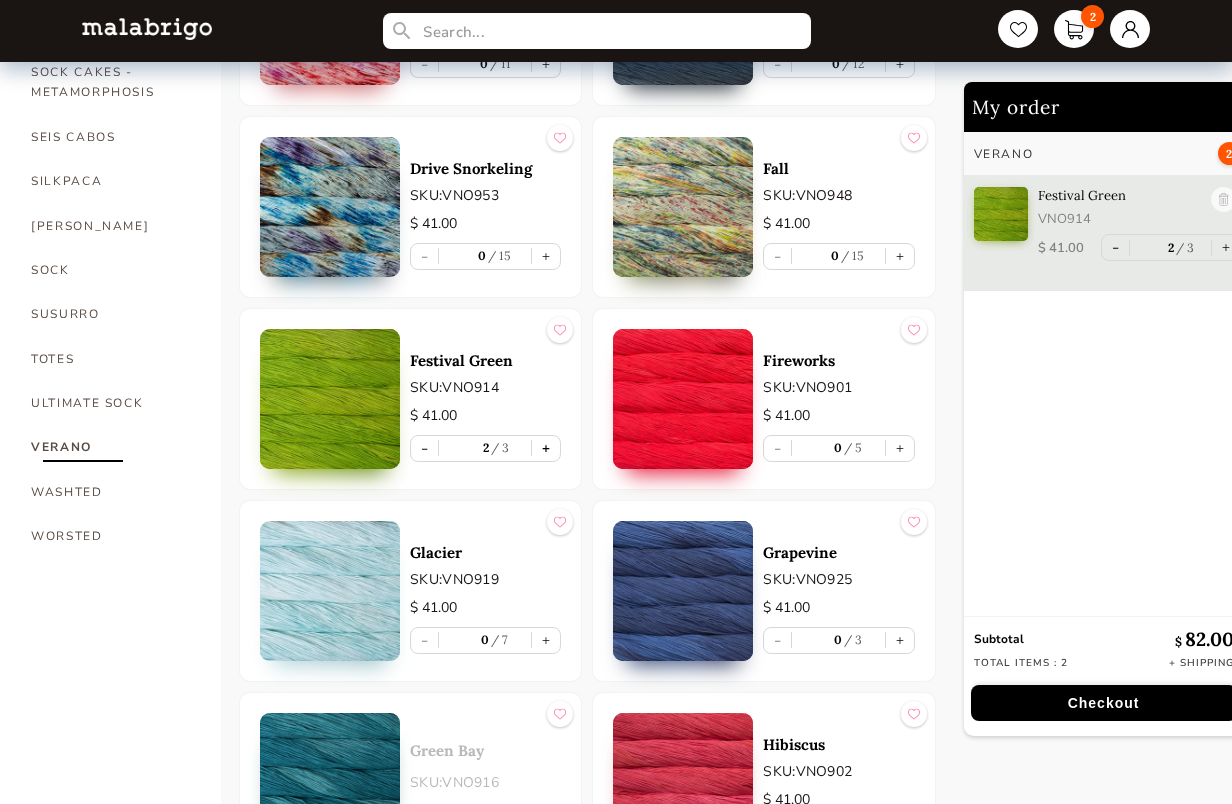 click on "+" at bounding box center [546, 448] 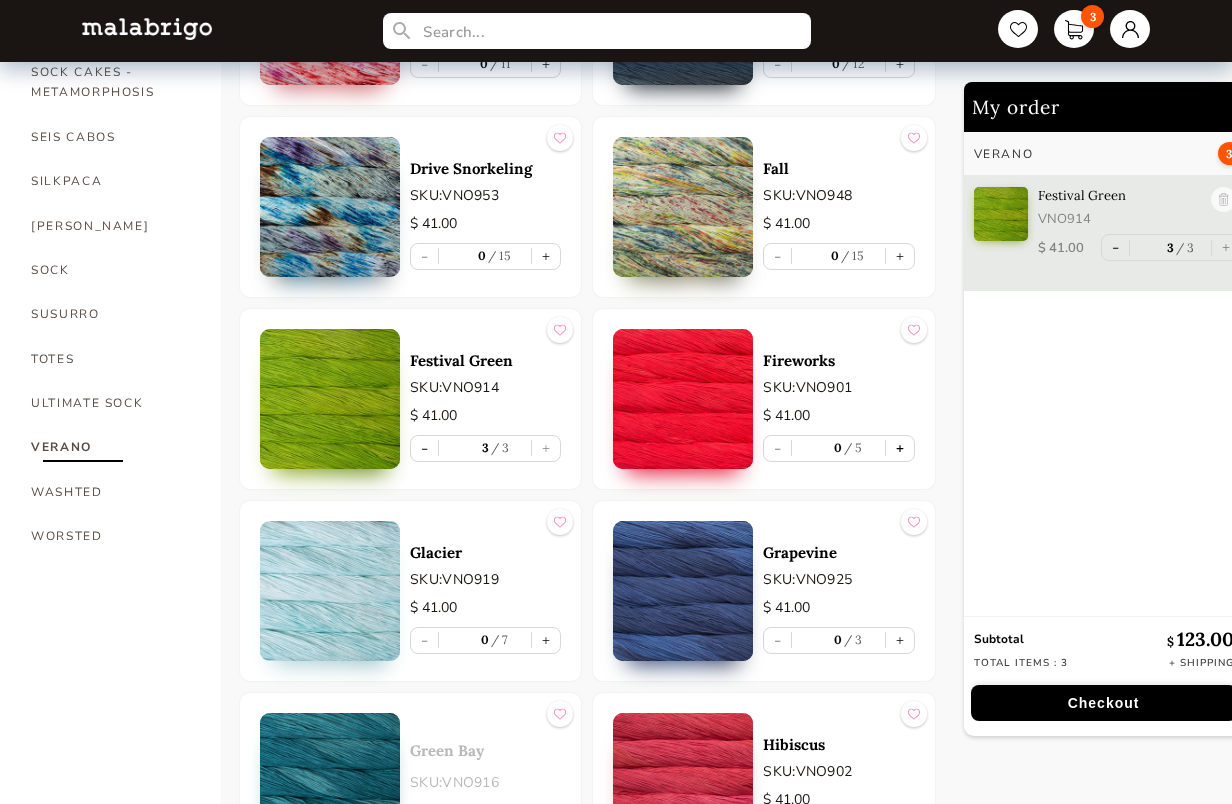 click on "+" at bounding box center [900, 448] 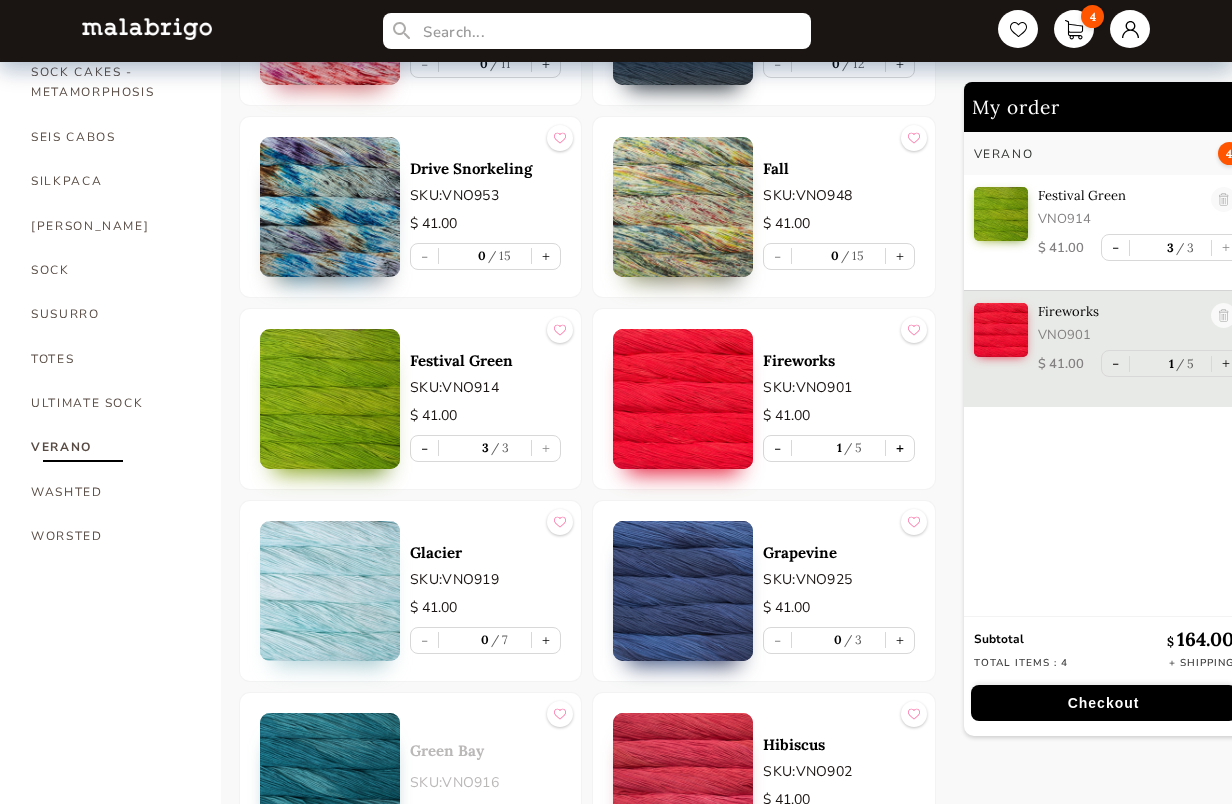click on "+" at bounding box center (900, 448) 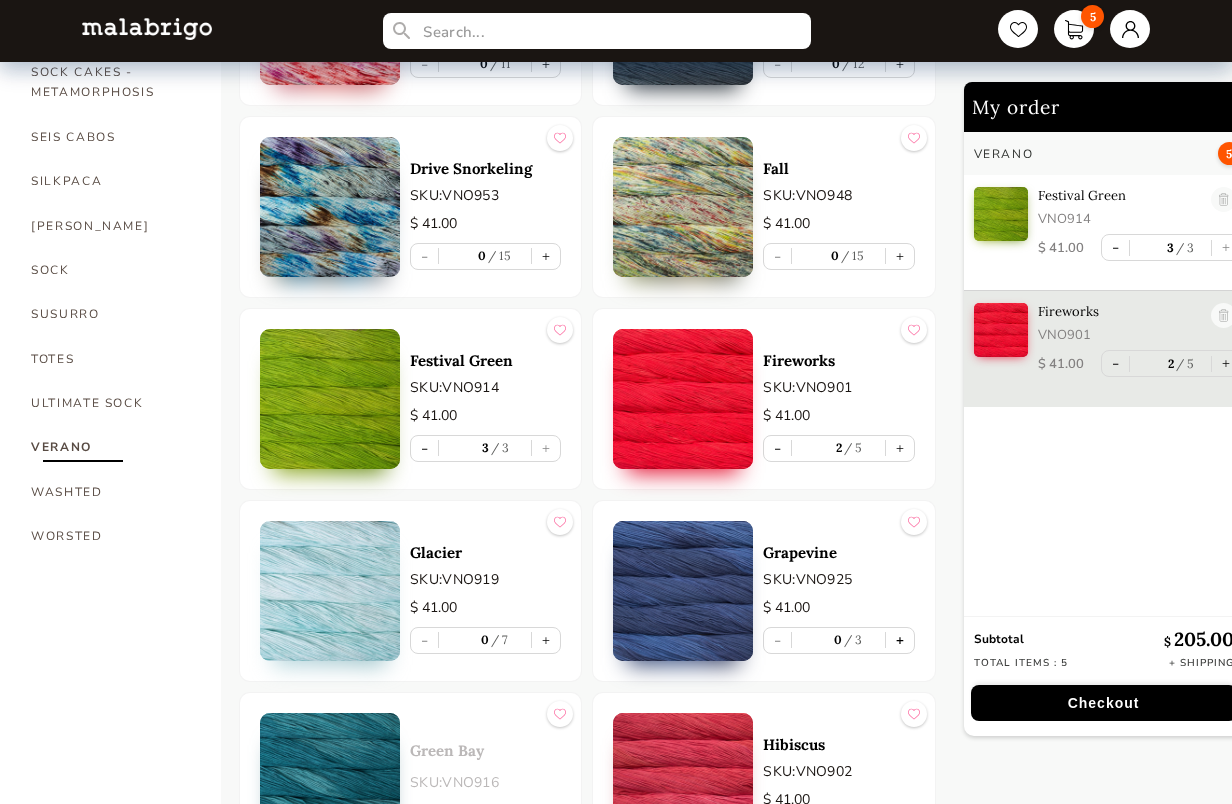 click on "+" at bounding box center (900, 640) 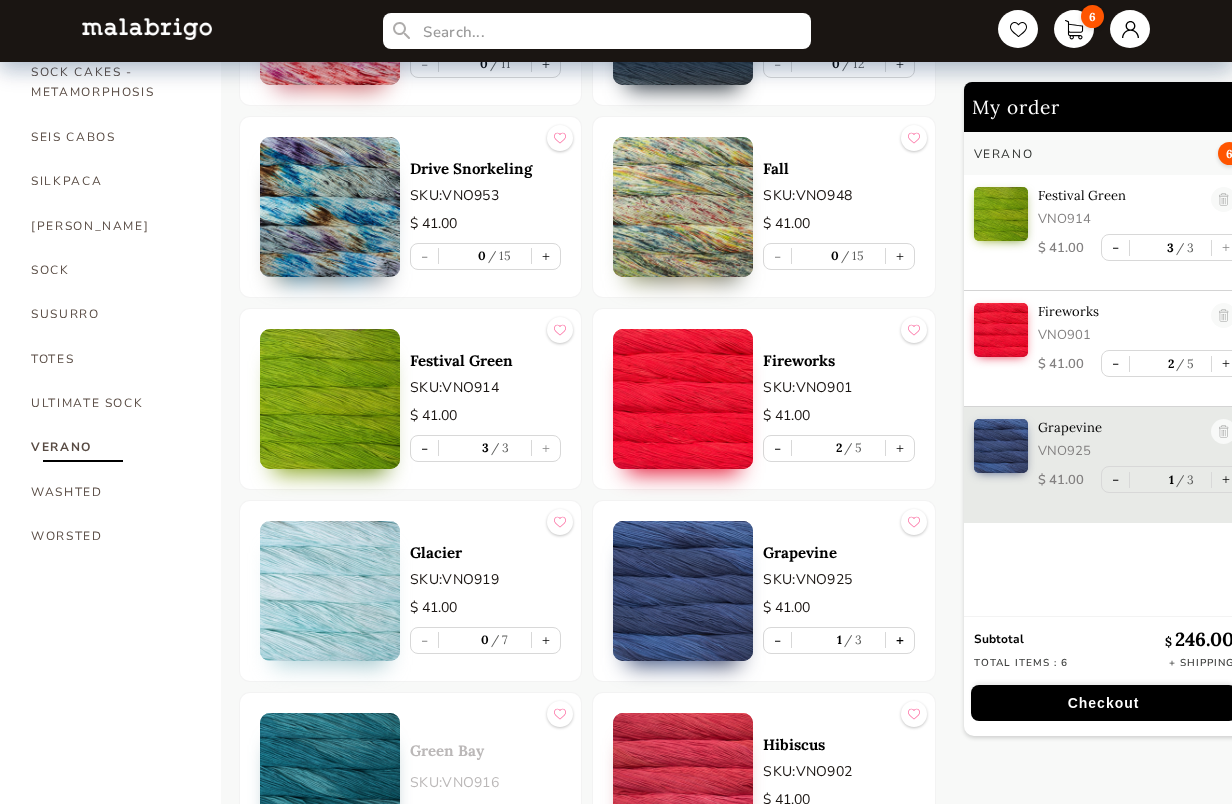 click on "+" at bounding box center (900, 640) 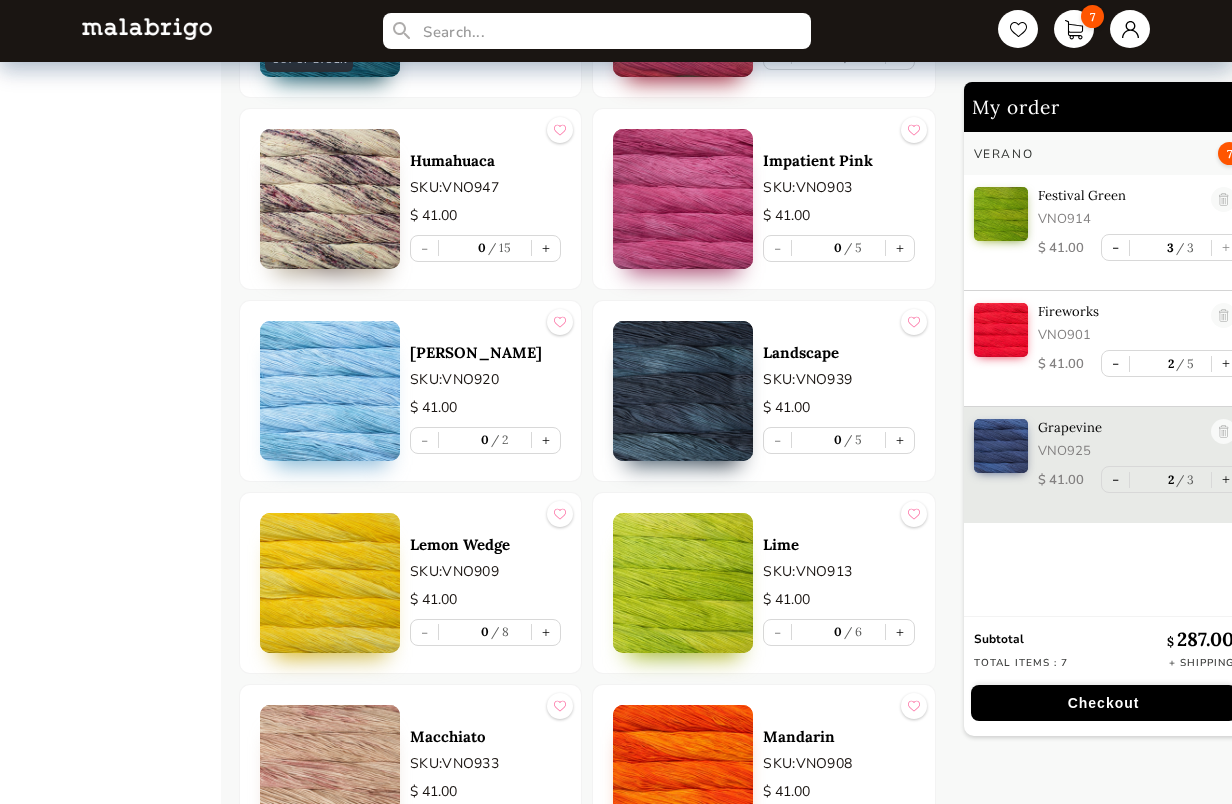 scroll, scrollTop: 2114, scrollLeft: 0, axis: vertical 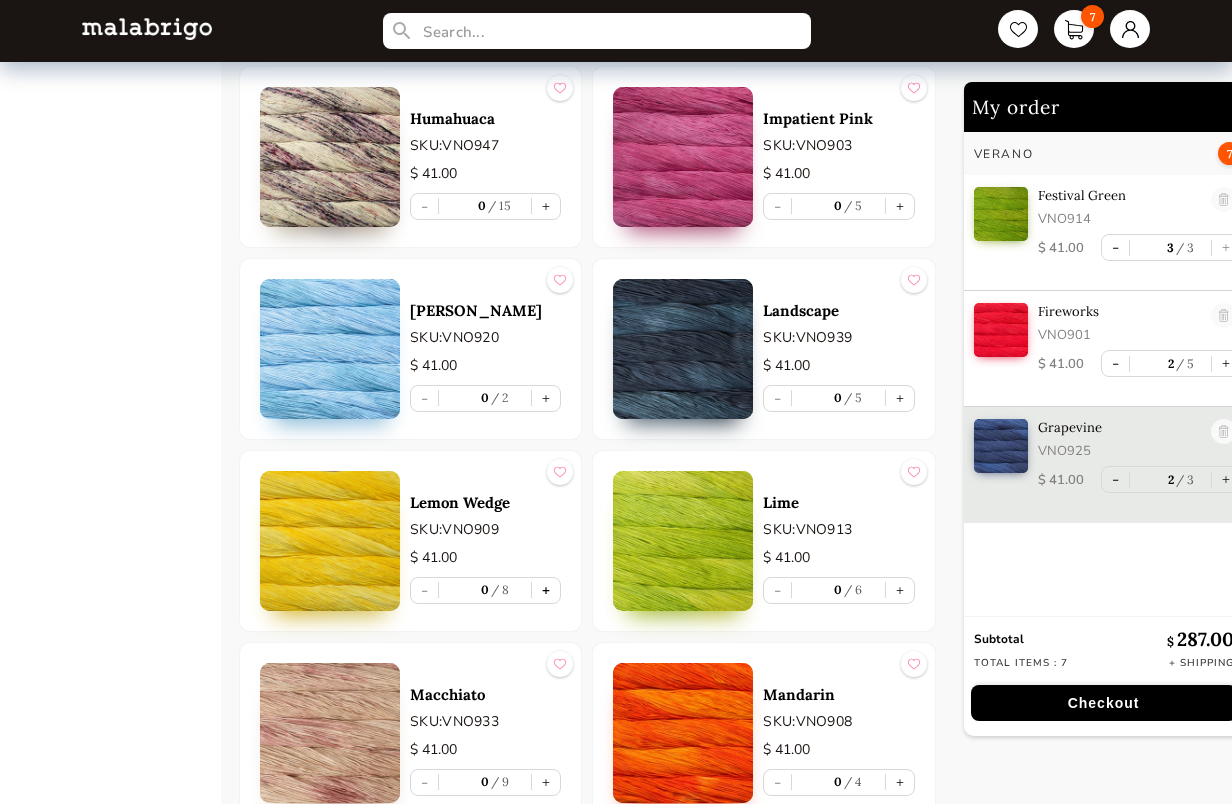 click on "+" at bounding box center (546, 590) 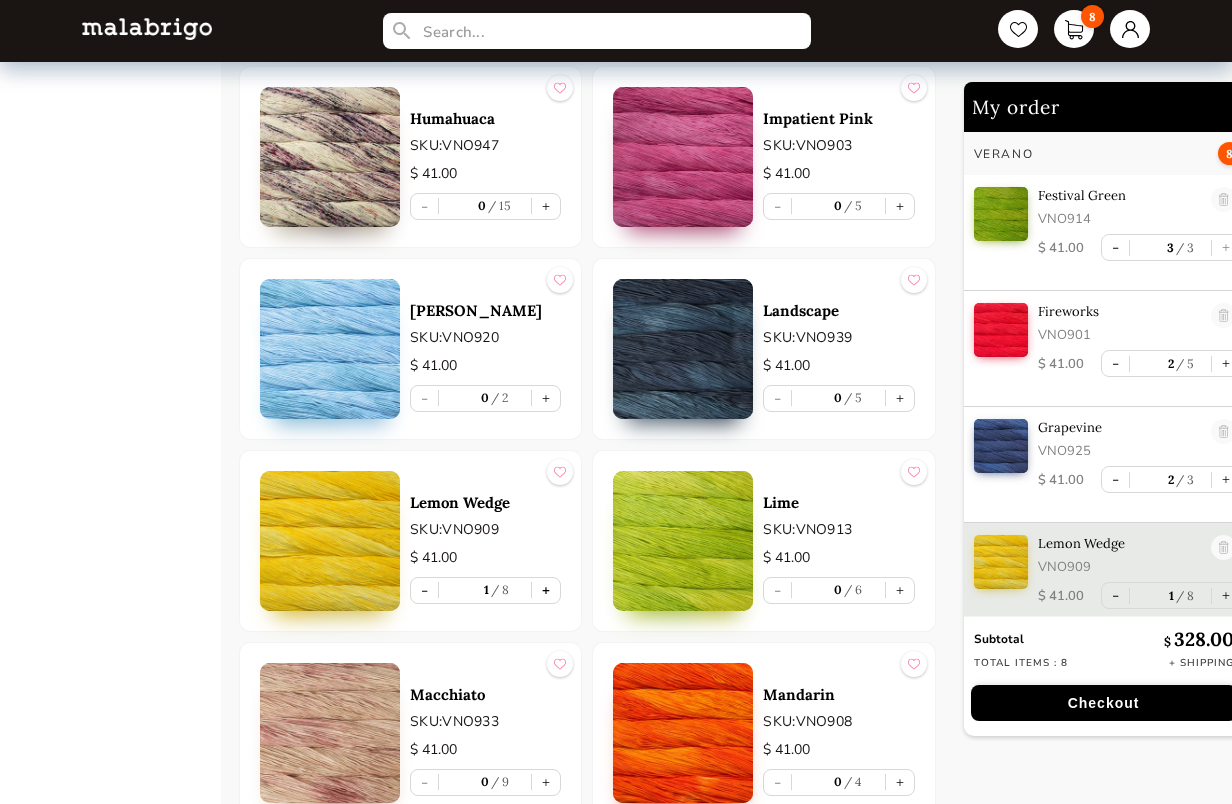 scroll, scrollTop: 5, scrollLeft: 0, axis: vertical 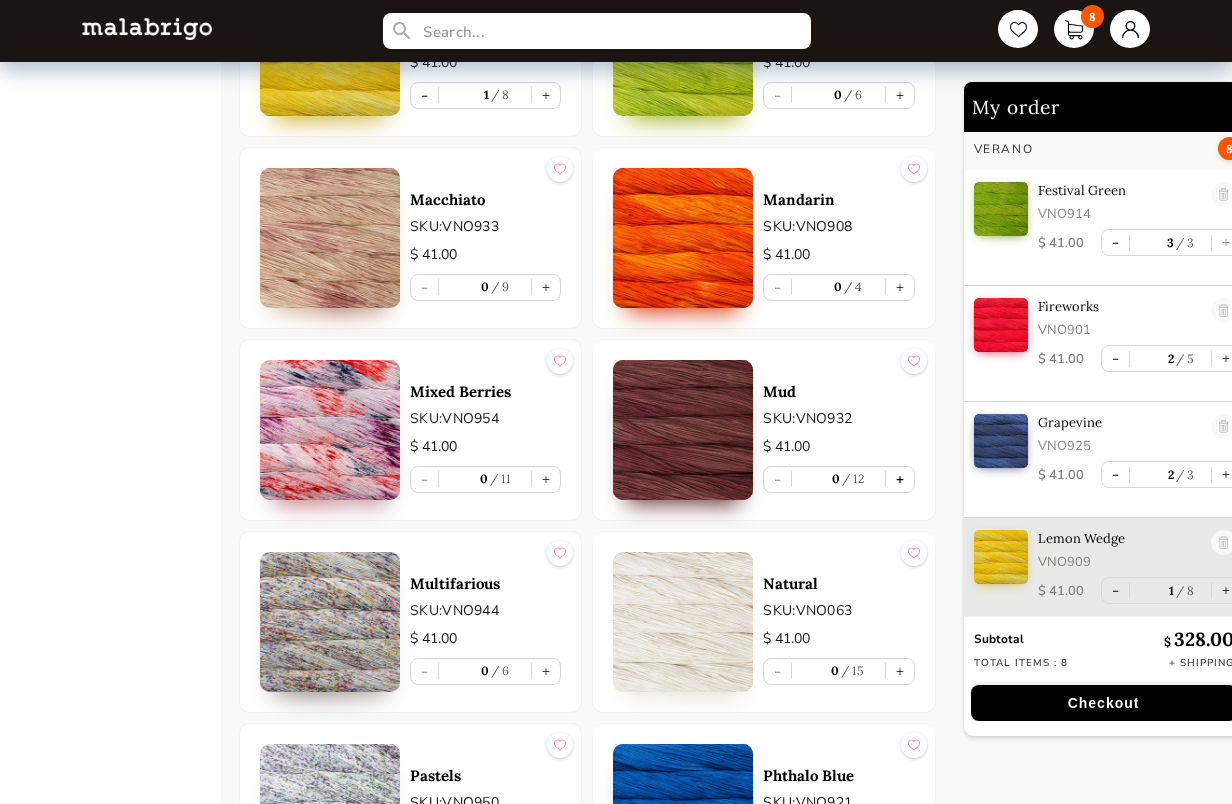 click on "+" at bounding box center [900, 479] 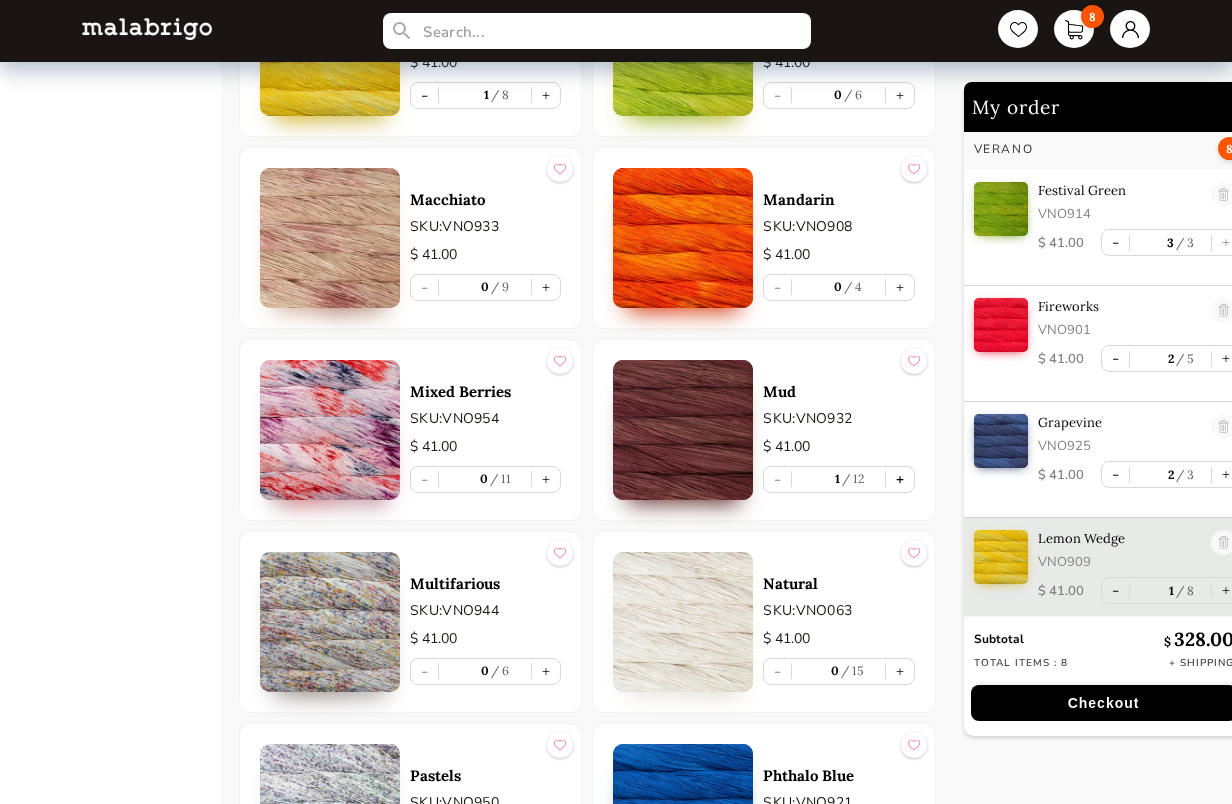 scroll, scrollTop: 50, scrollLeft: 0, axis: vertical 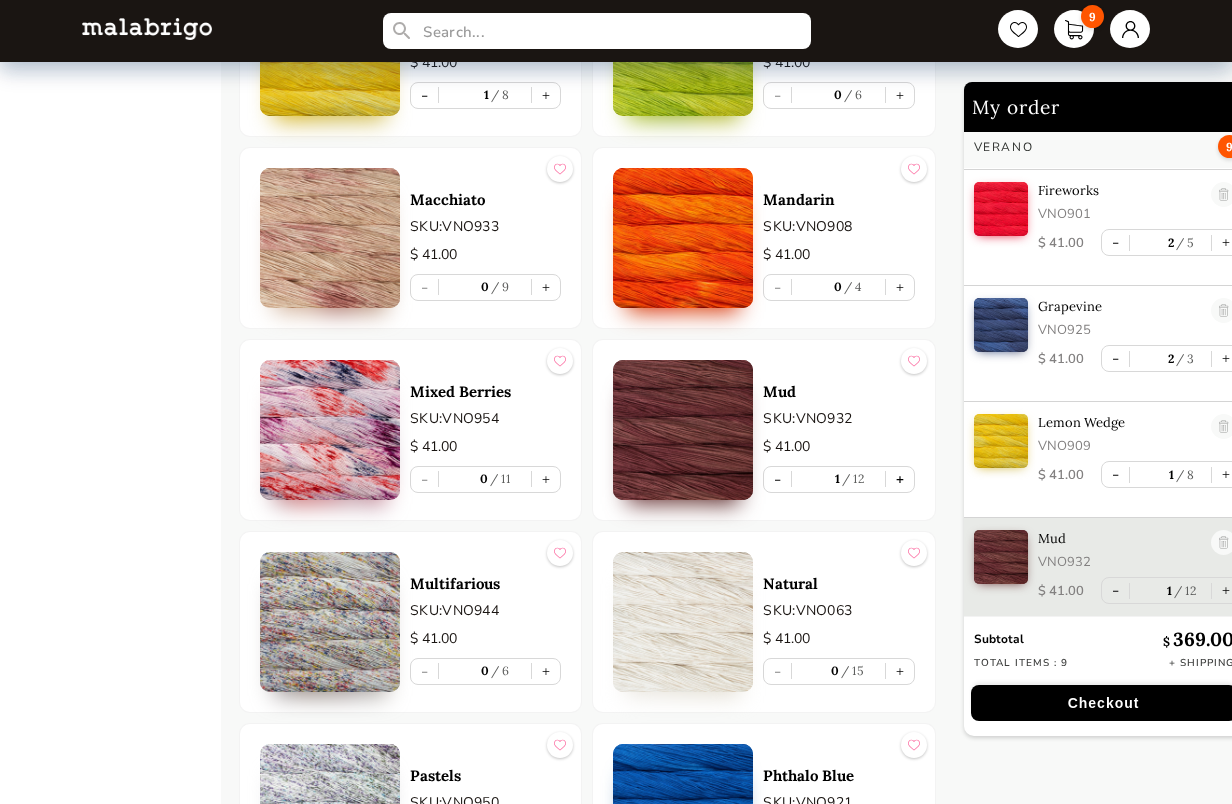 click on "+" at bounding box center [900, 479] 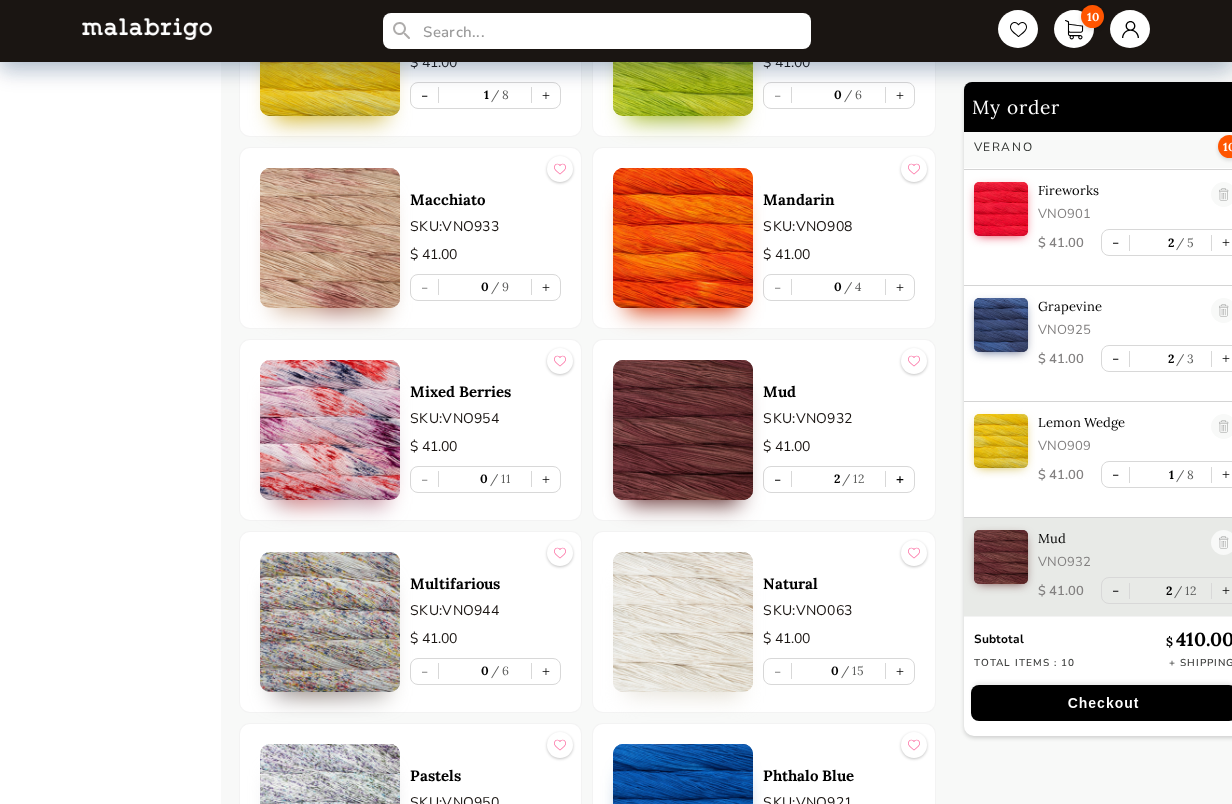 scroll, scrollTop: 131, scrollLeft: 0, axis: vertical 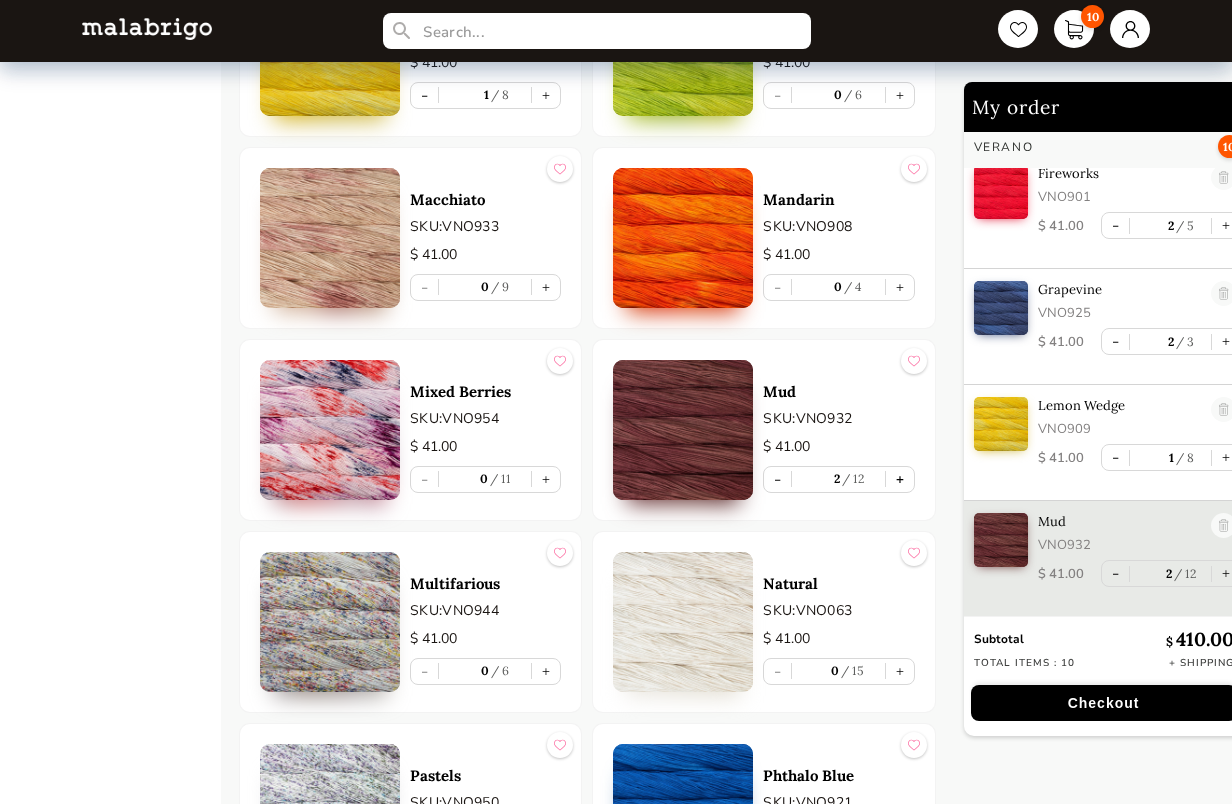 click on "+" at bounding box center (900, 479) 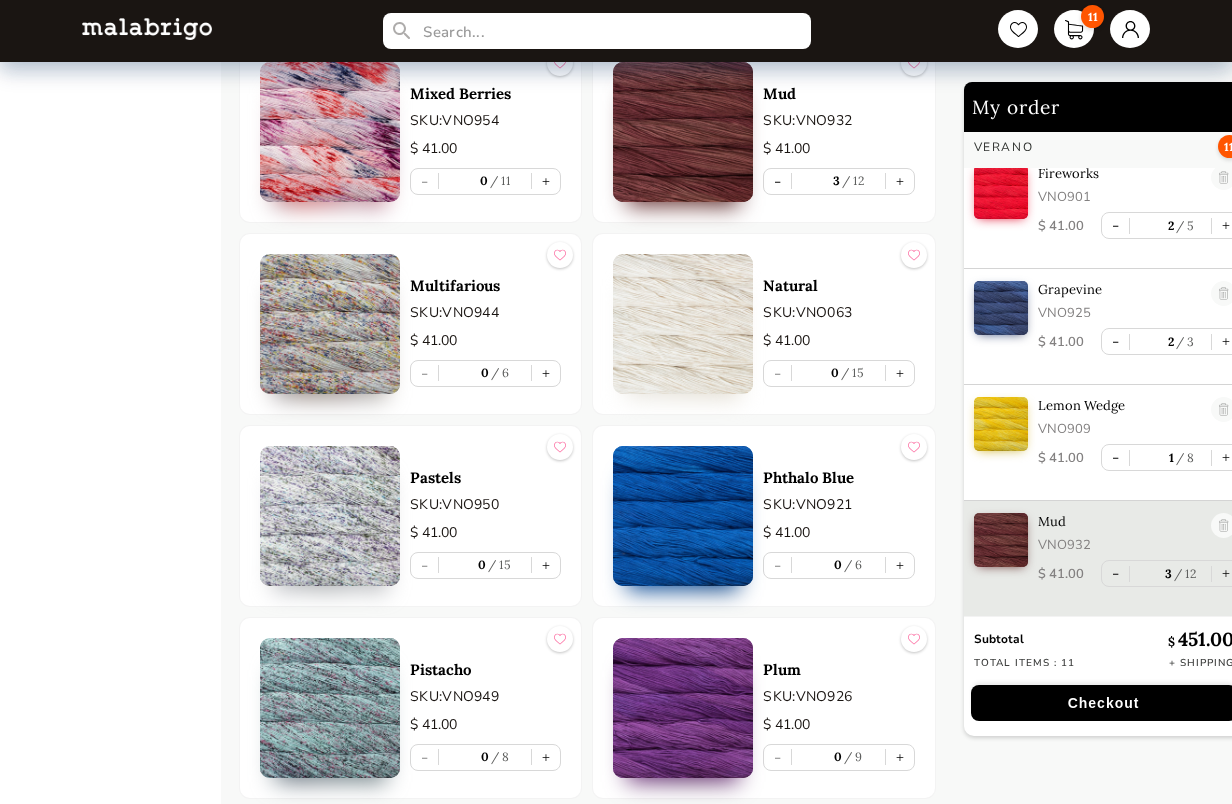 scroll, scrollTop: 2911, scrollLeft: 0, axis: vertical 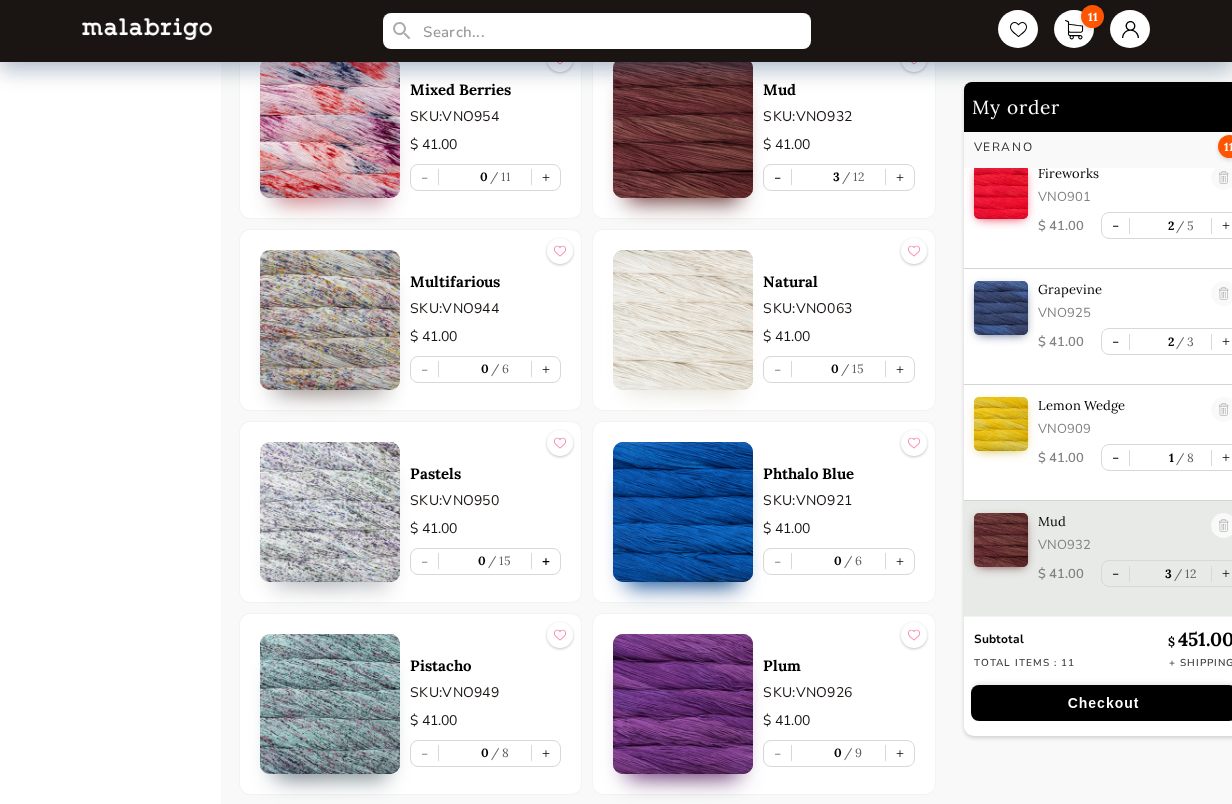 click on "+" at bounding box center [546, 561] 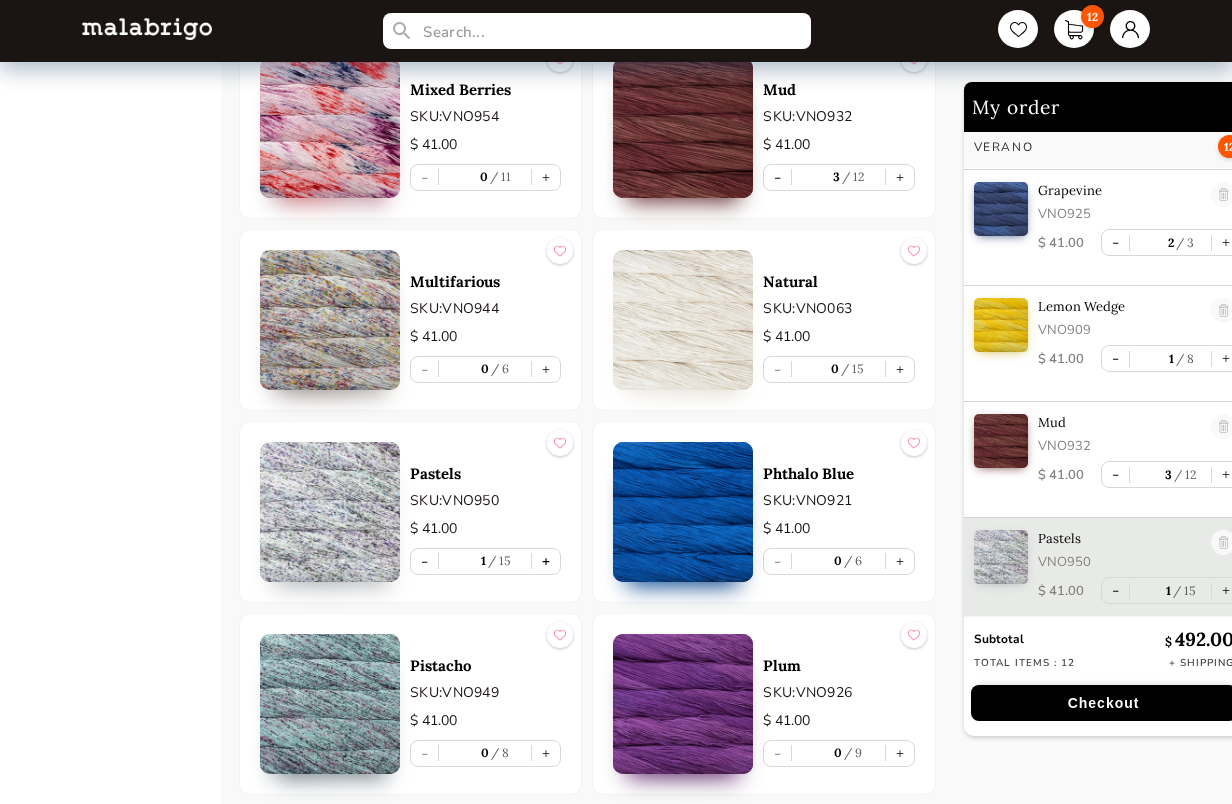 click on "+" at bounding box center (546, 561) 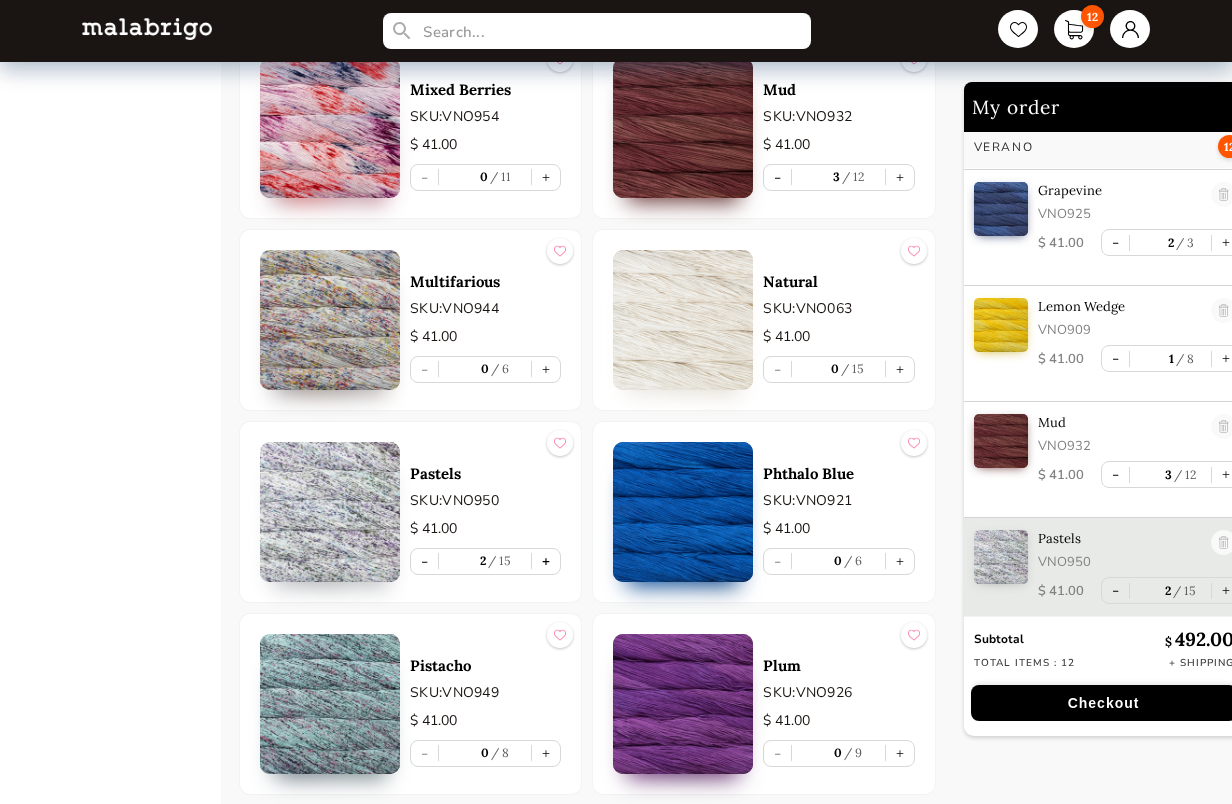 scroll, scrollTop: 247, scrollLeft: 0, axis: vertical 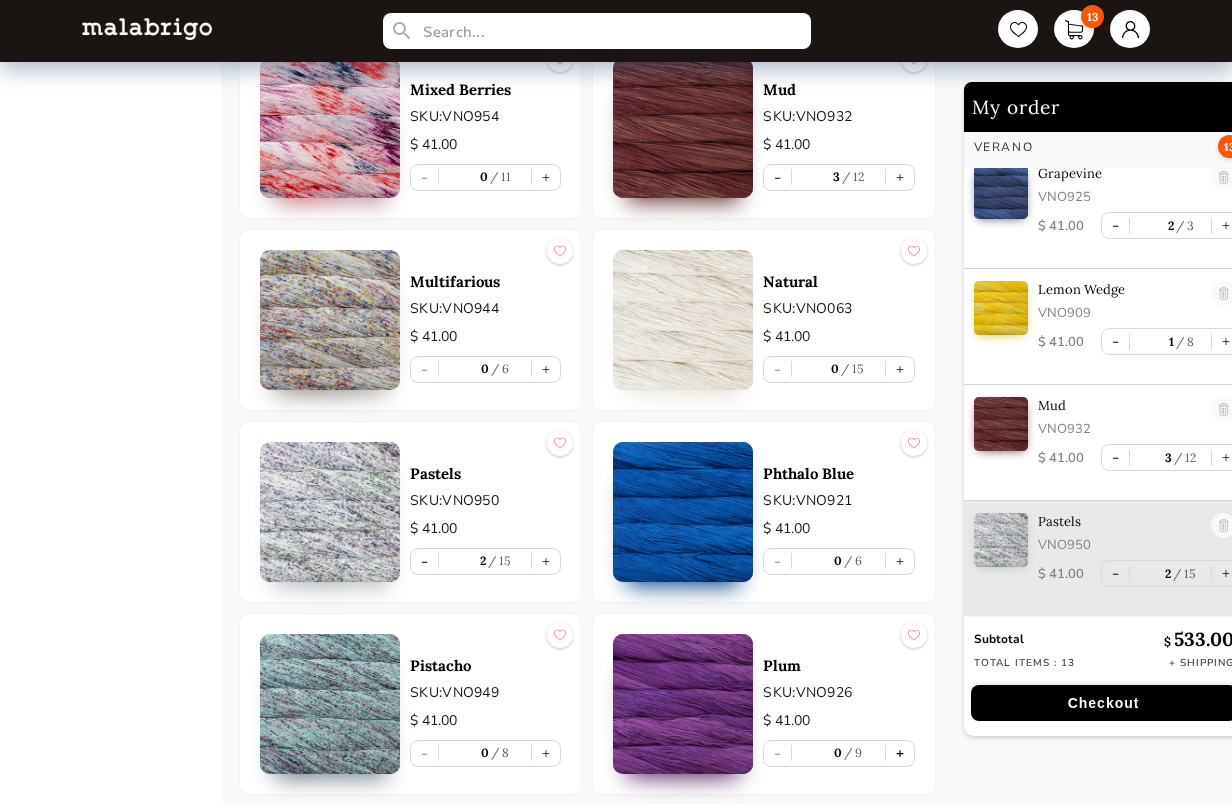 click on "+" at bounding box center (900, 753) 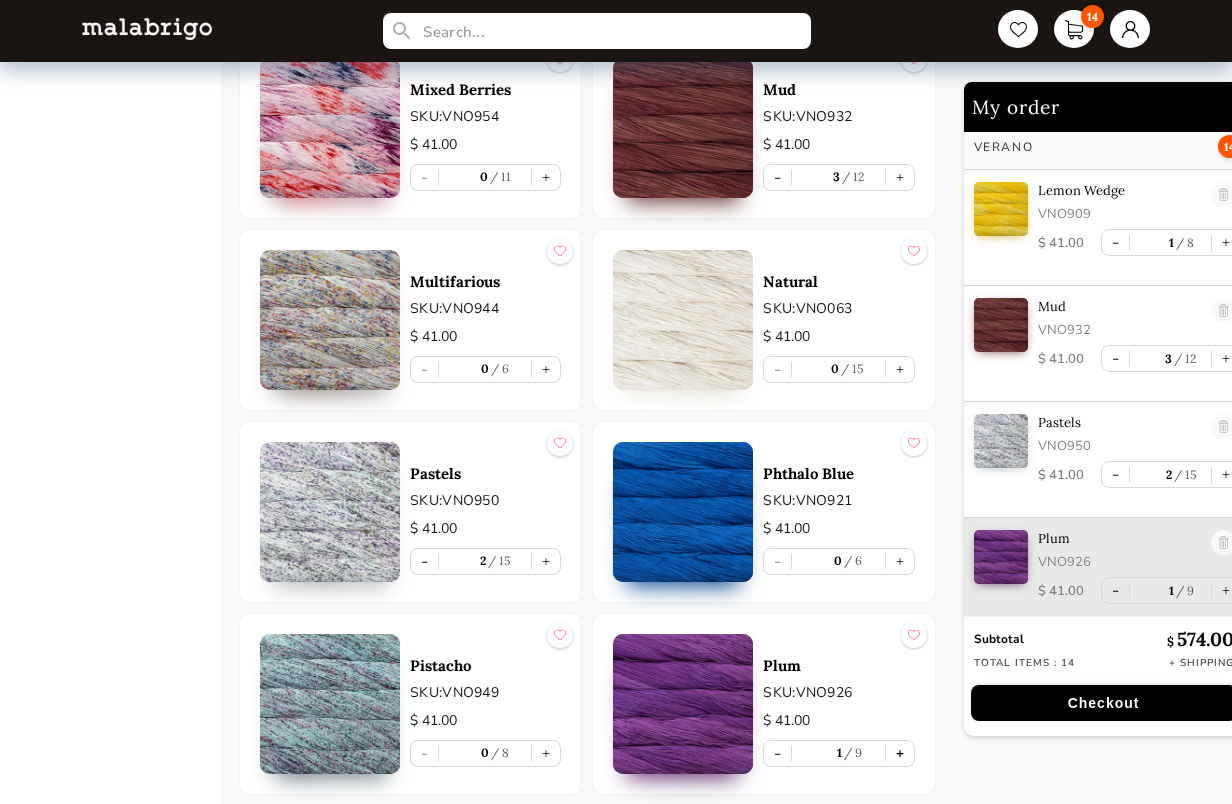click on "+" at bounding box center (900, 753) 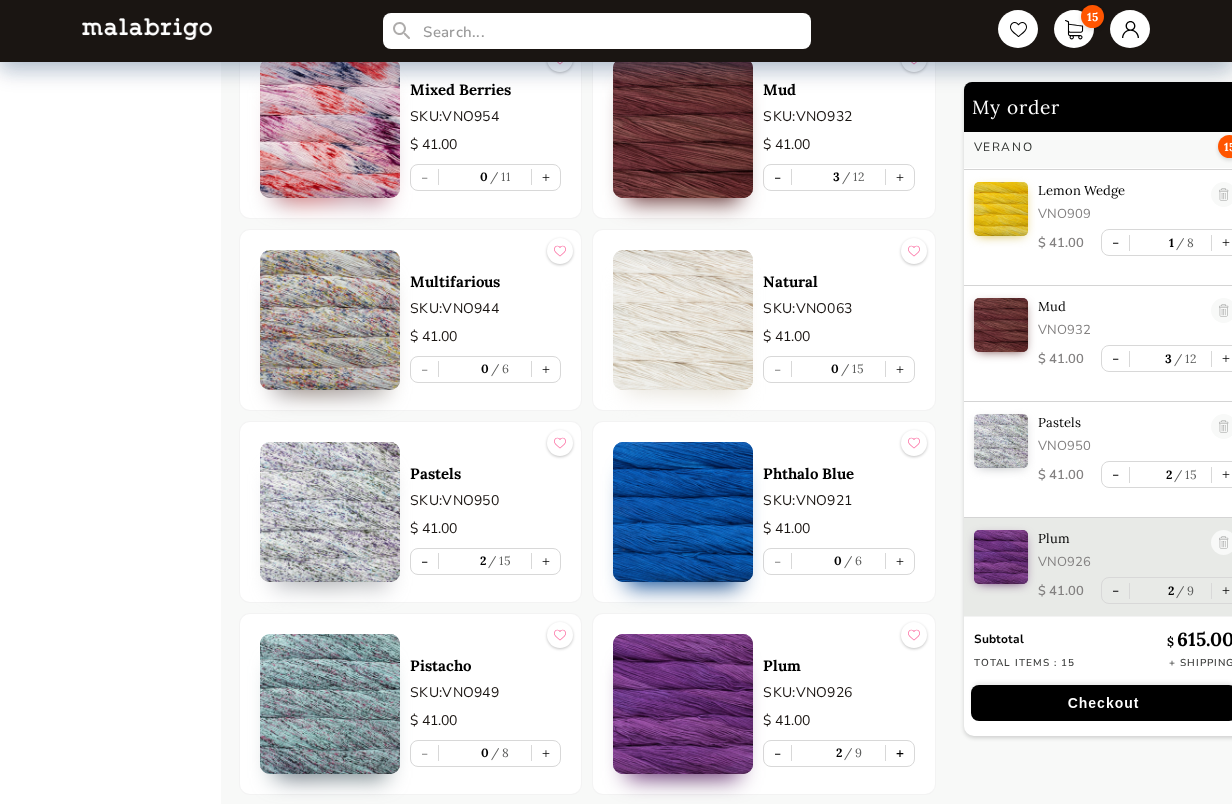 scroll, scrollTop: 363, scrollLeft: 0, axis: vertical 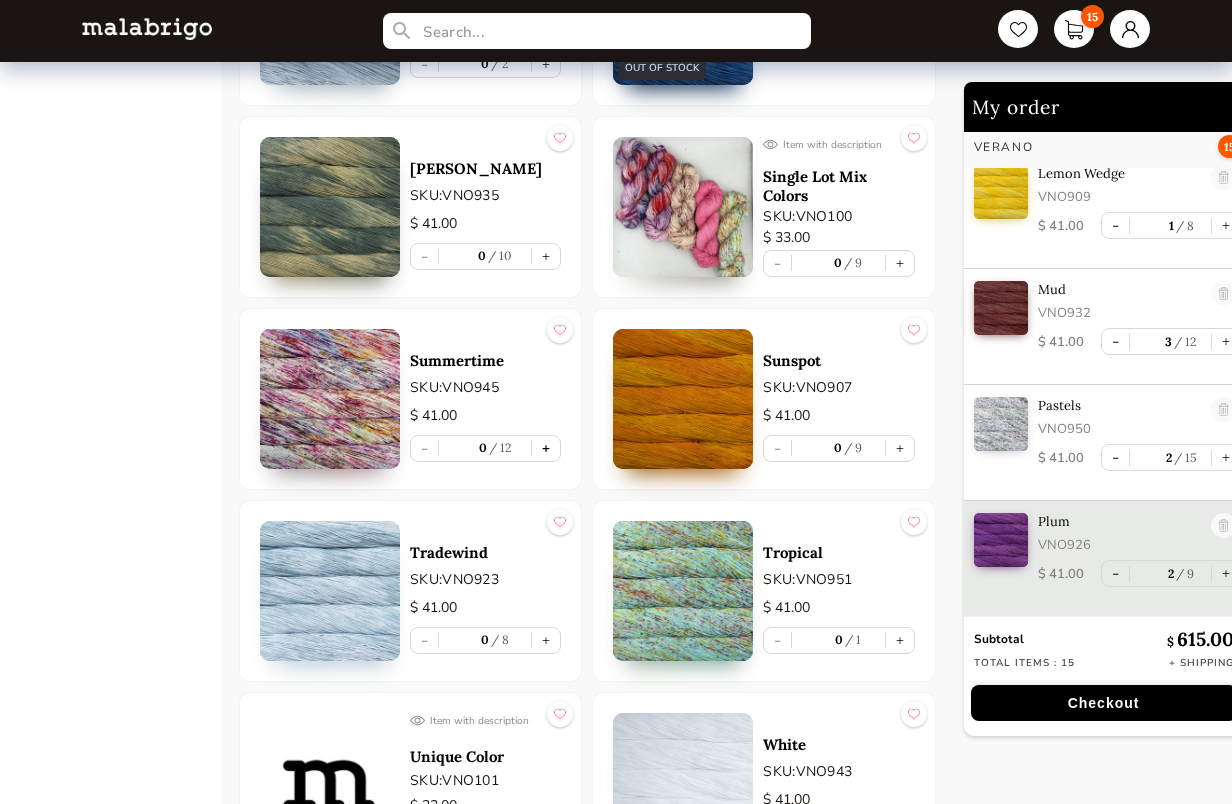 click on "+" at bounding box center [546, 448] 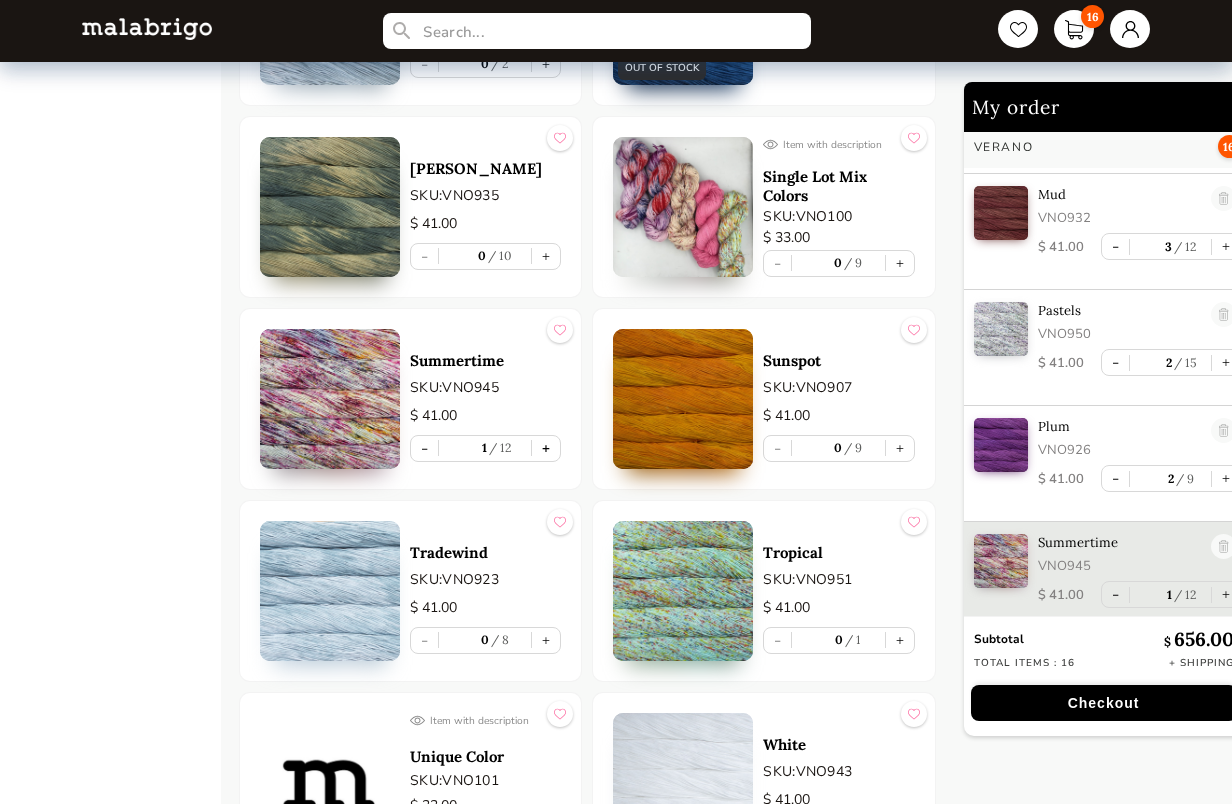 scroll, scrollTop: 462, scrollLeft: 0, axis: vertical 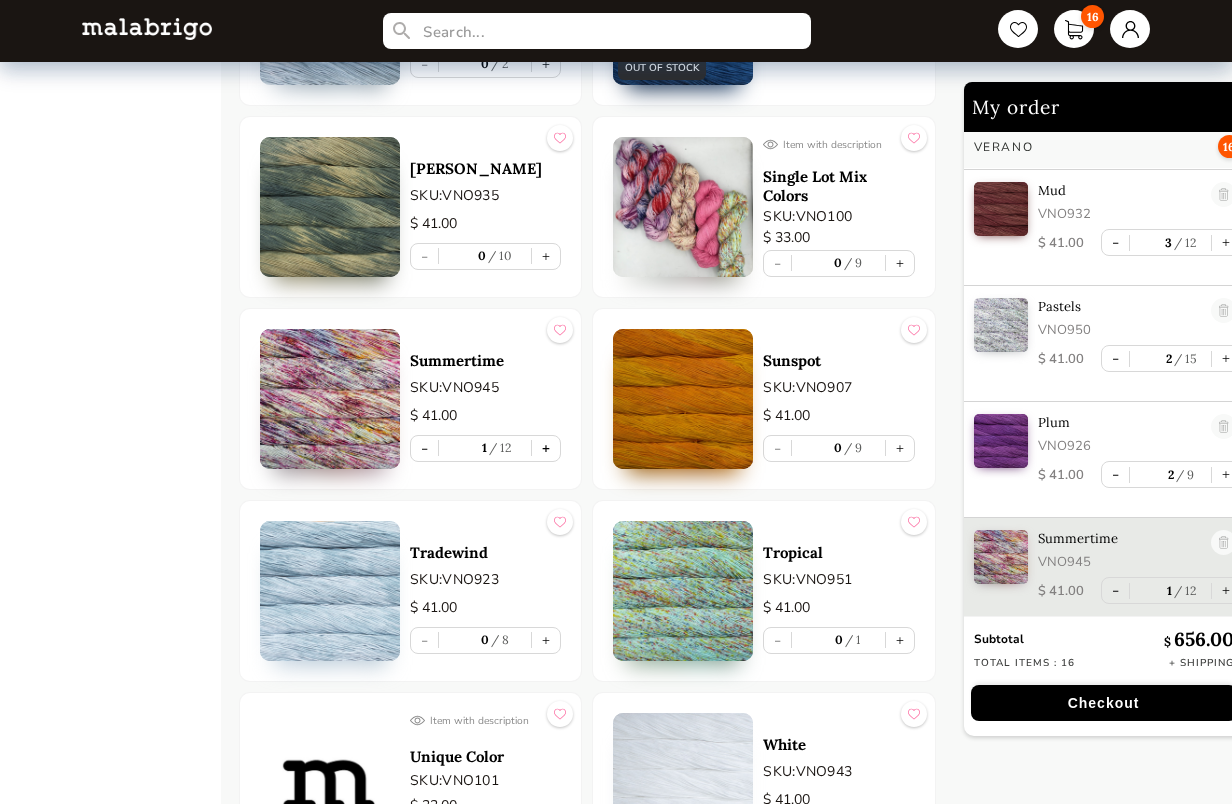 click on "+" at bounding box center (546, 448) 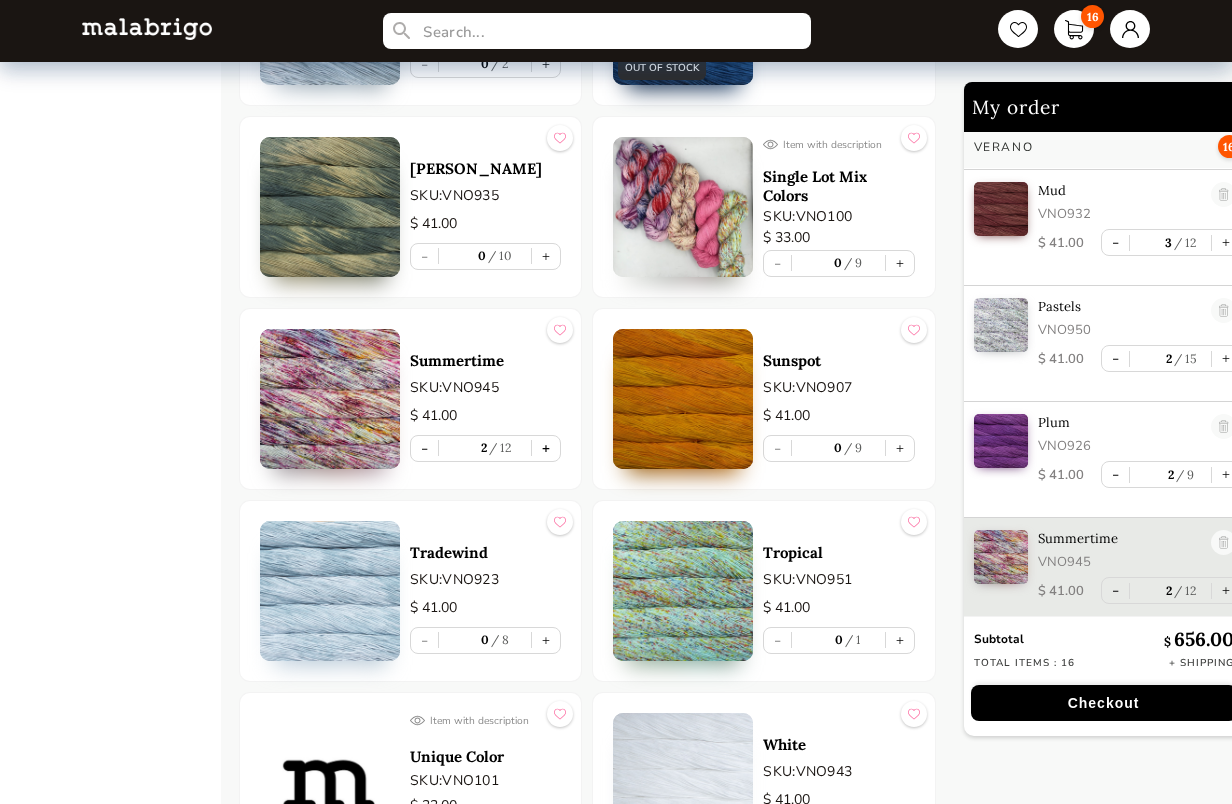 scroll, scrollTop: 479, scrollLeft: 0, axis: vertical 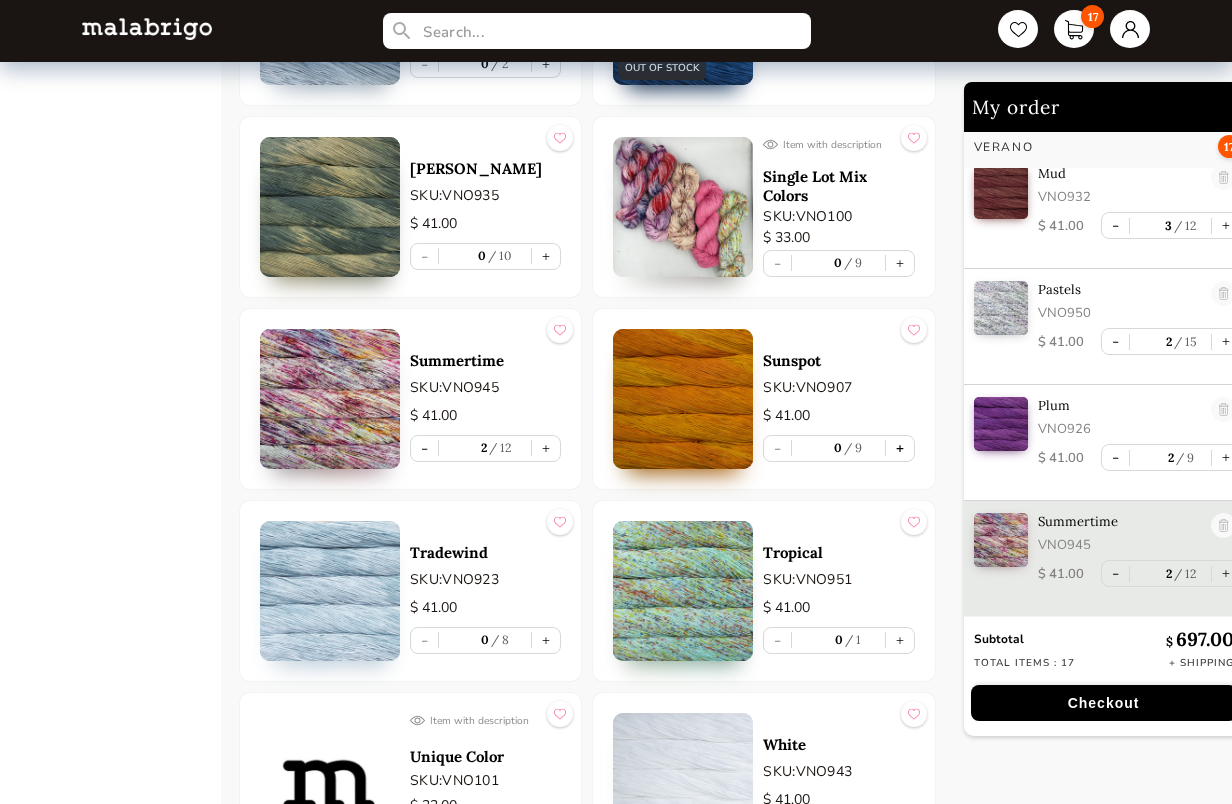 click on "+" at bounding box center (900, 448) 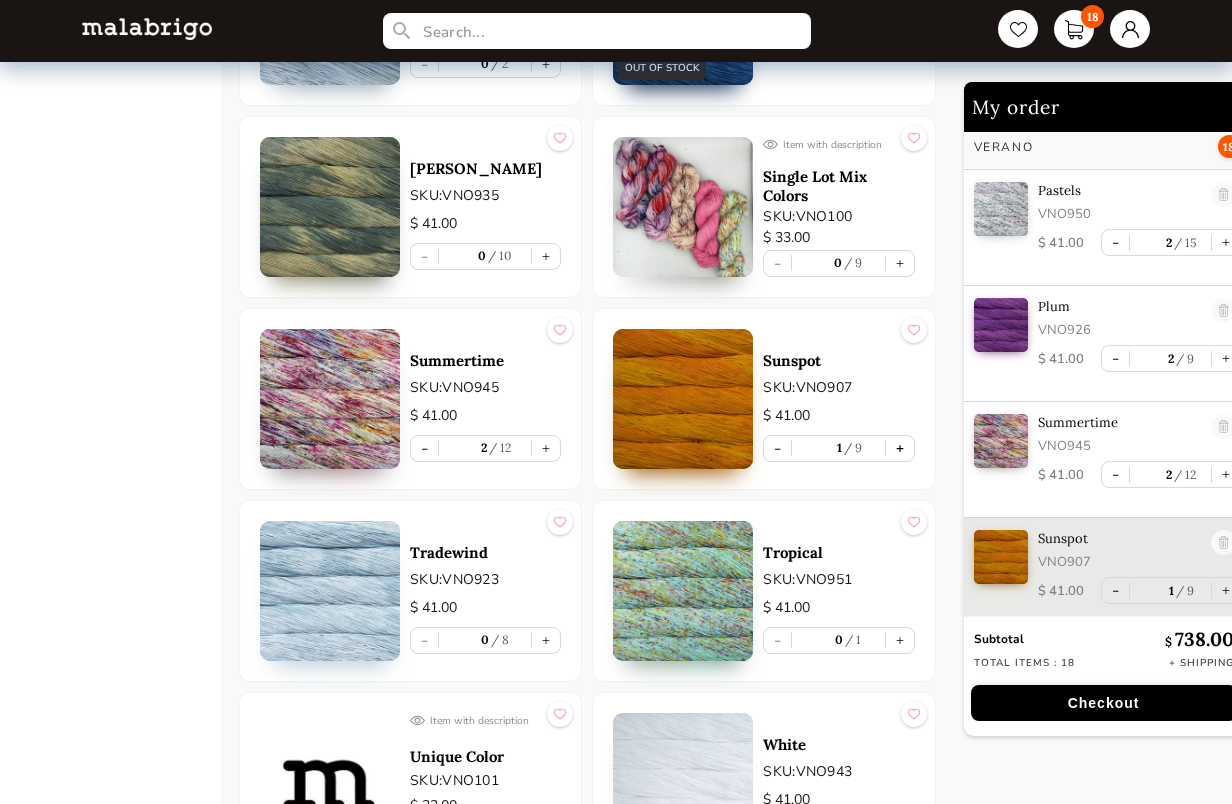 click on "+" at bounding box center [900, 448] 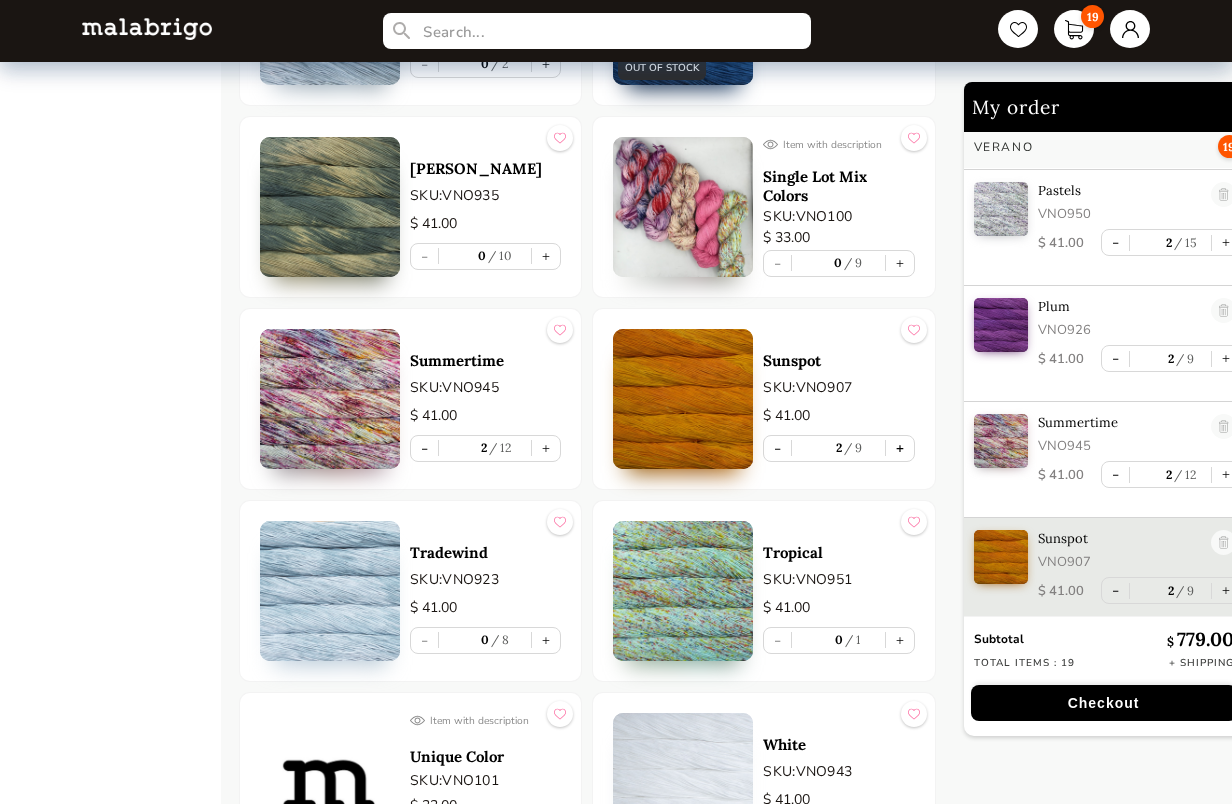 scroll, scrollTop: 595, scrollLeft: 0, axis: vertical 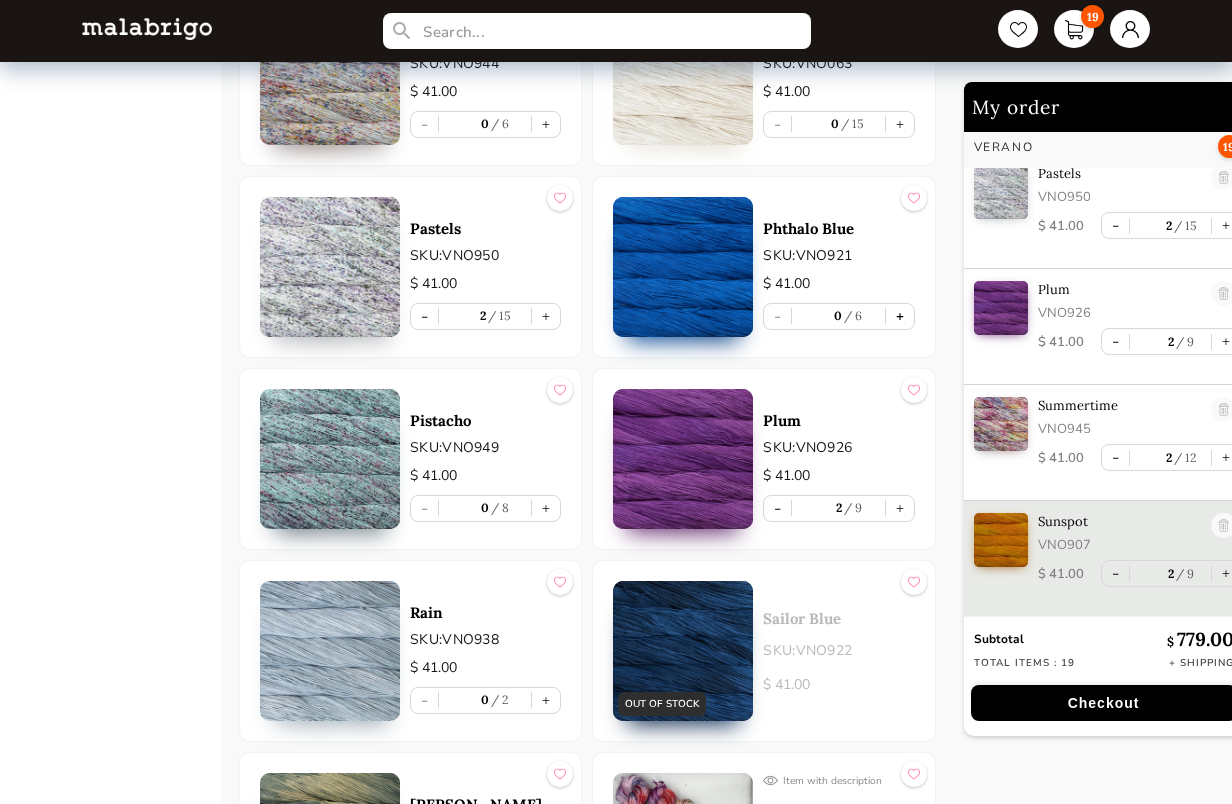 click on "+" at bounding box center [900, 316] 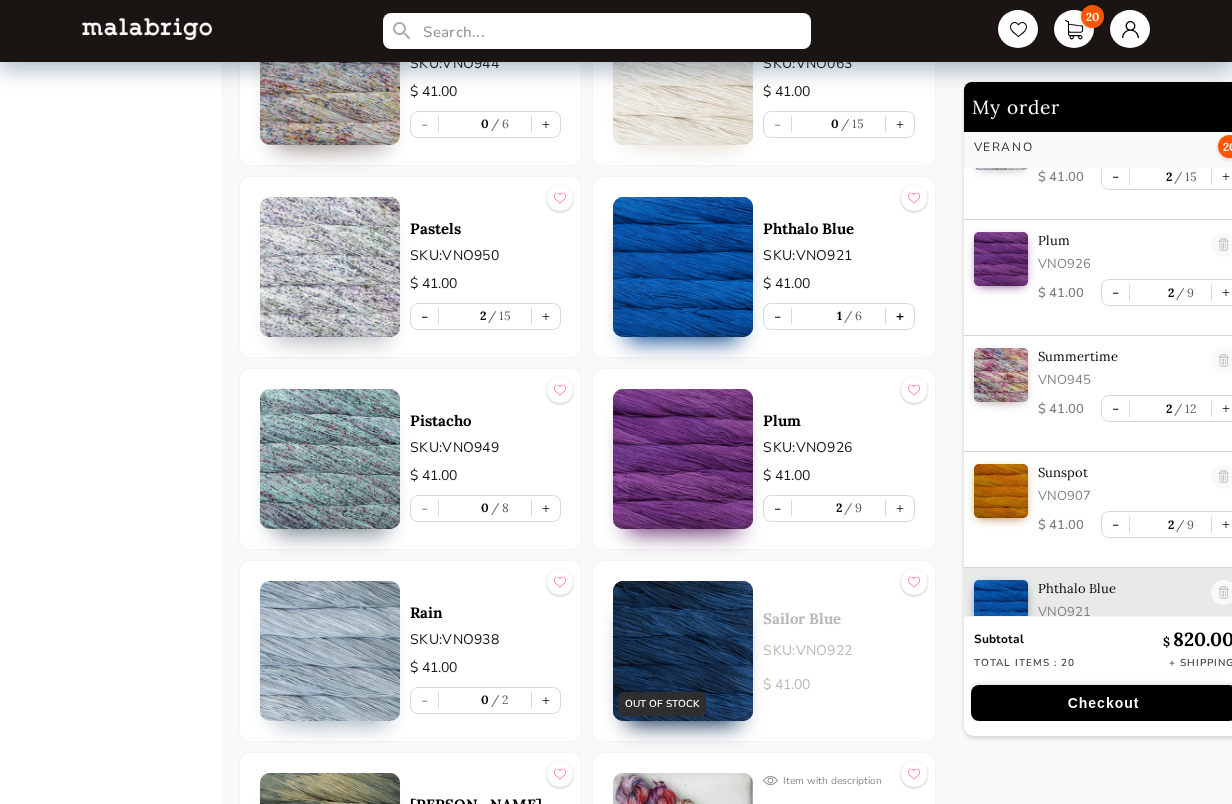 scroll, scrollTop: 694, scrollLeft: 0, axis: vertical 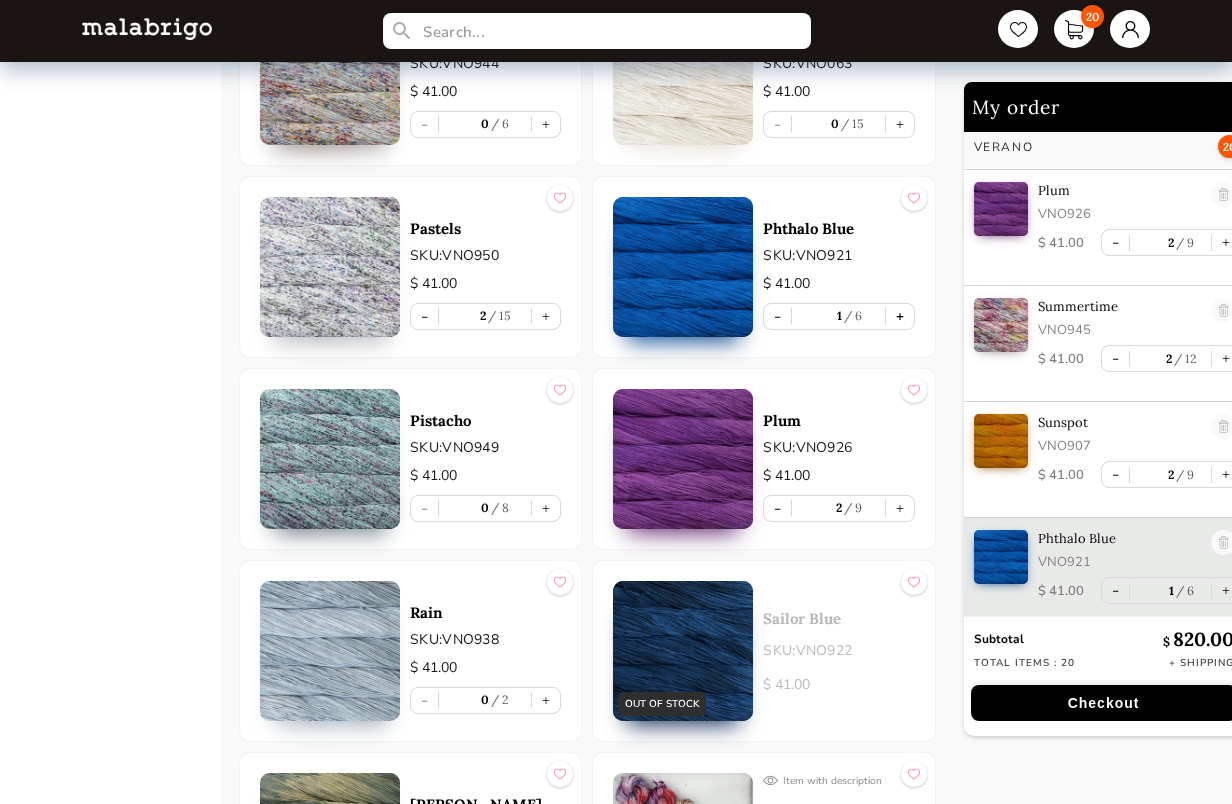click on "+" at bounding box center (900, 316) 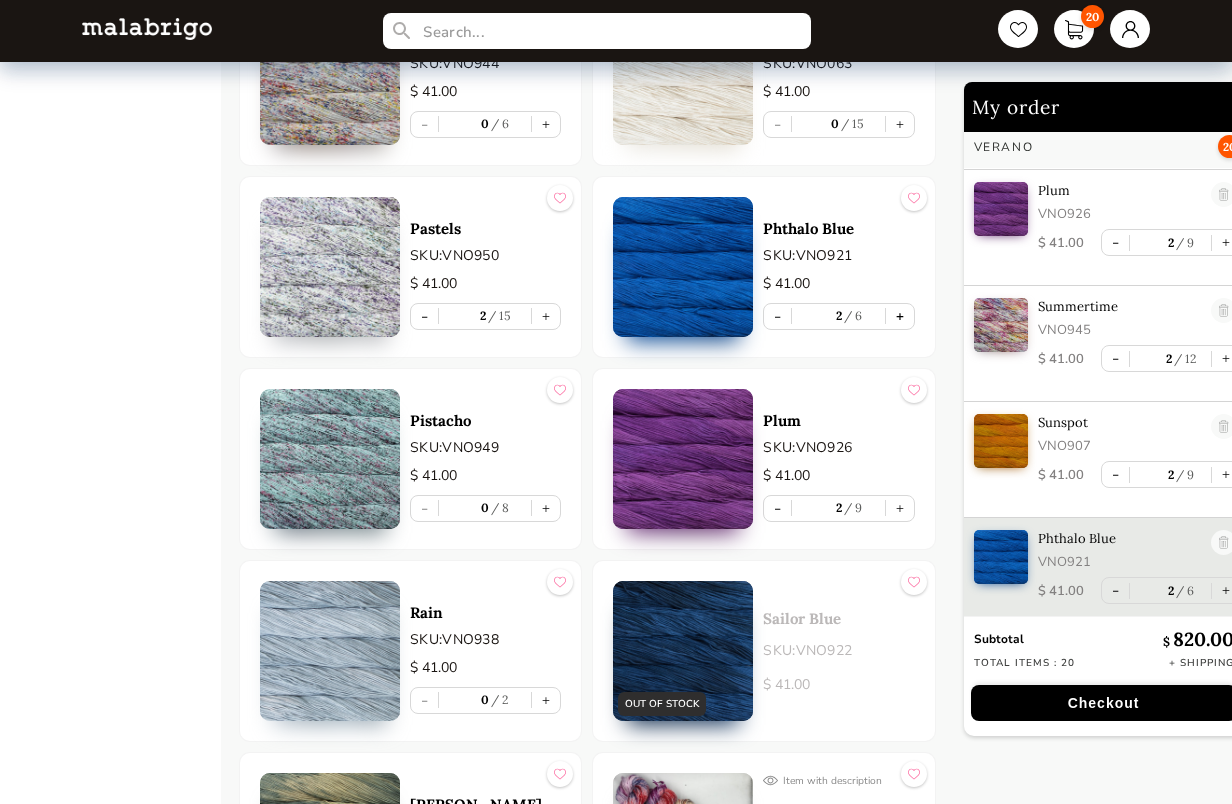 scroll, scrollTop: 711, scrollLeft: 0, axis: vertical 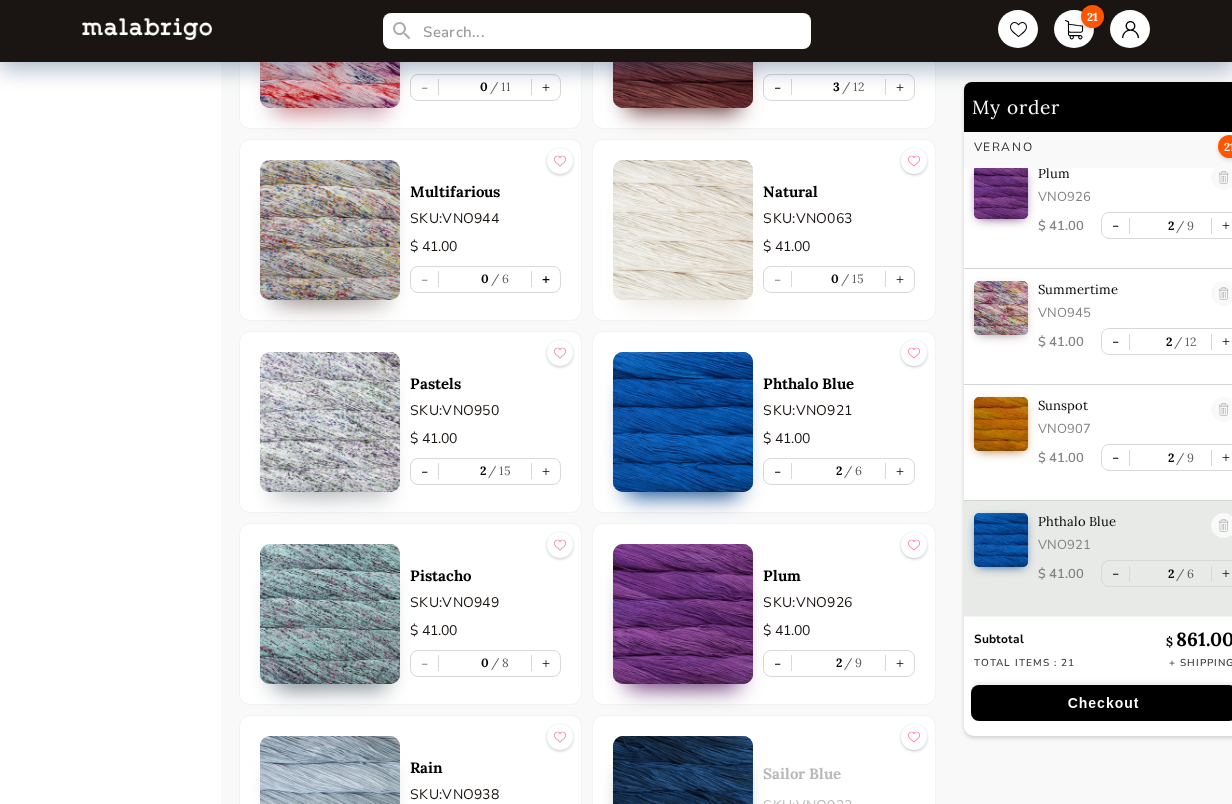 click on "+" at bounding box center [546, 279] 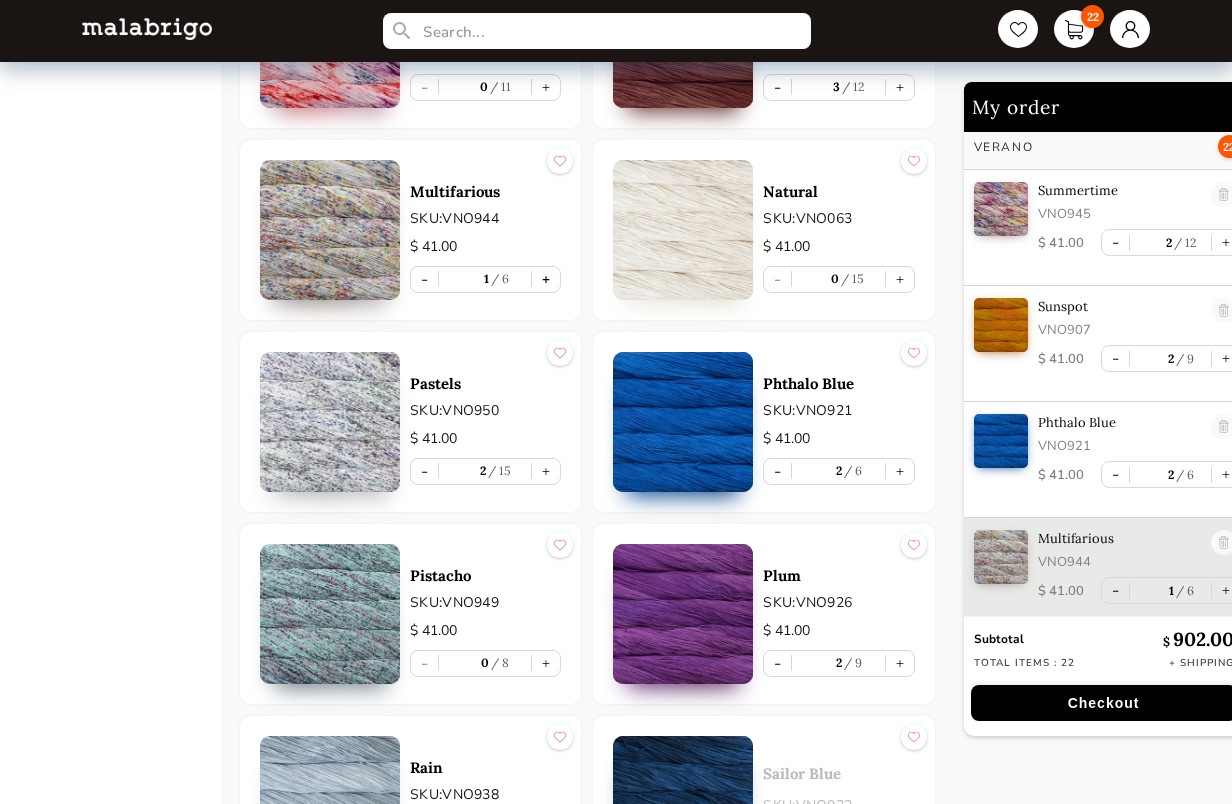 click on "+" at bounding box center [546, 279] 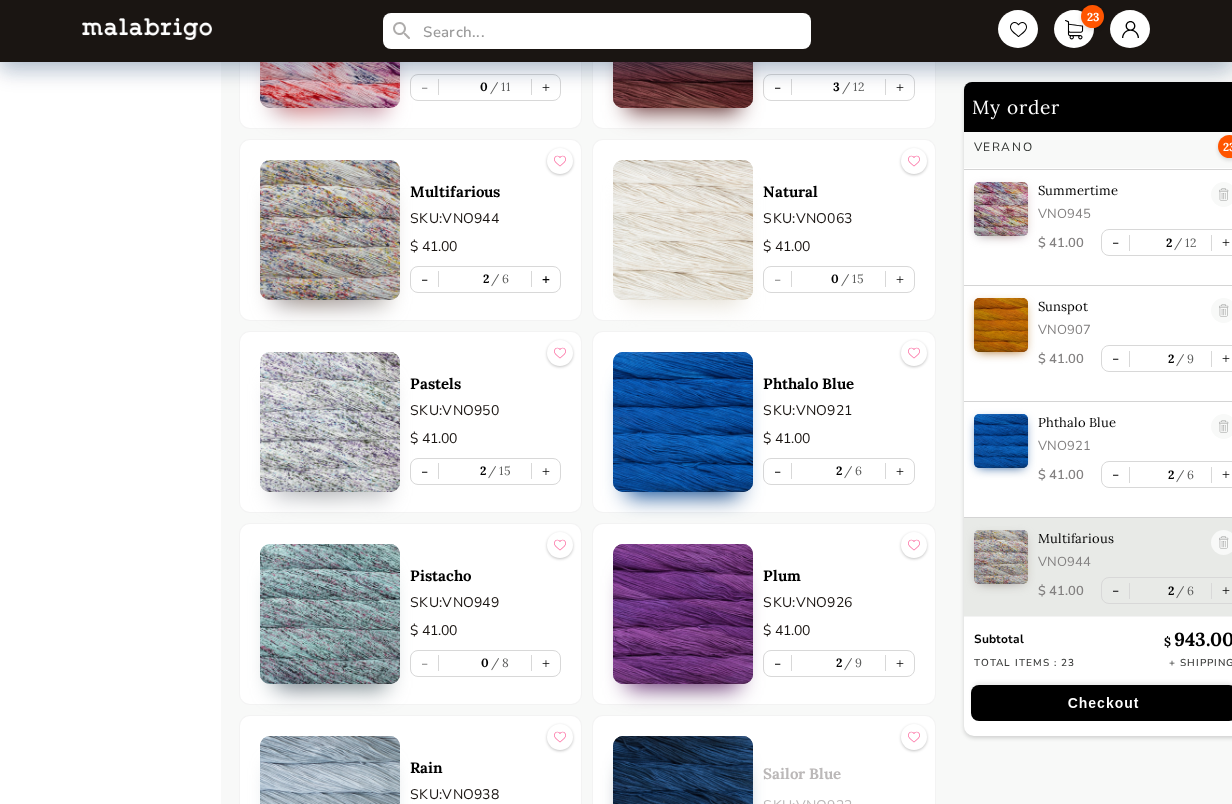 scroll, scrollTop: 827, scrollLeft: 0, axis: vertical 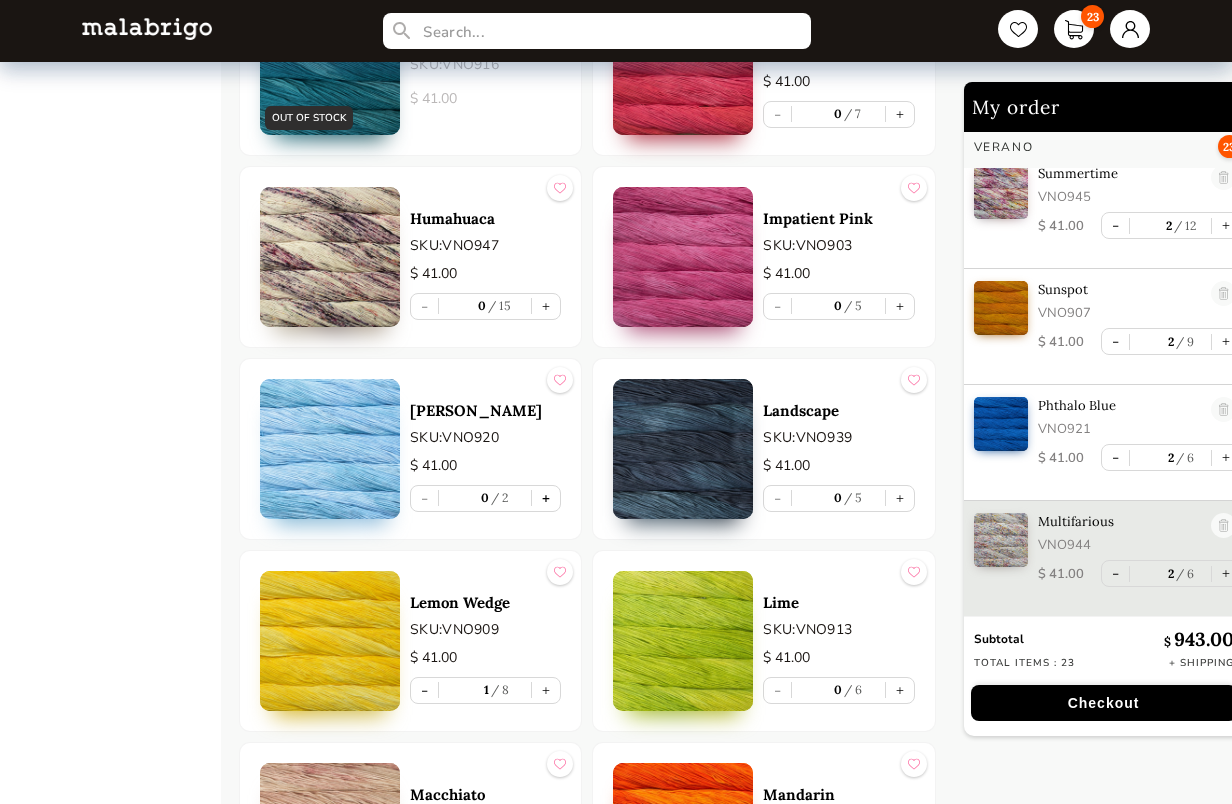 click on "+" at bounding box center [546, 498] 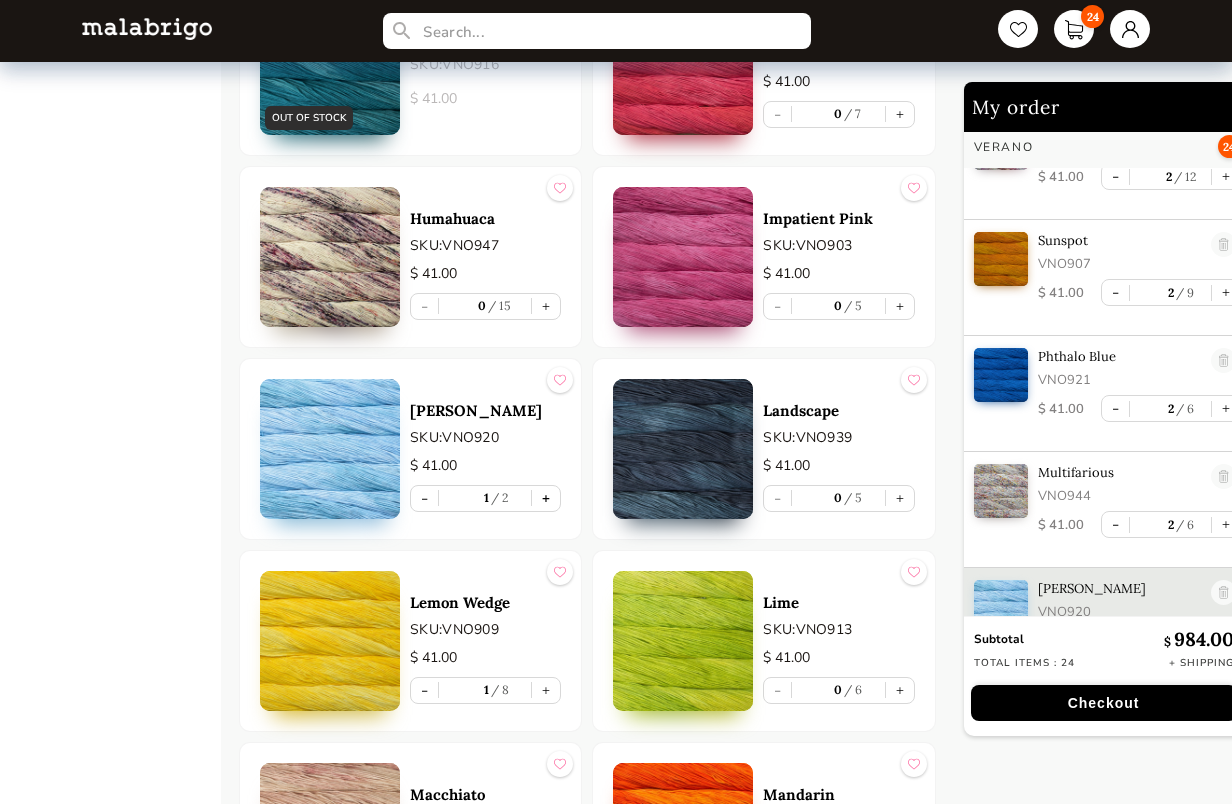 scroll, scrollTop: 926, scrollLeft: 0, axis: vertical 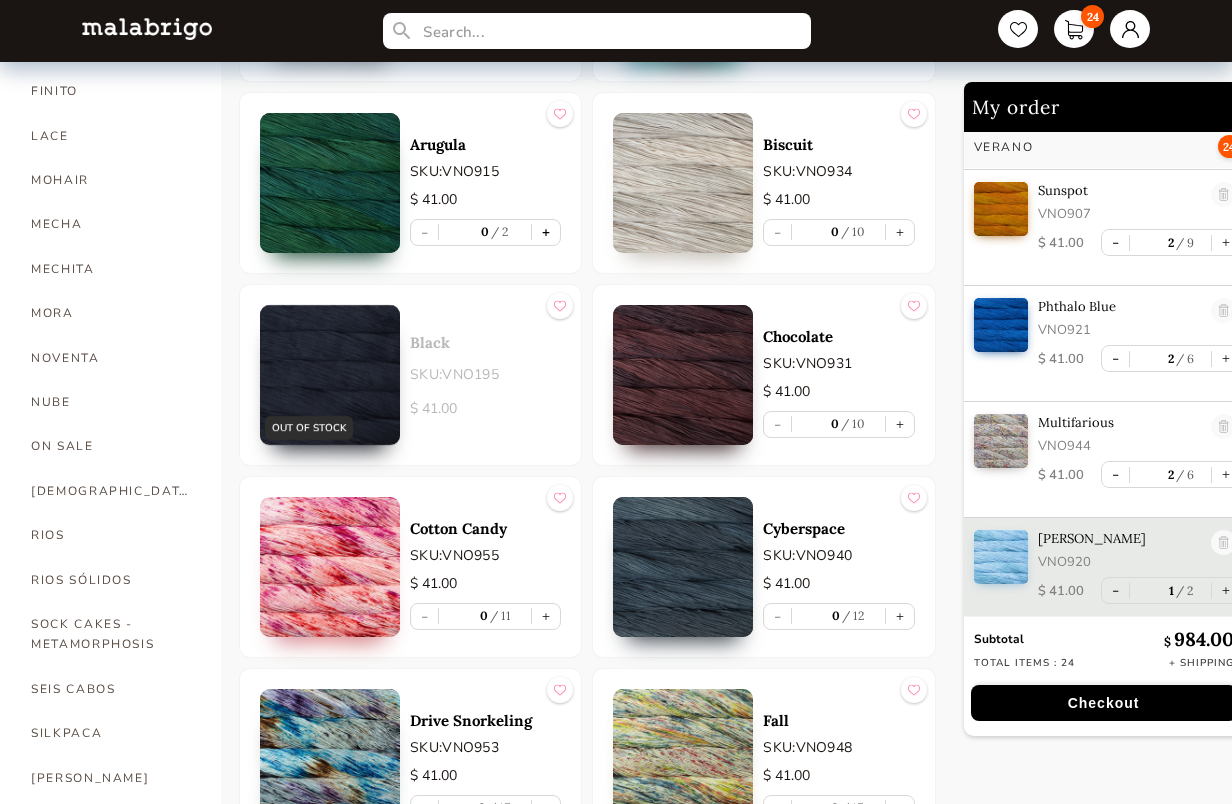 click on "+" at bounding box center [546, 232] 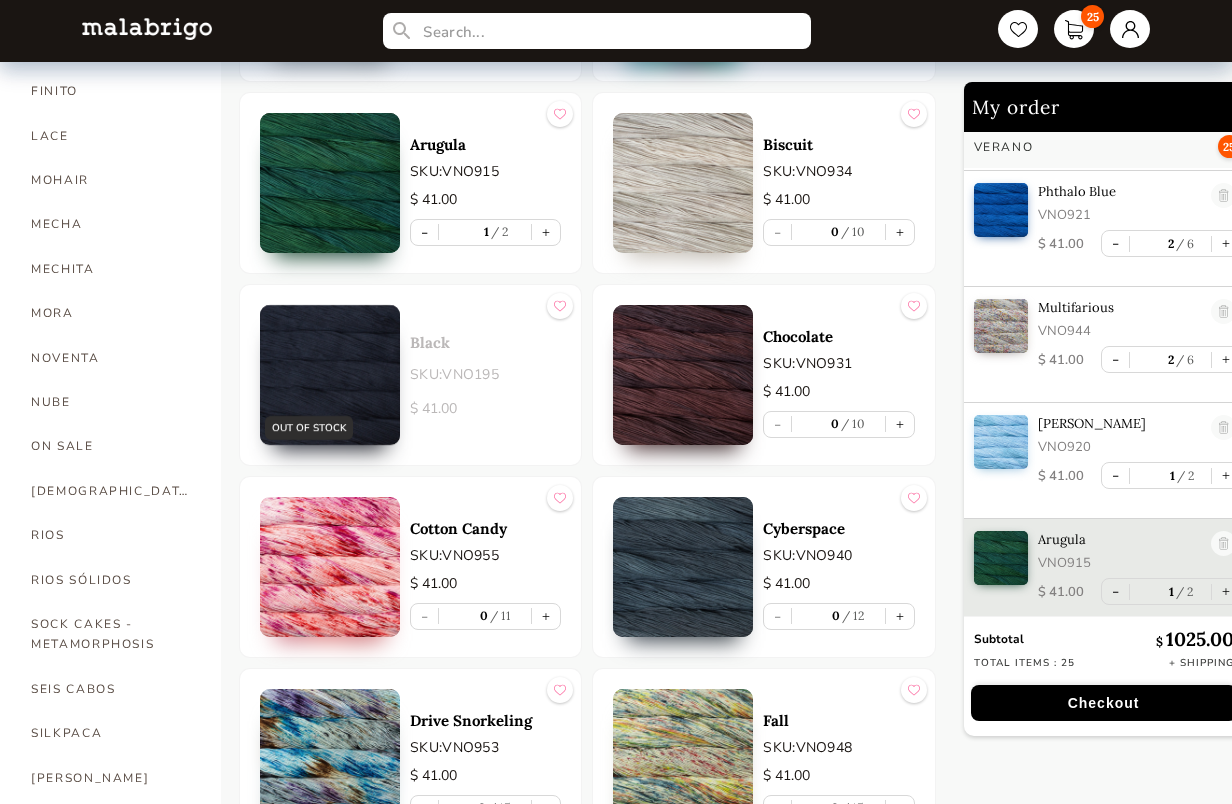 scroll, scrollTop: 1042, scrollLeft: 0, axis: vertical 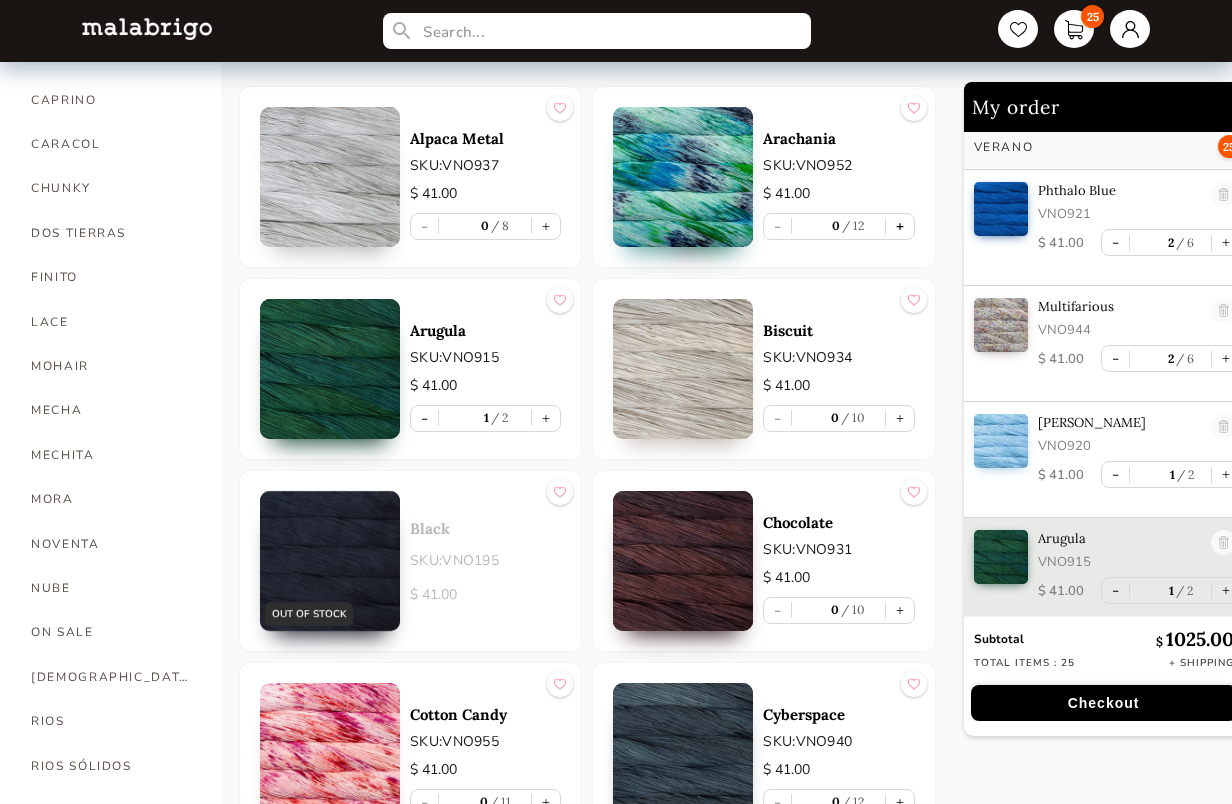 click on "+" at bounding box center (900, 226) 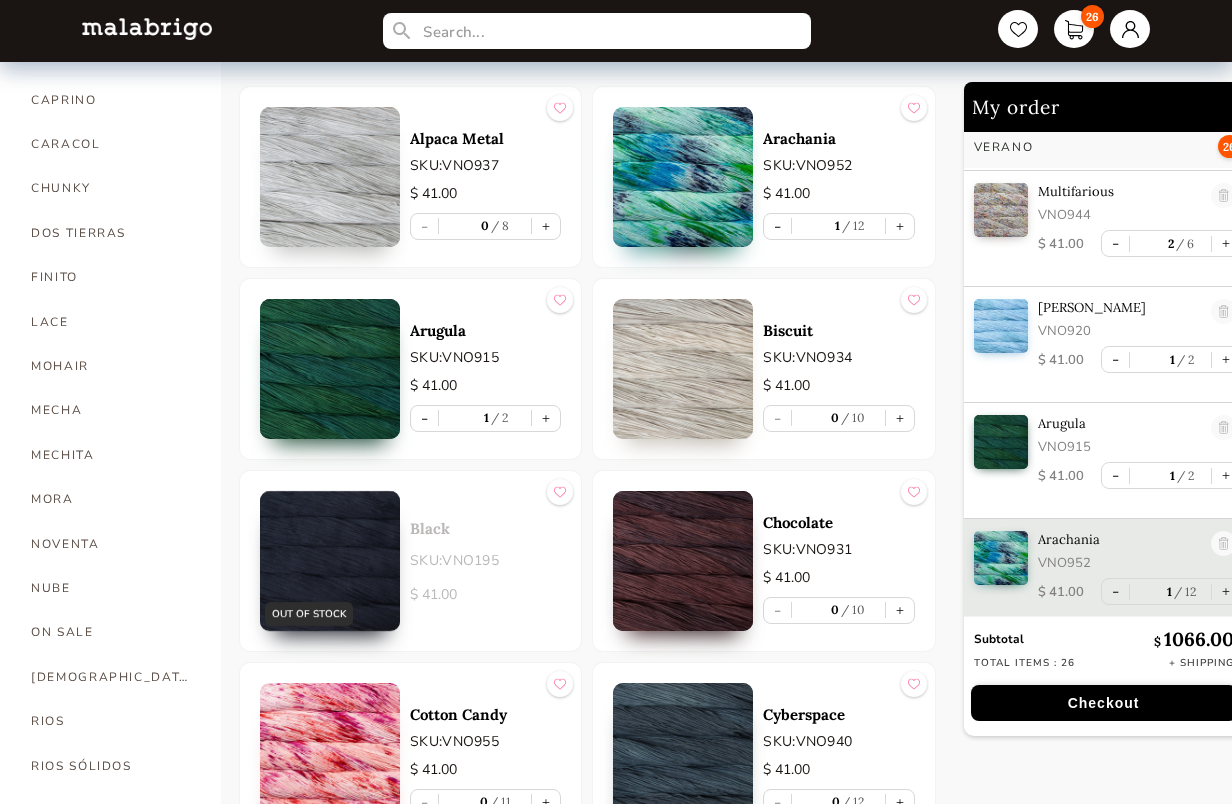 scroll, scrollTop: 1158, scrollLeft: 0, axis: vertical 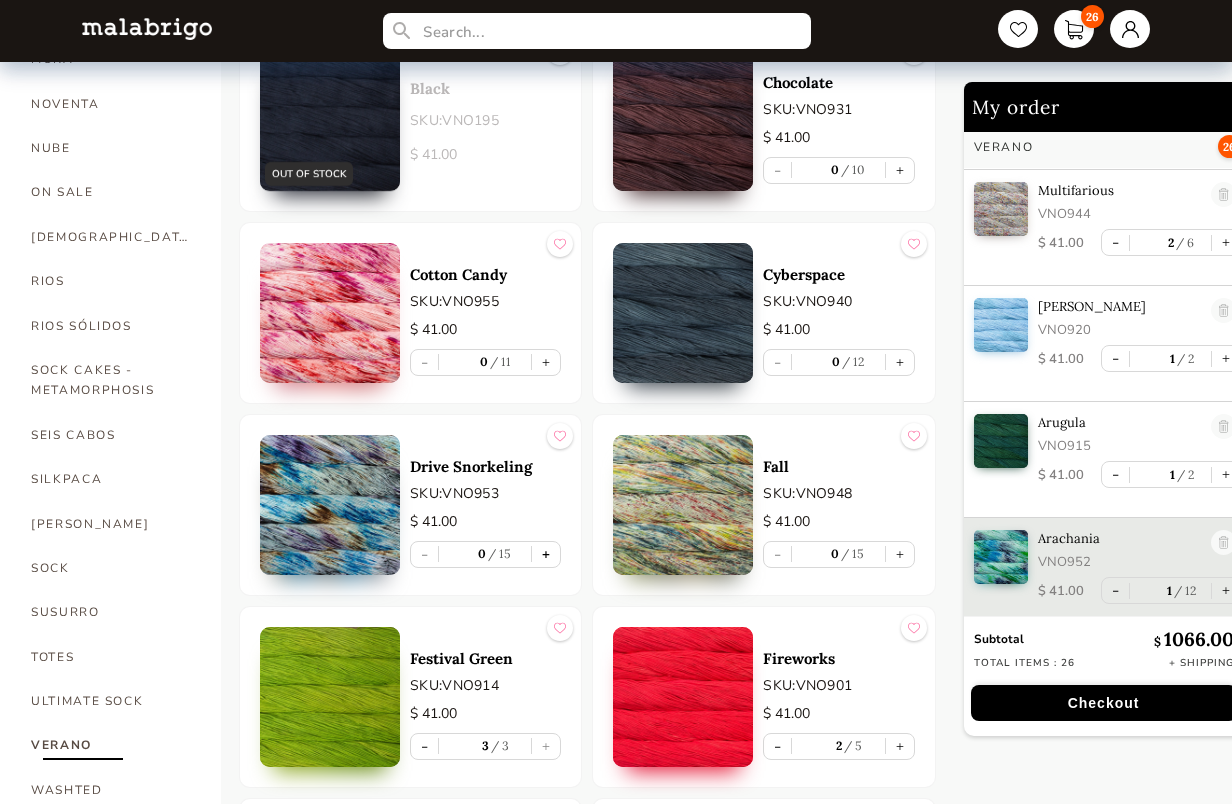 click on "+" at bounding box center (546, 554) 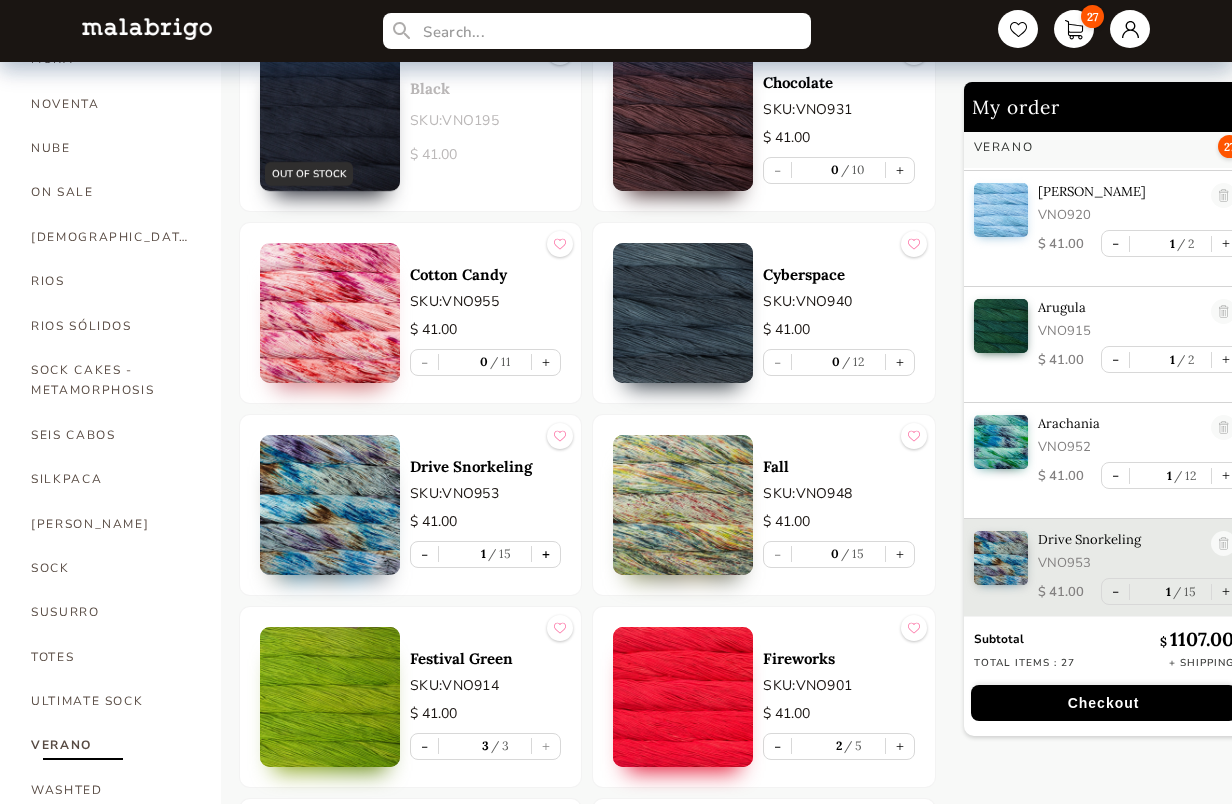 scroll, scrollTop: 1275, scrollLeft: 0, axis: vertical 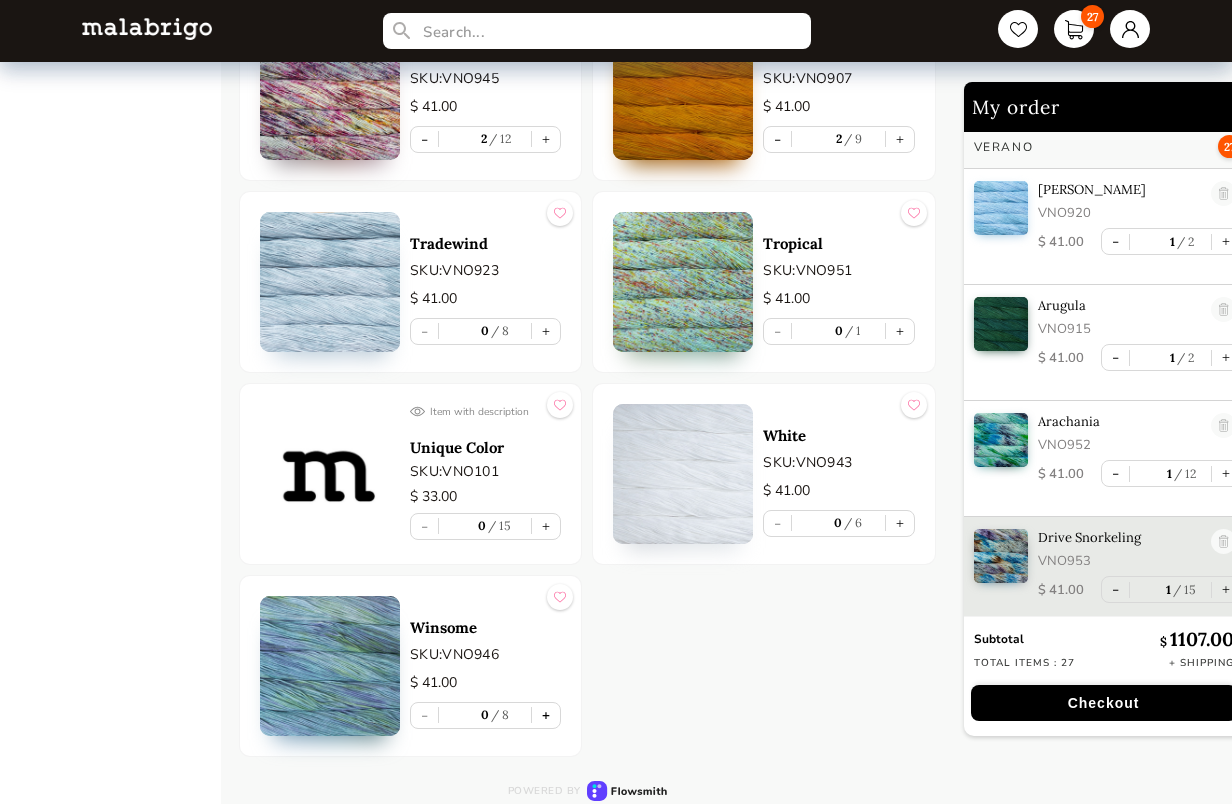 click on "+" at bounding box center (546, 715) 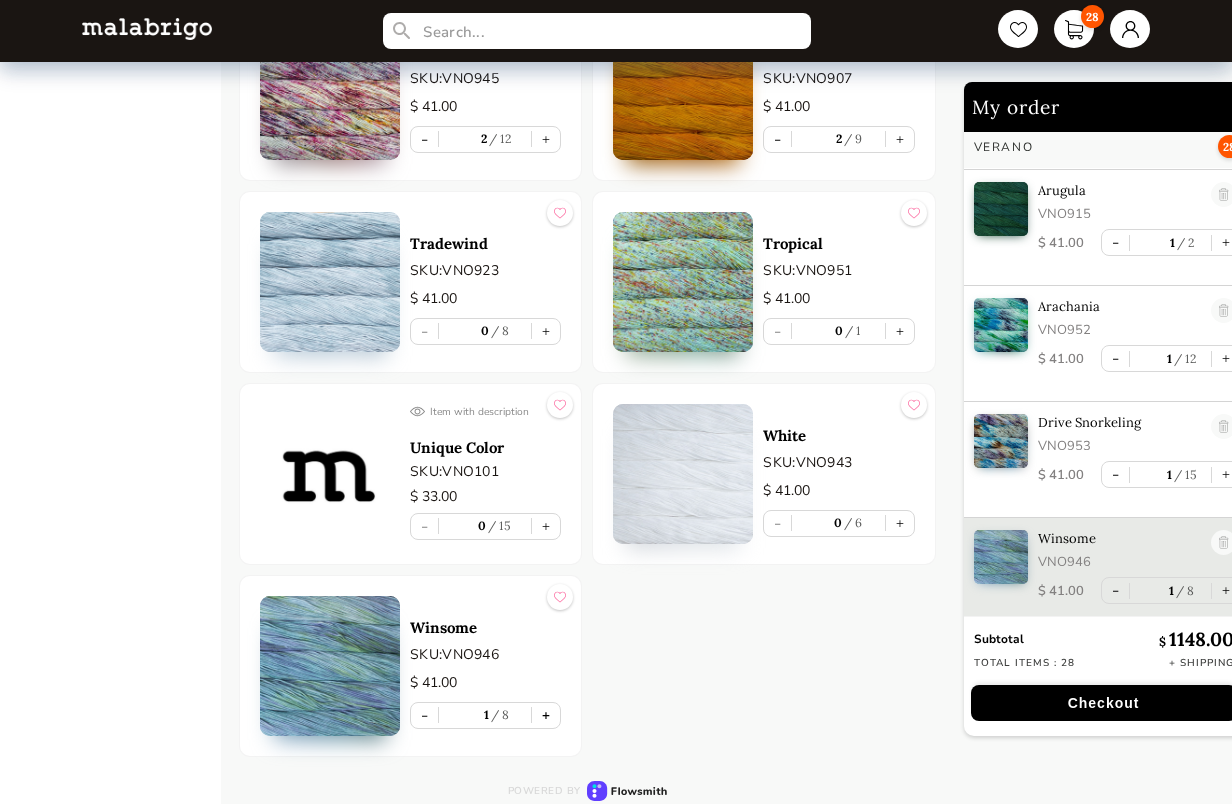 click on "+" at bounding box center (546, 715) 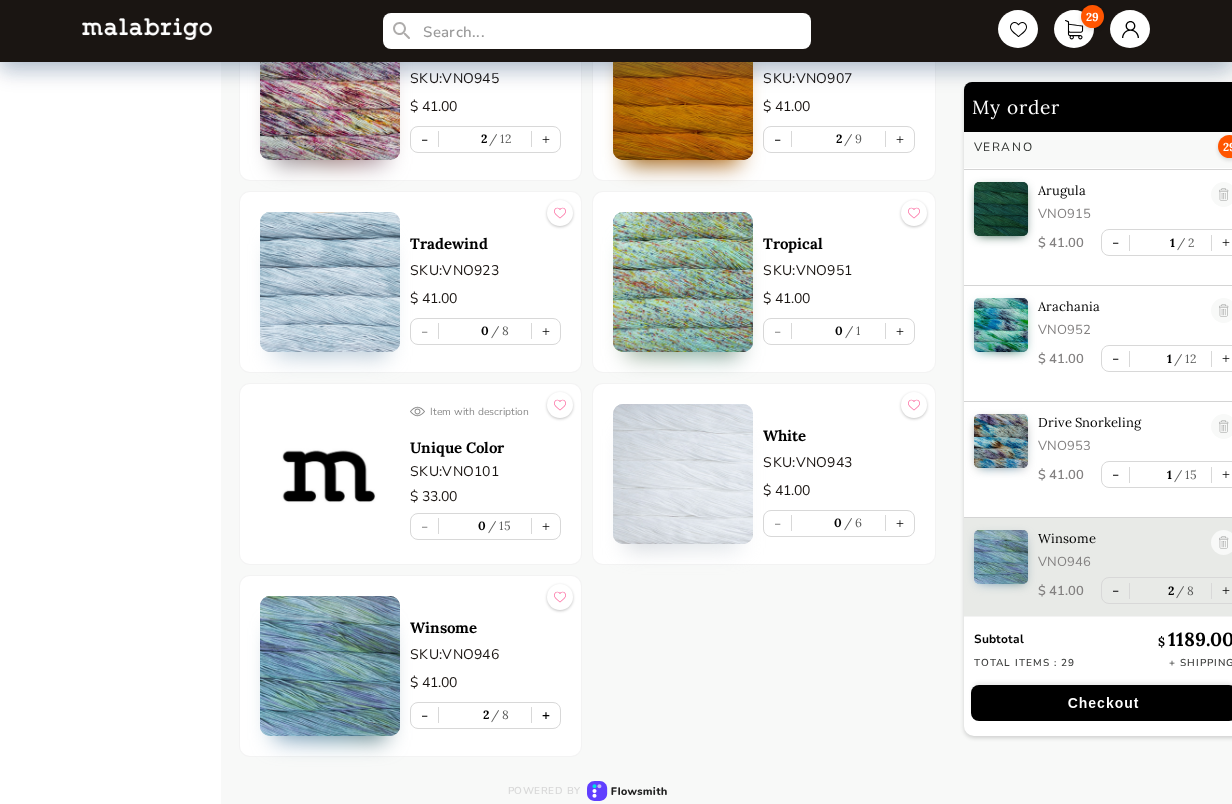 scroll, scrollTop: 1407, scrollLeft: 0, axis: vertical 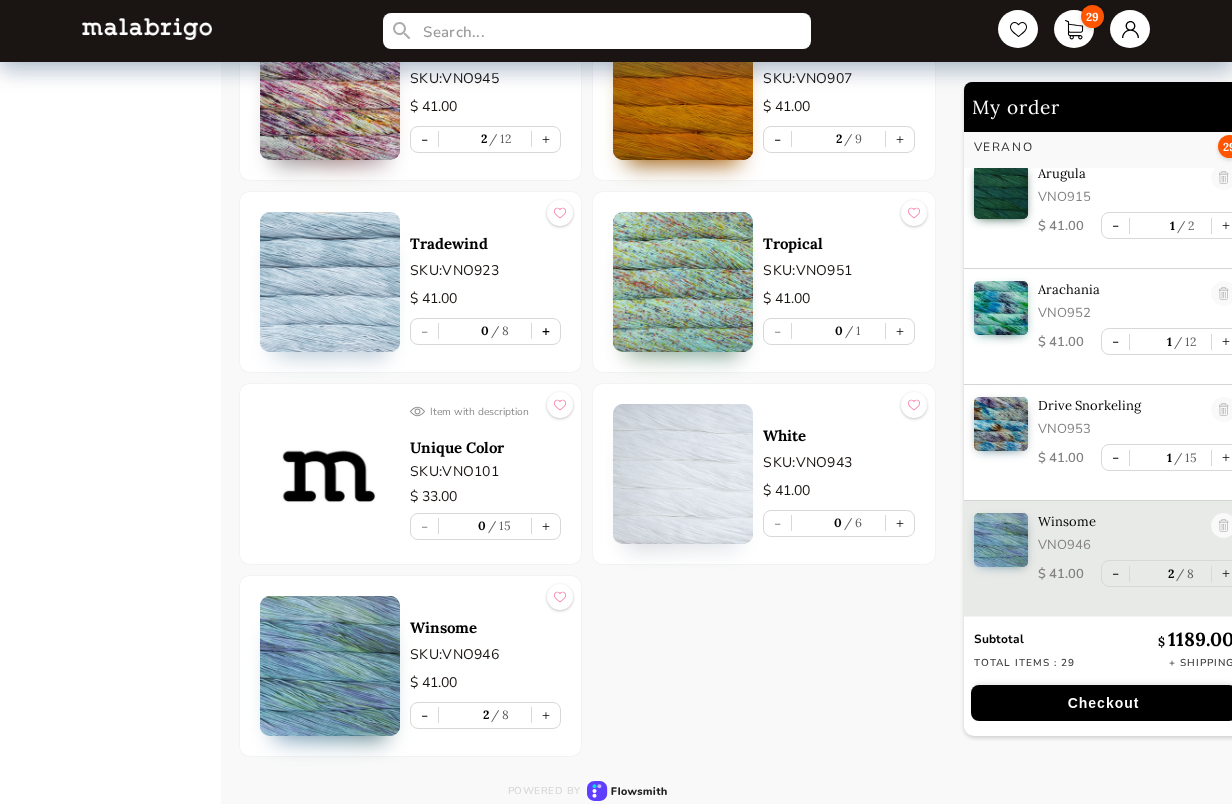 click on "+" at bounding box center [546, 331] 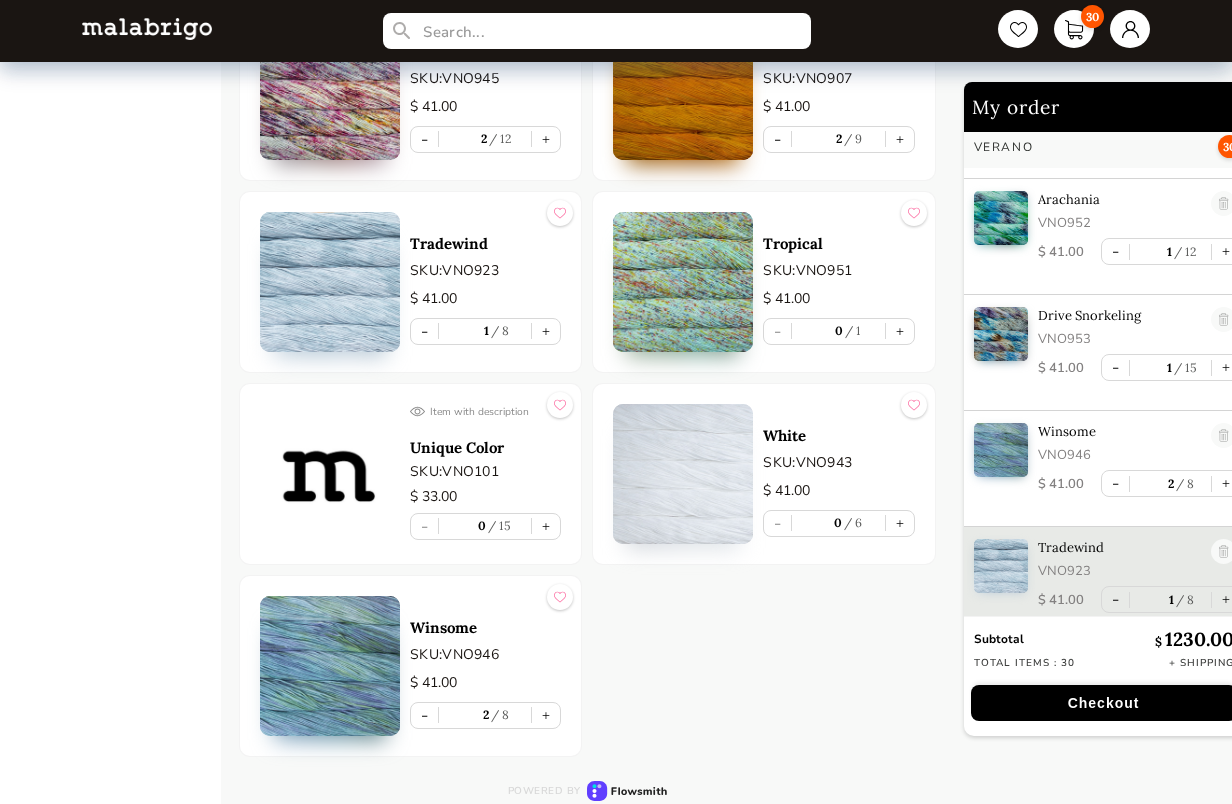 scroll, scrollTop: 1506, scrollLeft: 0, axis: vertical 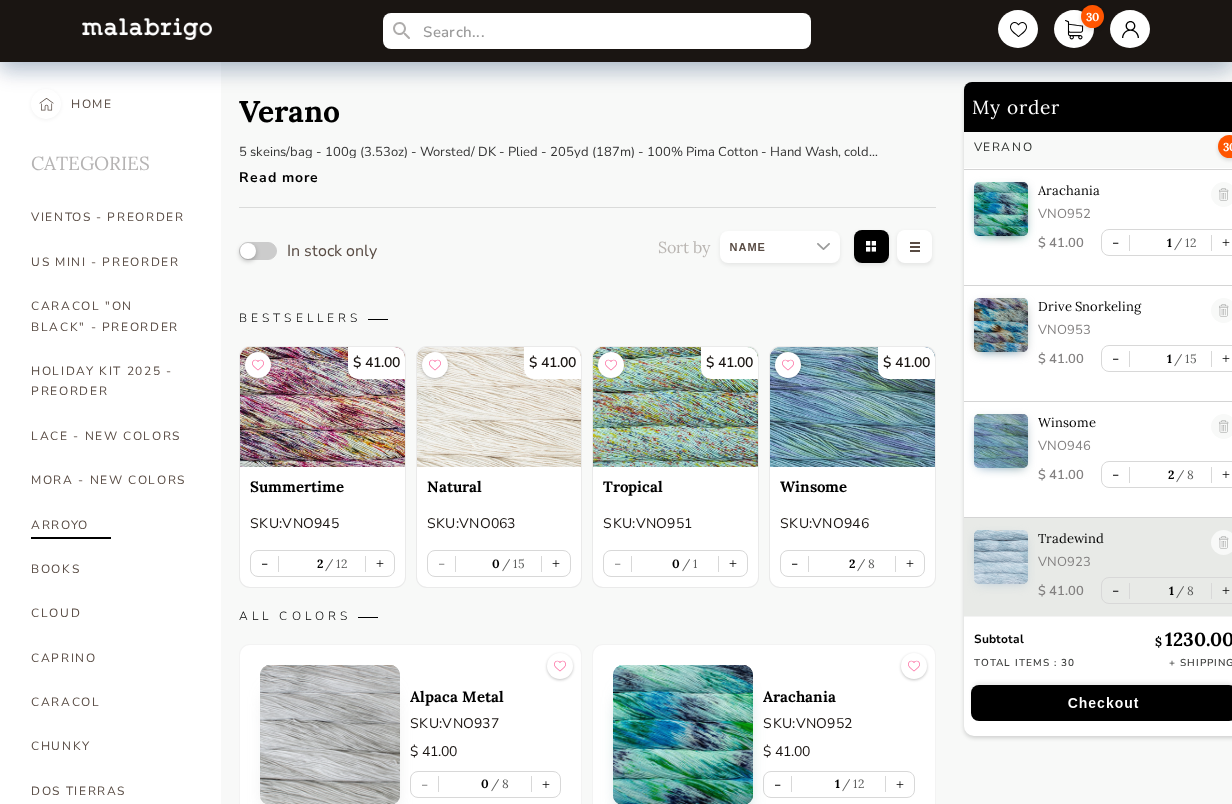 click on "ARROYO" at bounding box center (111, 525) 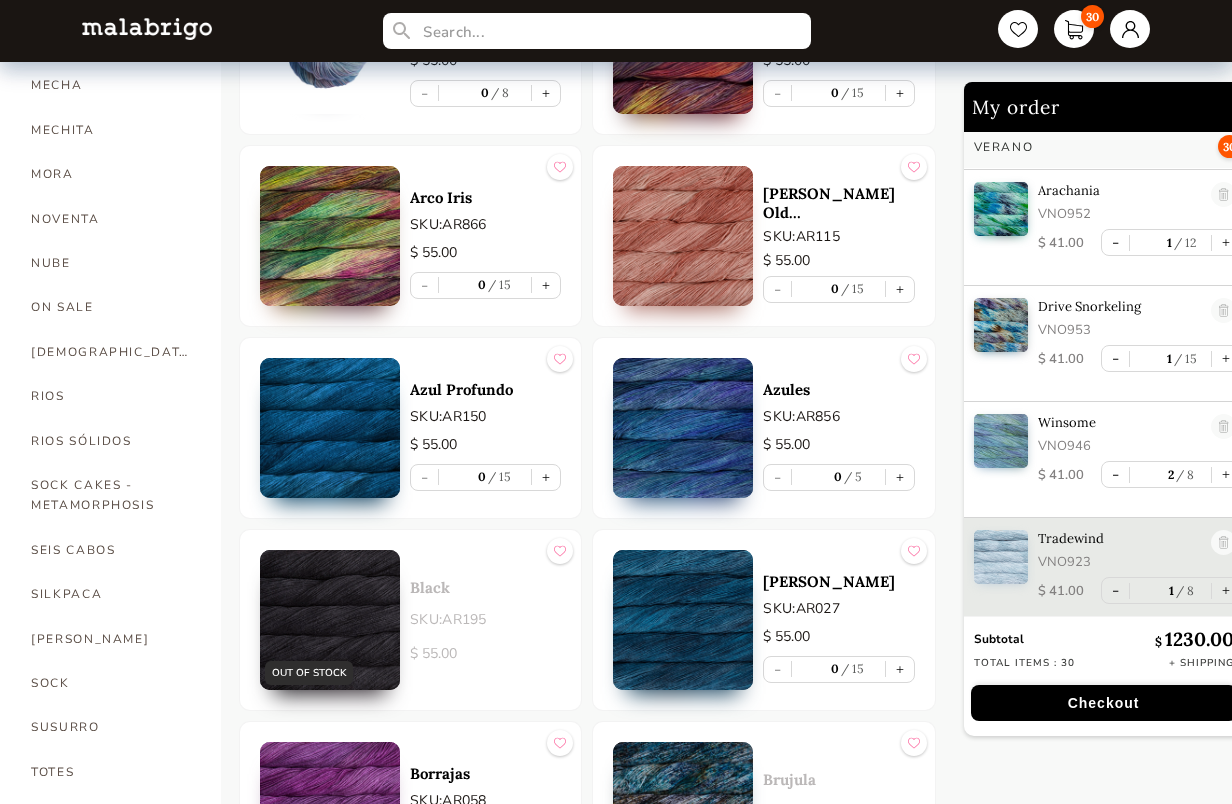 scroll, scrollTop: 880, scrollLeft: 0, axis: vertical 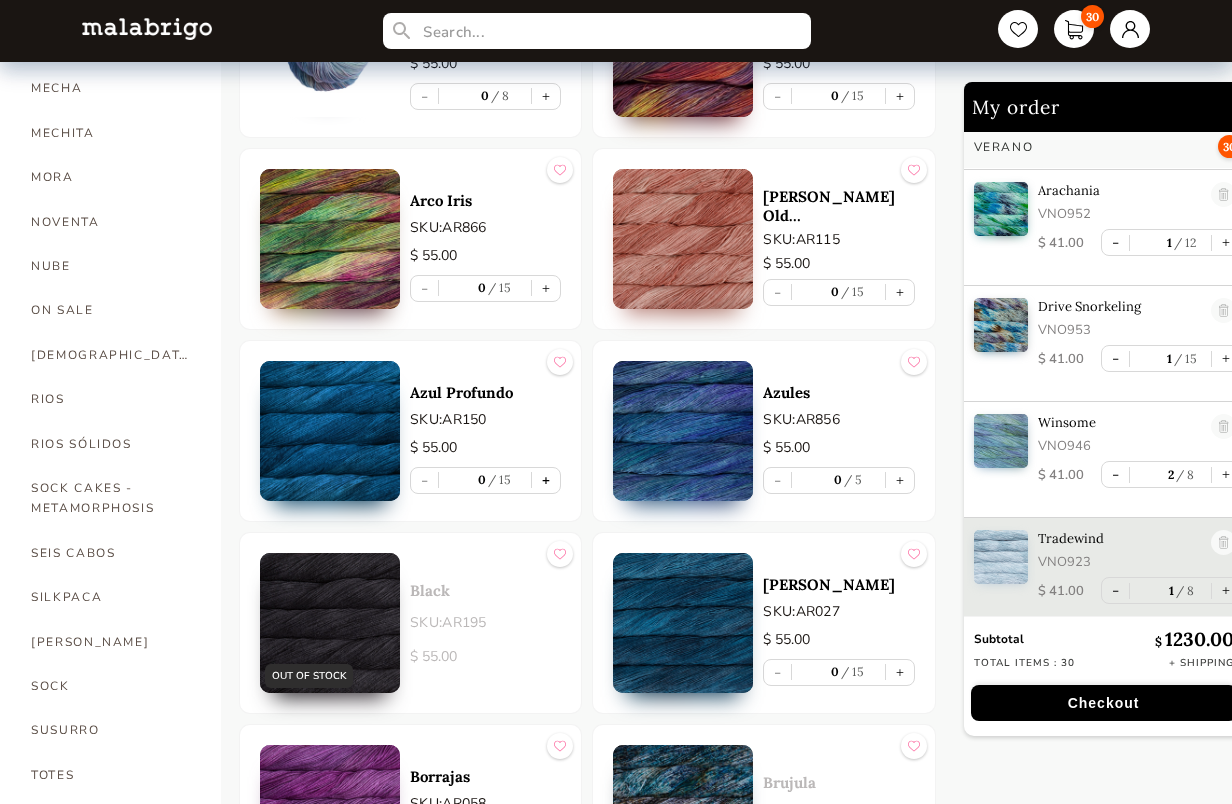 click on "+" at bounding box center [546, 480] 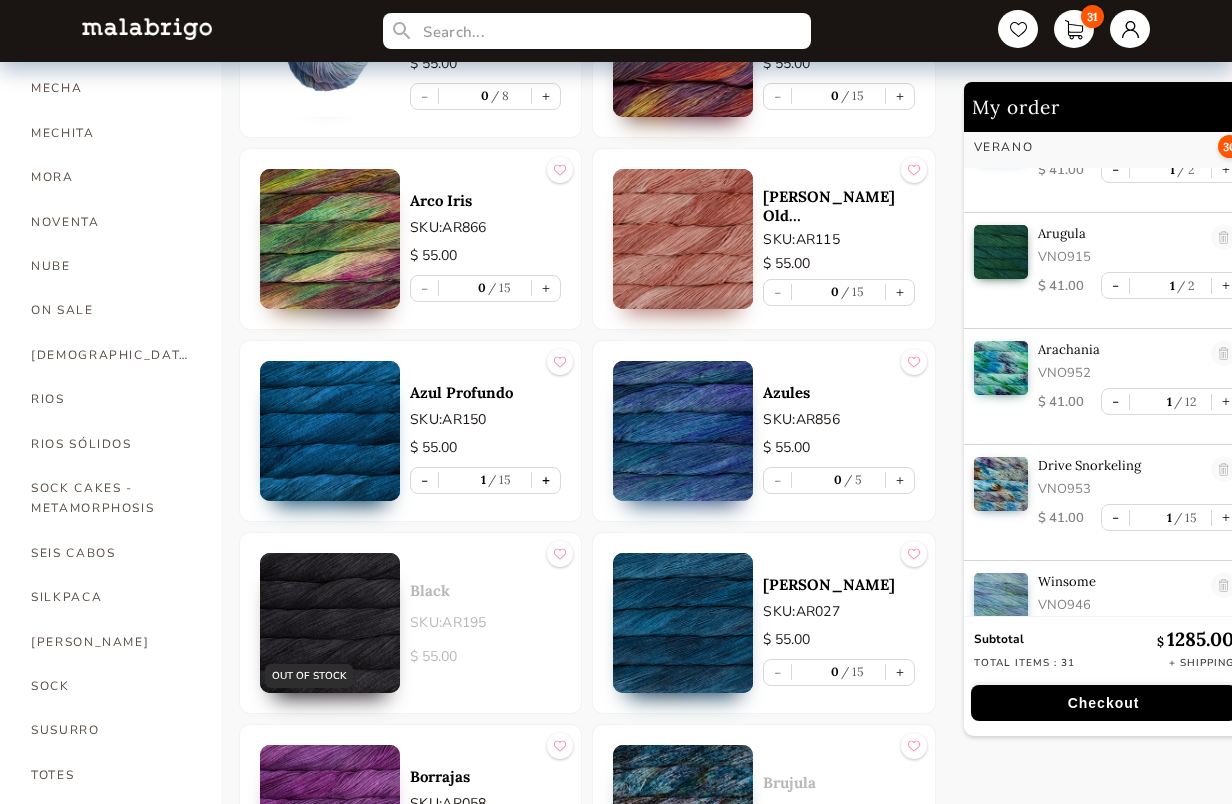 scroll, scrollTop: 1471, scrollLeft: 0, axis: vertical 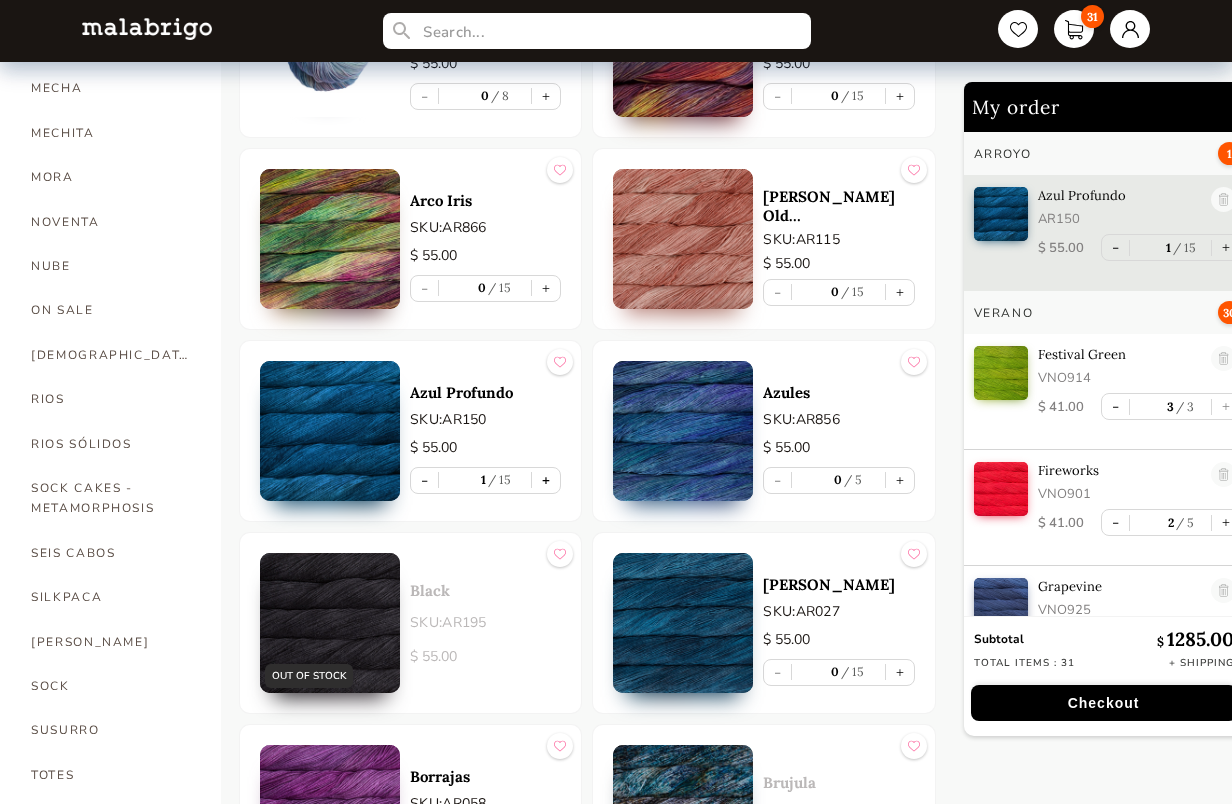 click on "+" at bounding box center (546, 480) 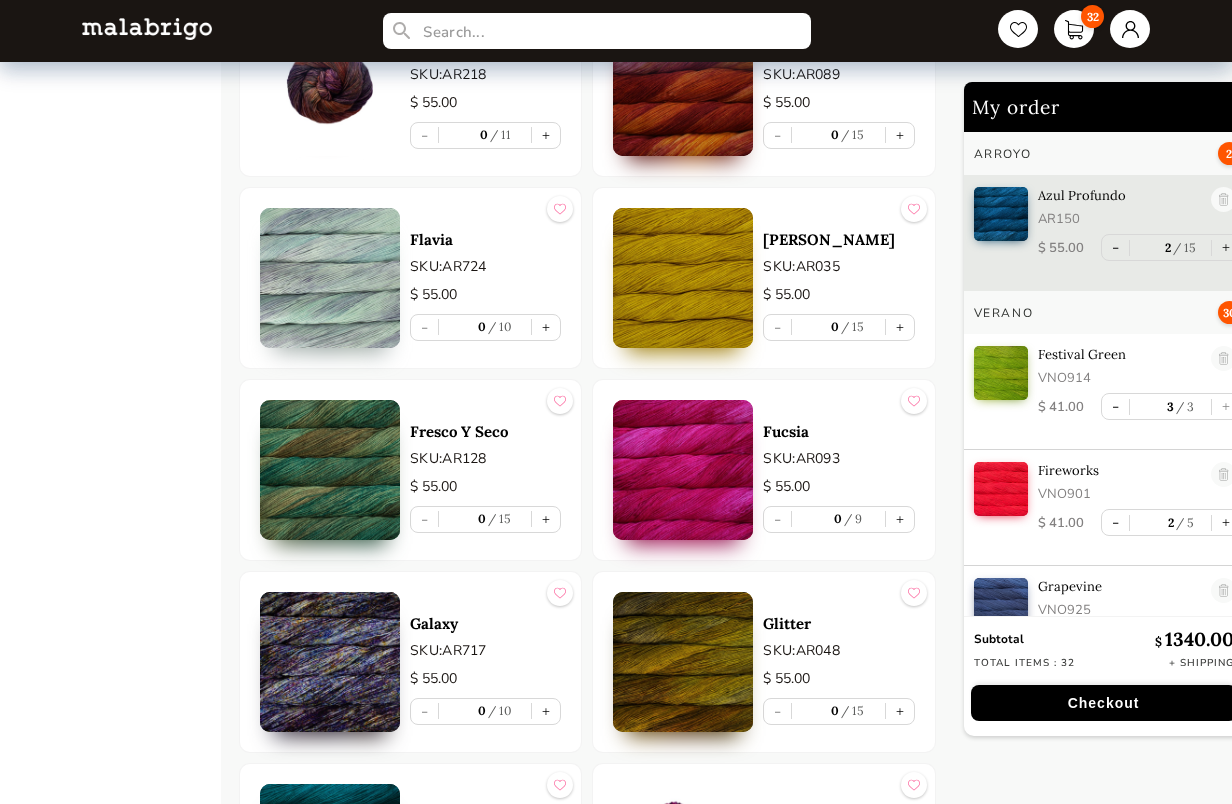 scroll, scrollTop: 3357, scrollLeft: 0, axis: vertical 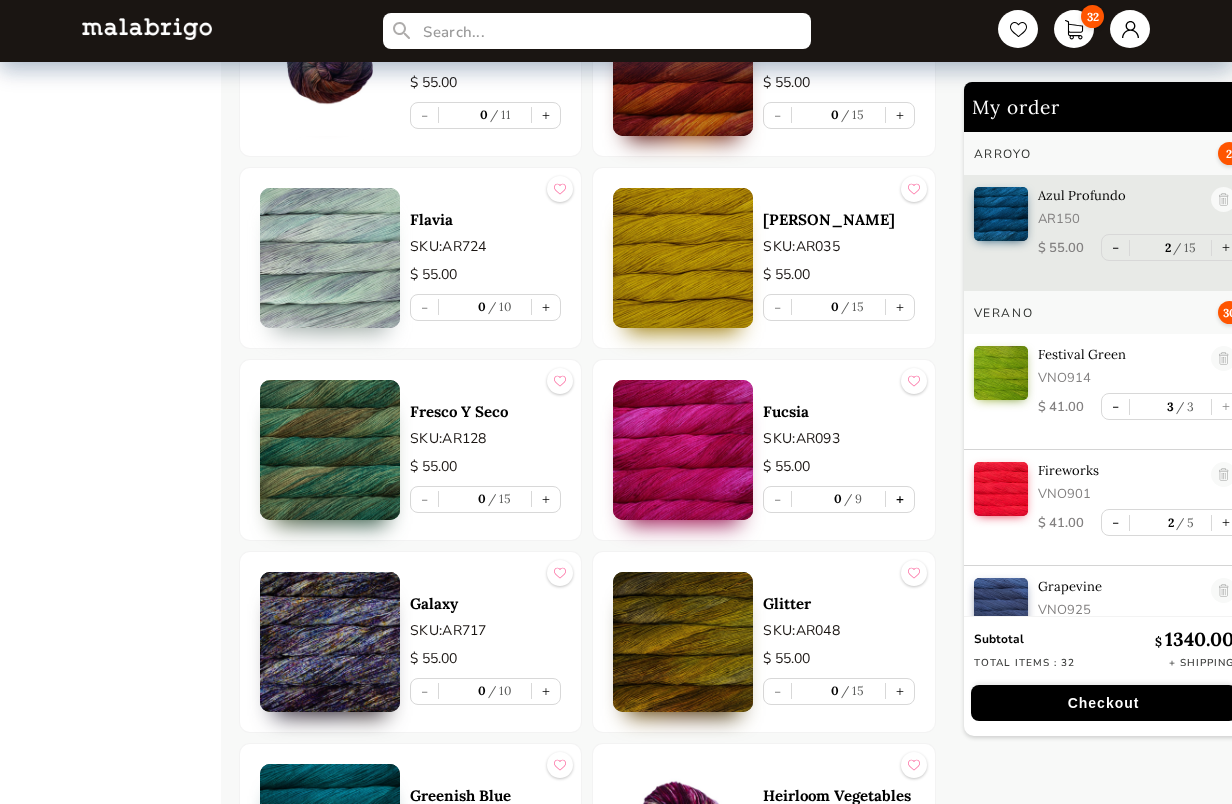 click on "+" at bounding box center [900, 499] 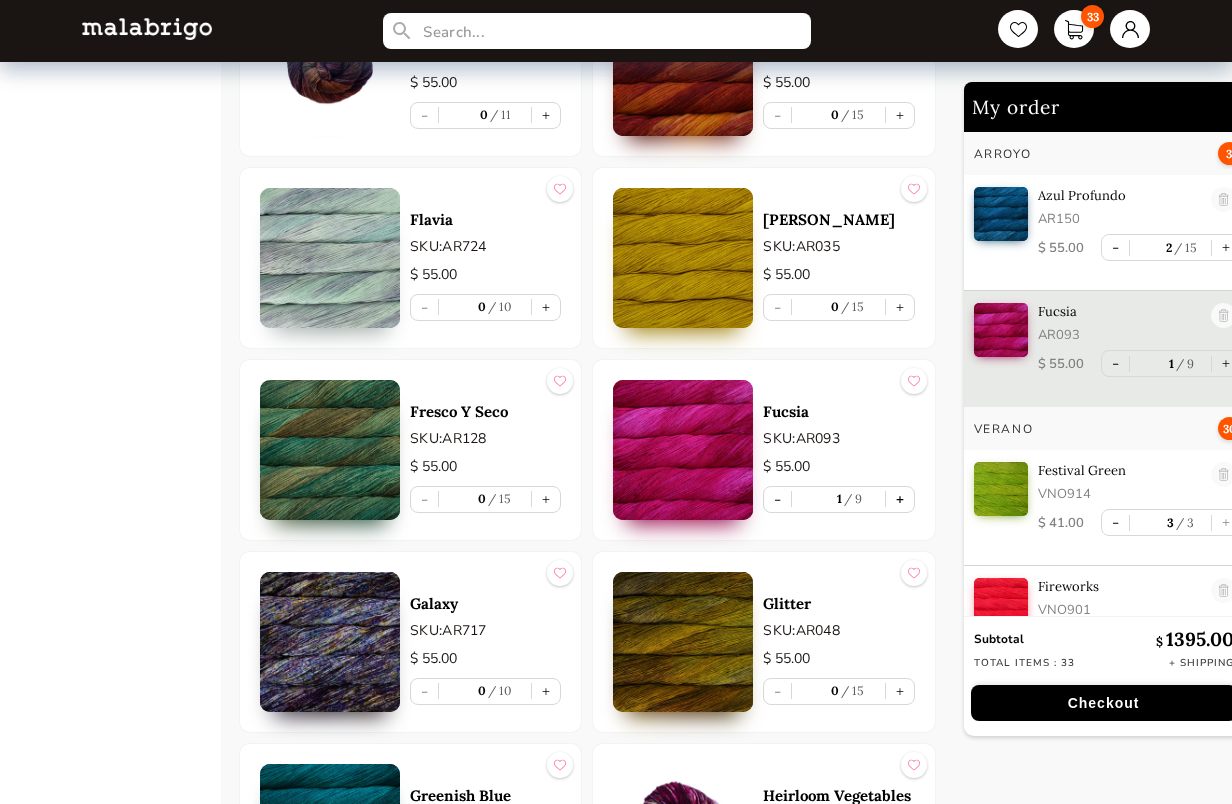 click on "+" at bounding box center [900, 499] 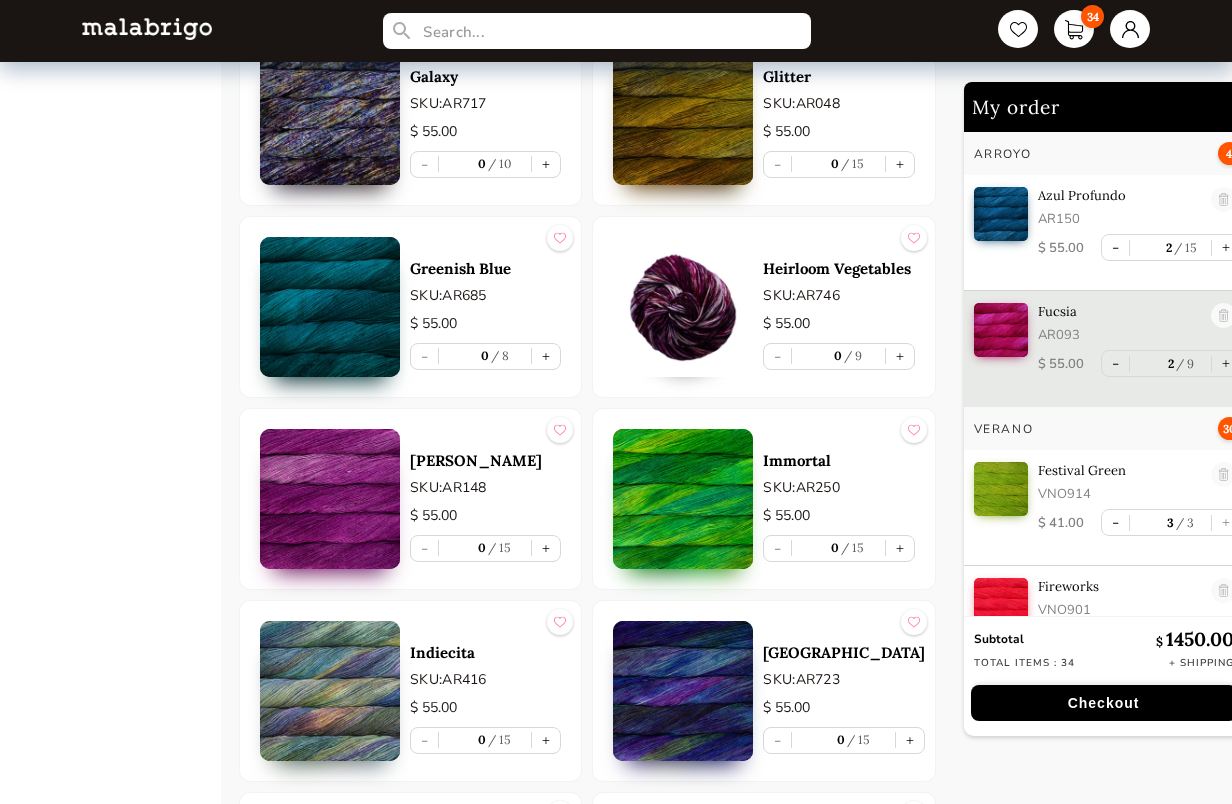 scroll, scrollTop: 3891, scrollLeft: 0, axis: vertical 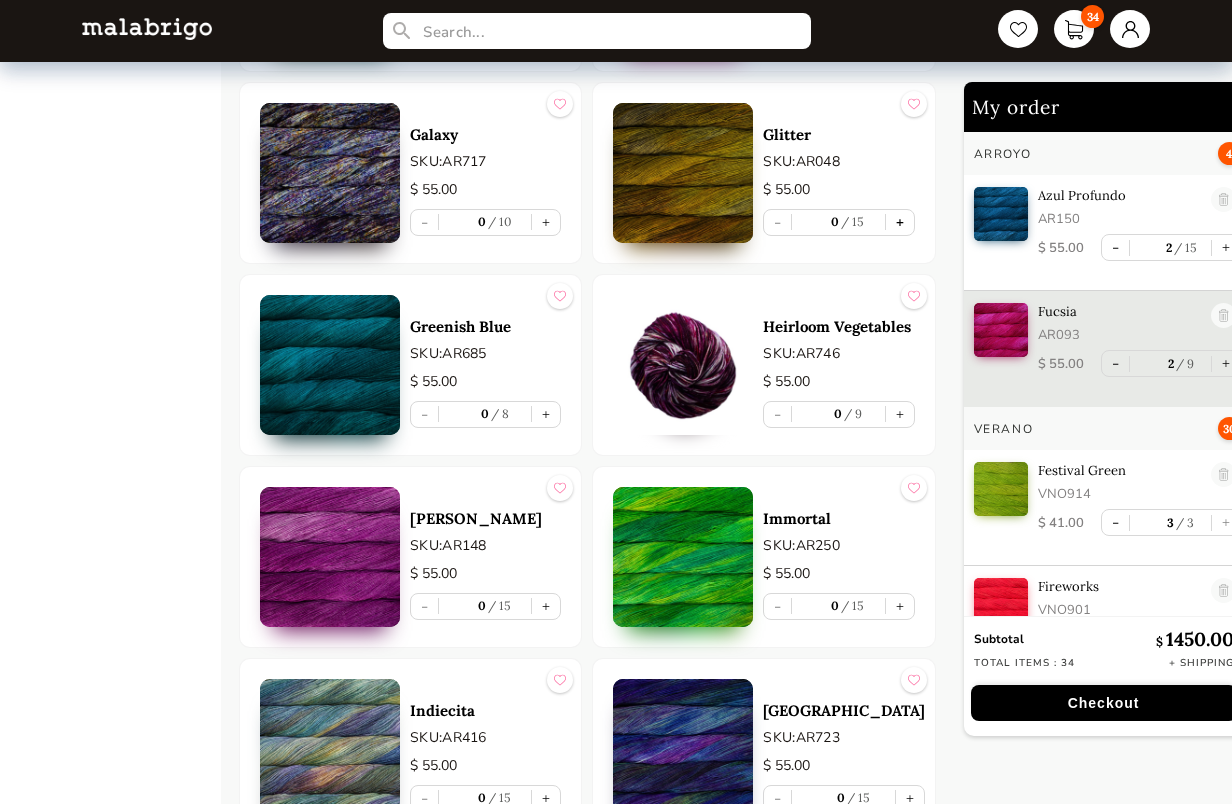 click on "+" at bounding box center [900, 222] 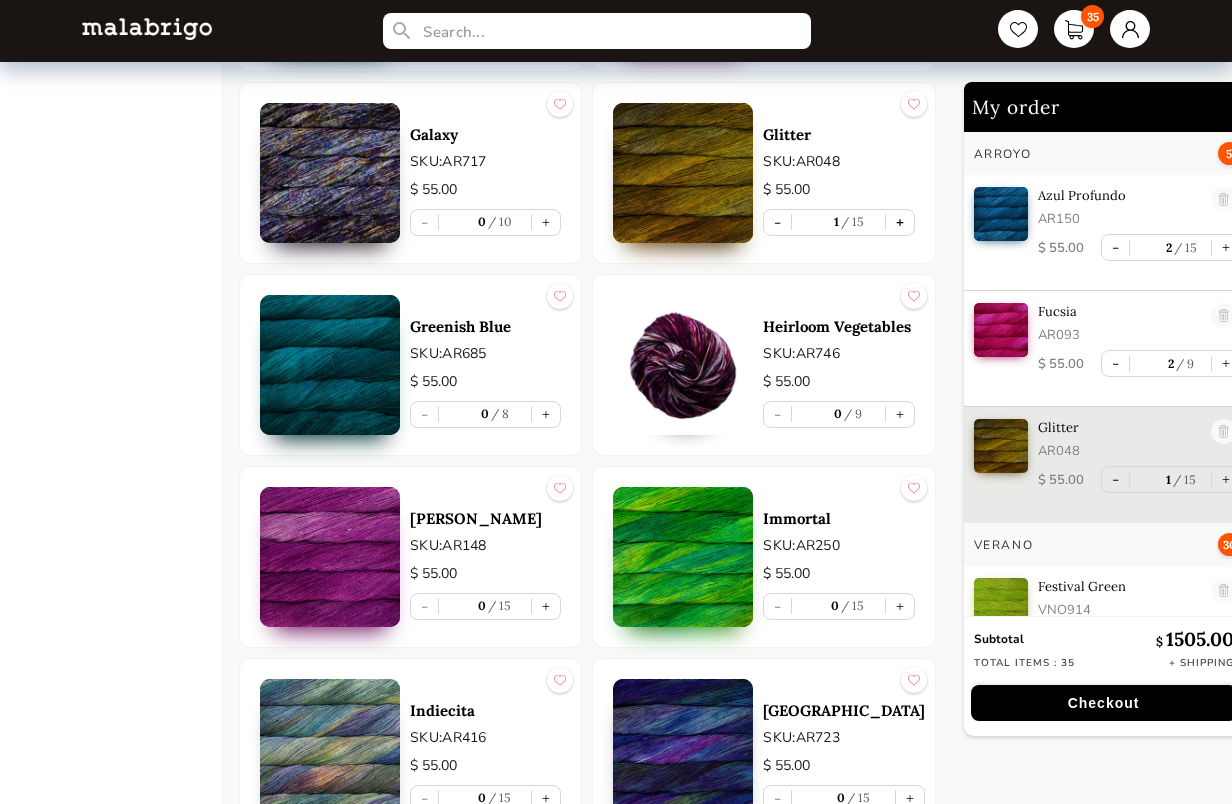 click on "+" at bounding box center (900, 222) 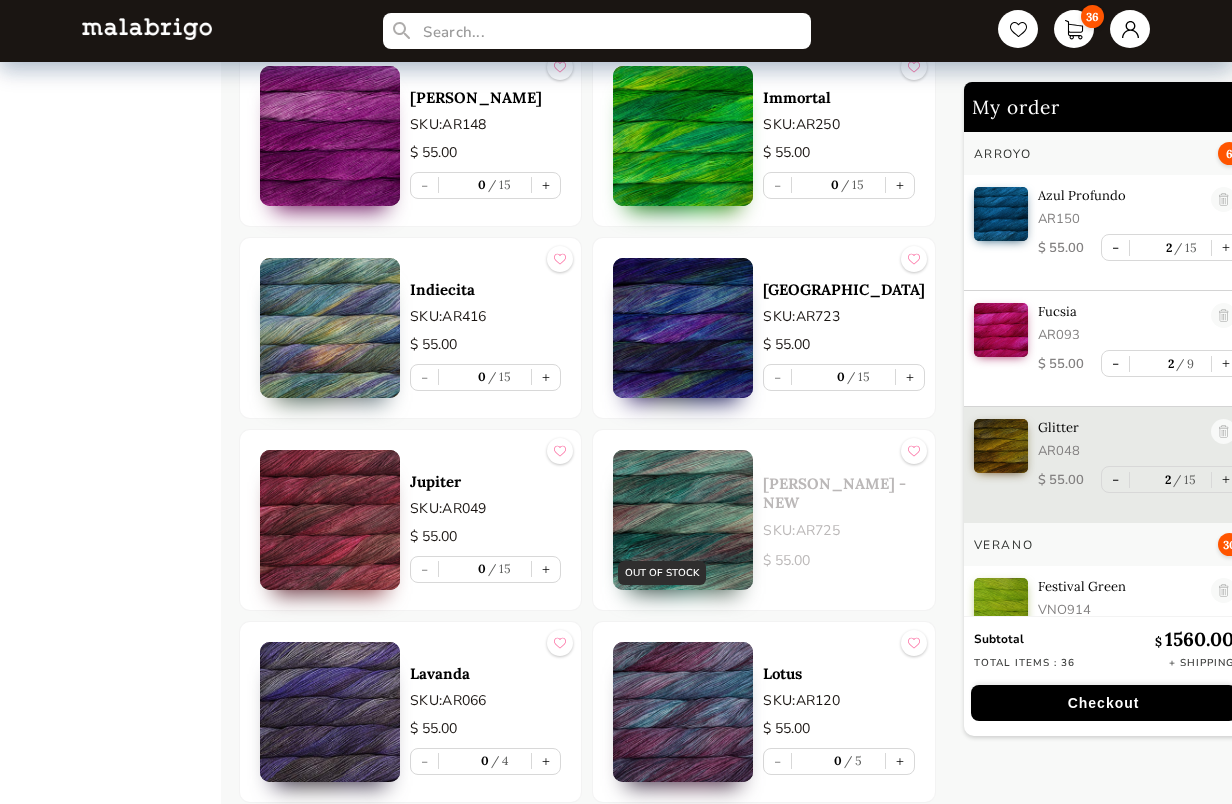 scroll, scrollTop: 4266, scrollLeft: 0, axis: vertical 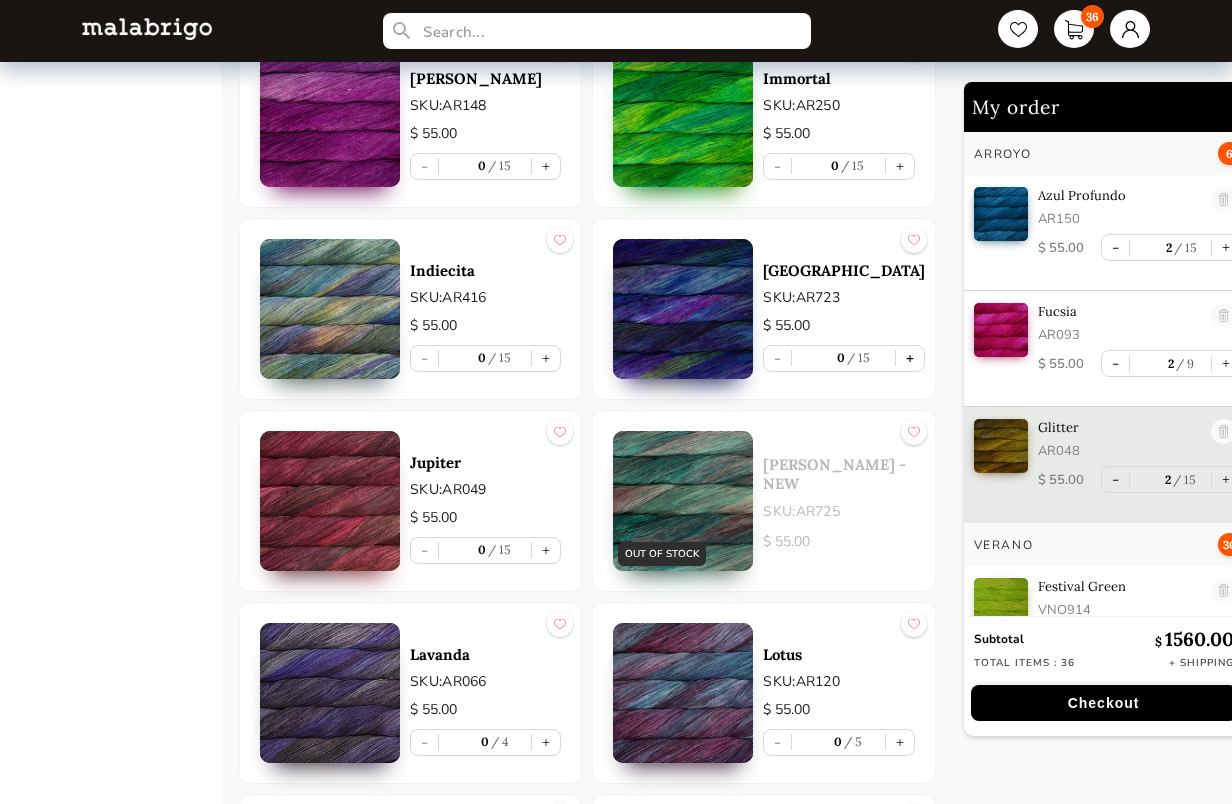 click on "+" at bounding box center (910, 358) 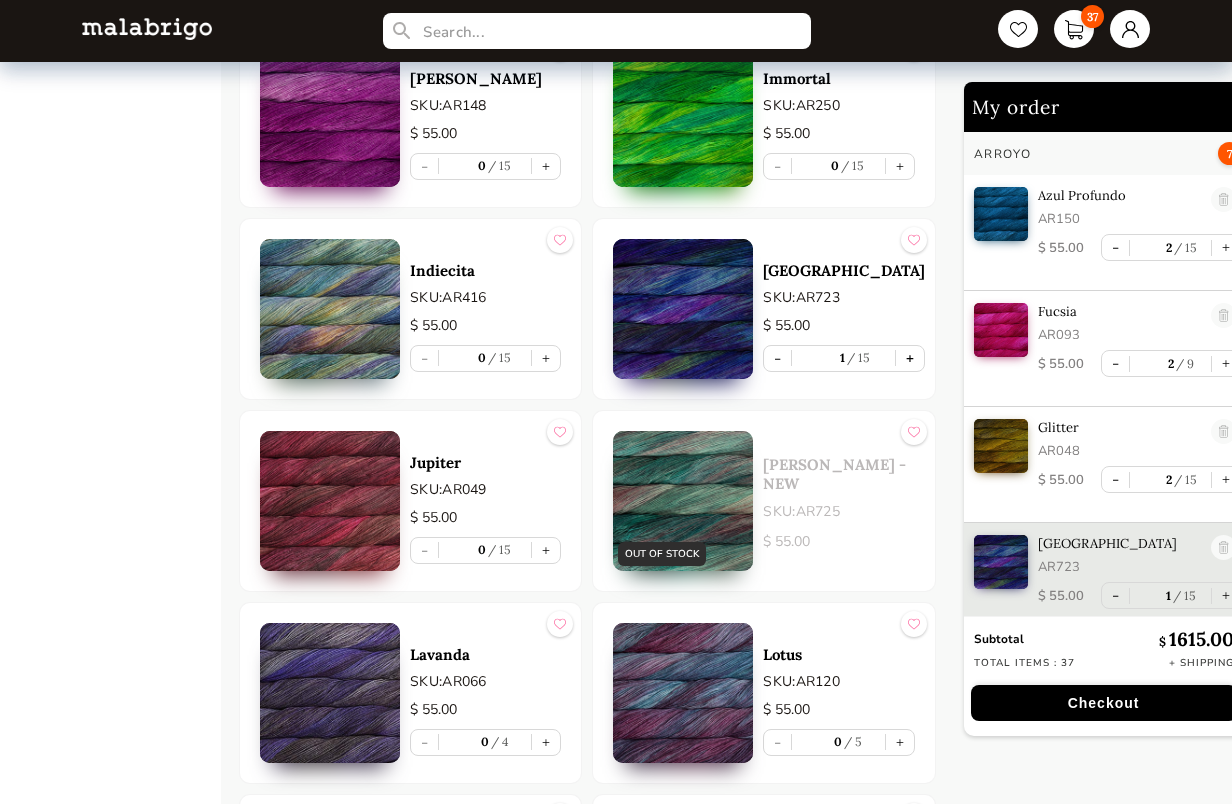 scroll, scrollTop: 5, scrollLeft: 0, axis: vertical 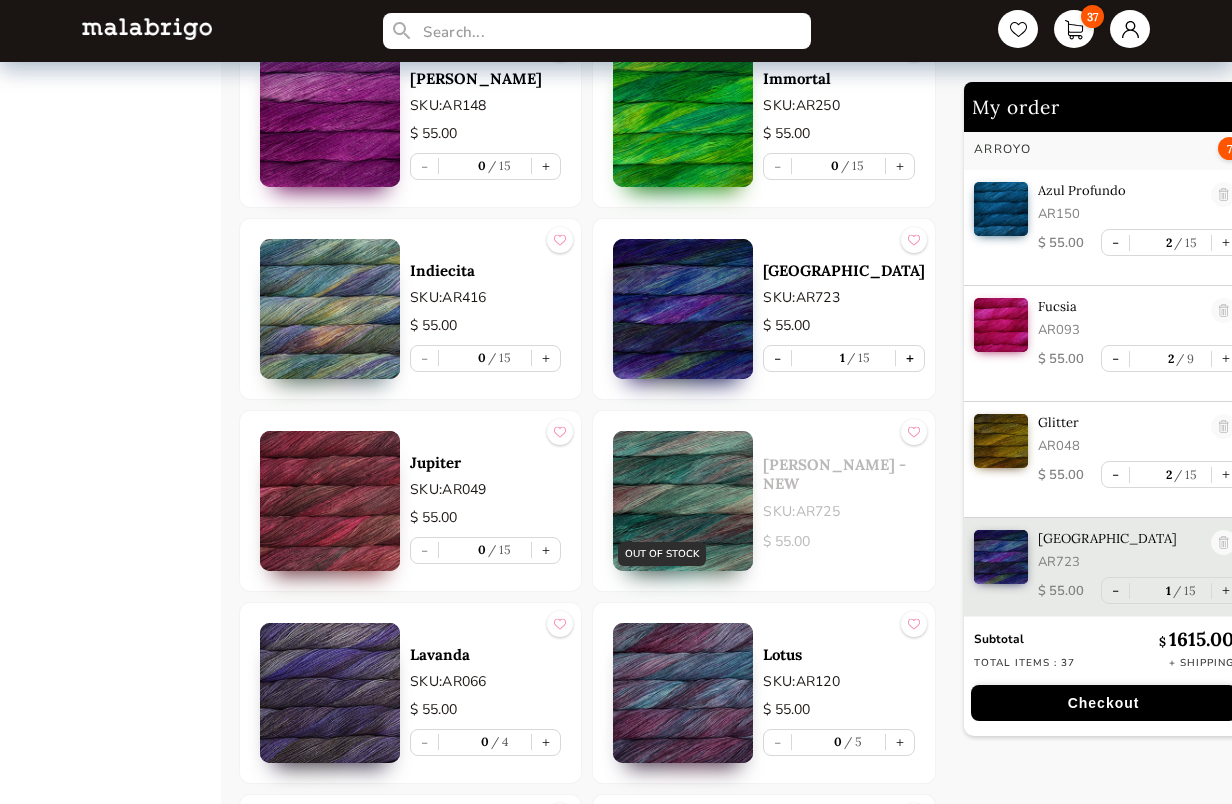 click on "+" at bounding box center [910, 358] 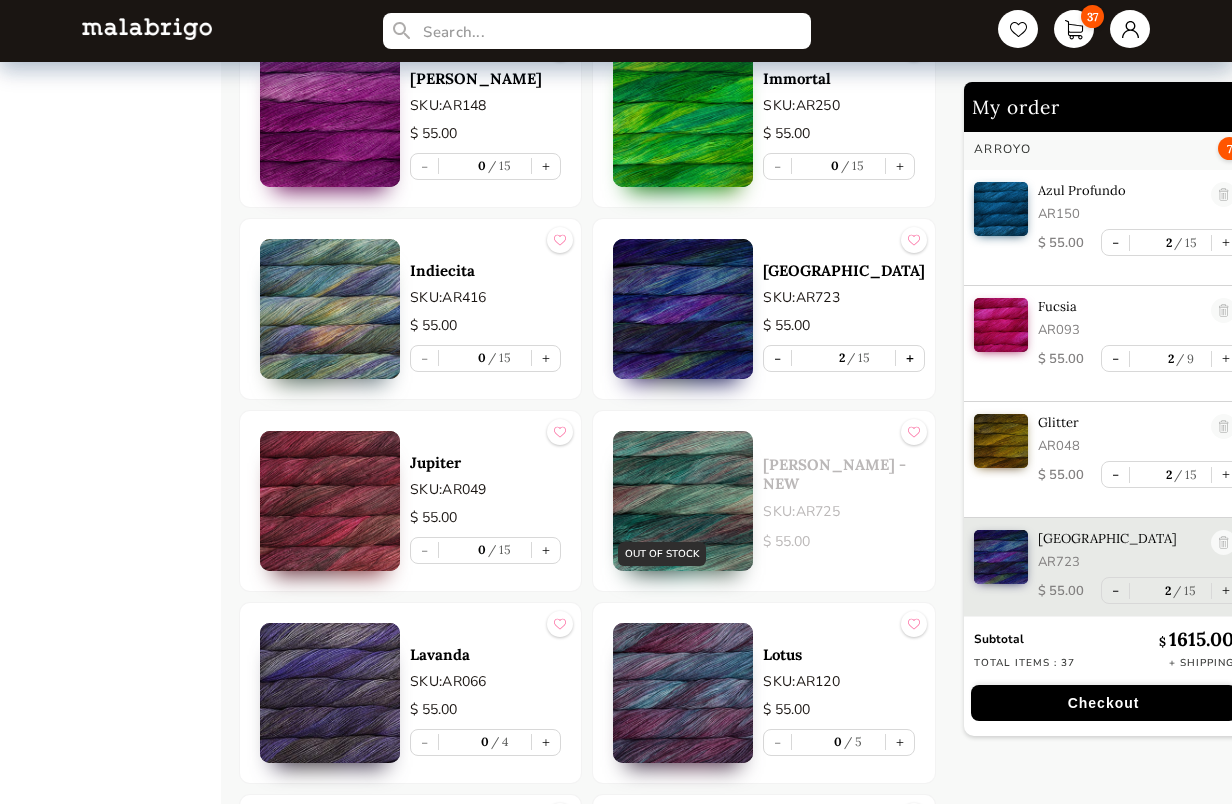scroll, scrollTop: 15, scrollLeft: 0, axis: vertical 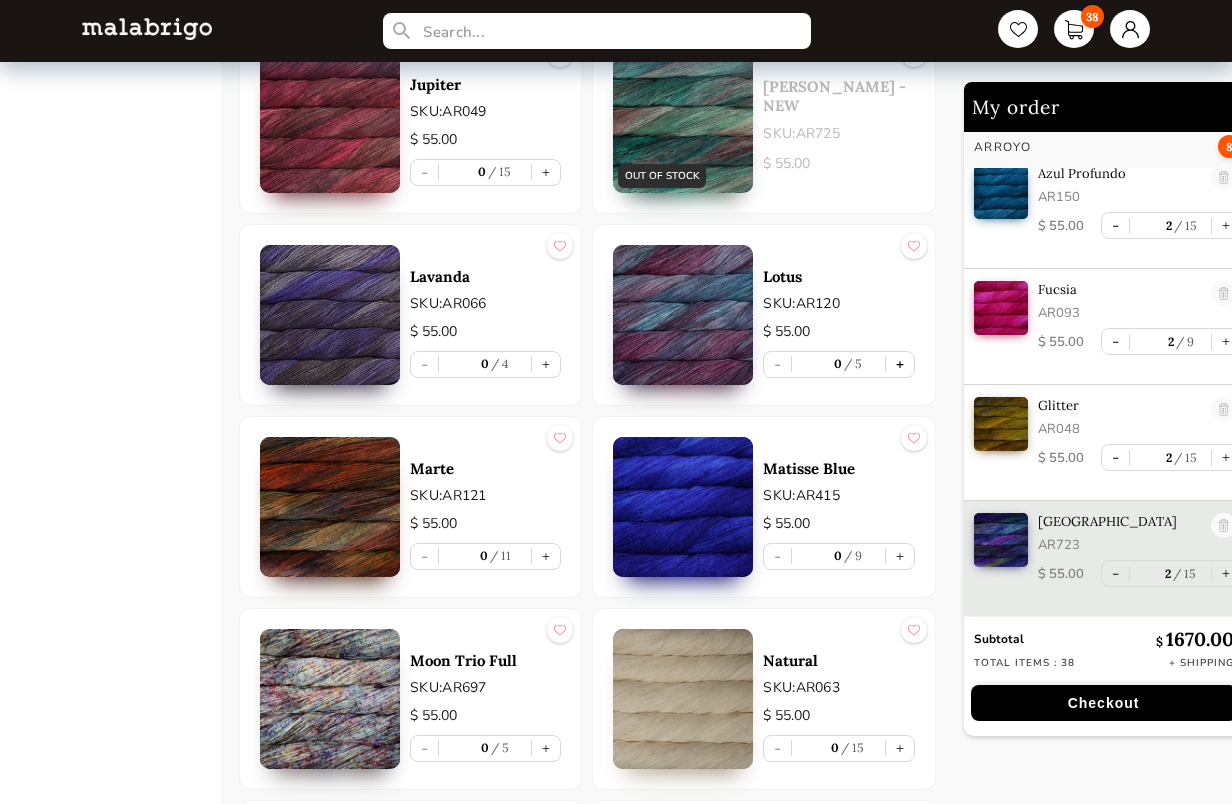 click on "+" at bounding box center [900, 364] 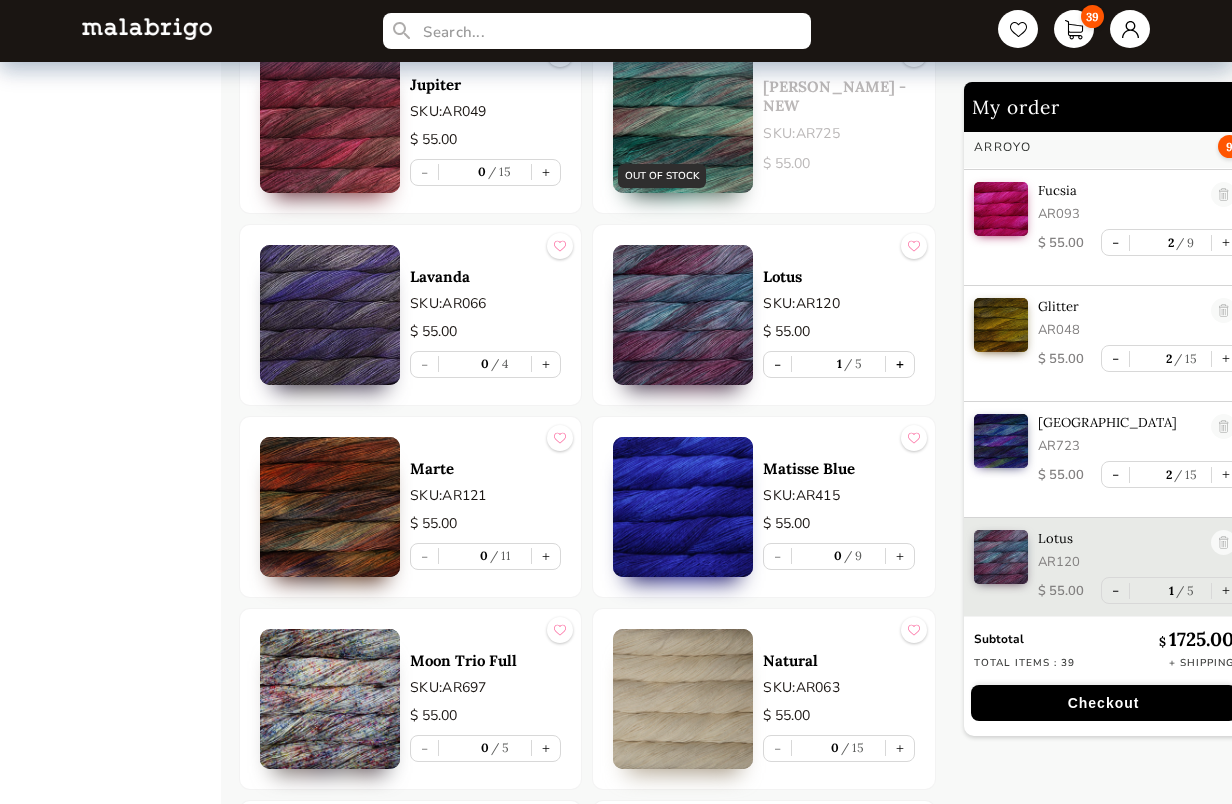 click on "+" at bounding box center [900, 364] 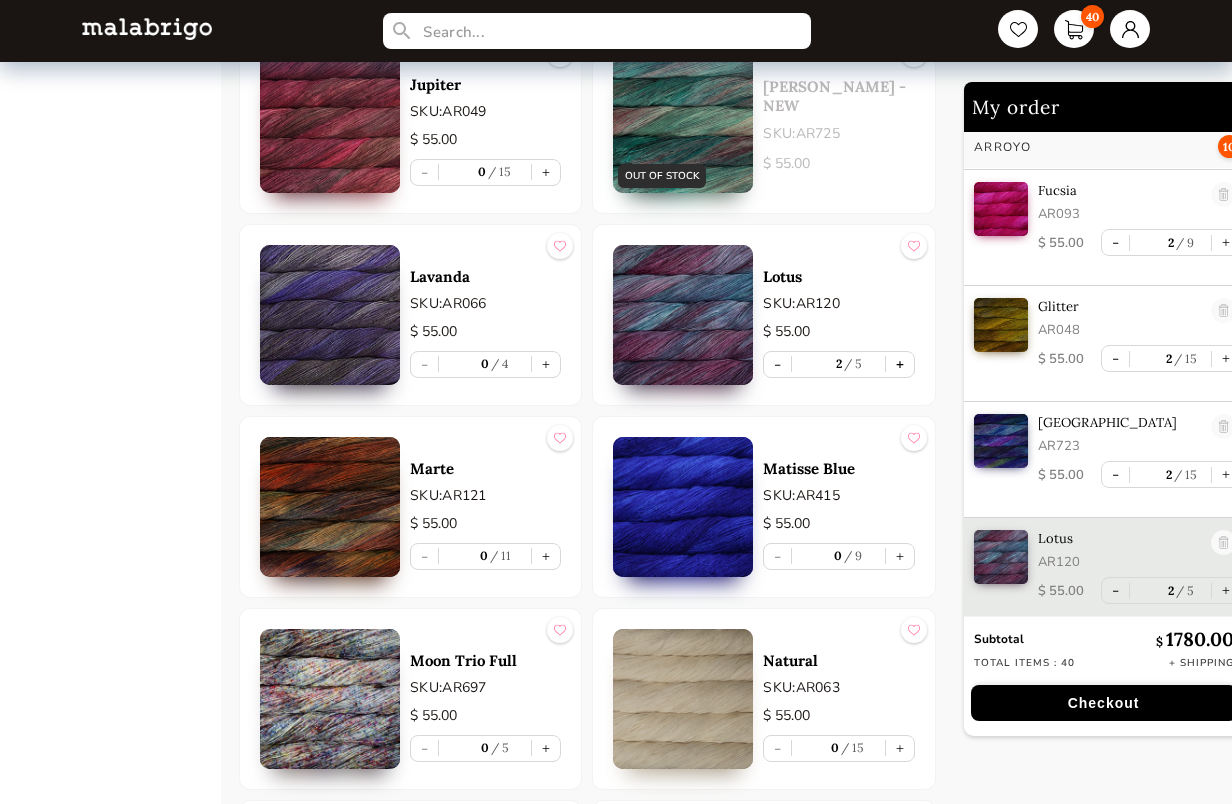 scroll, scrollTop: 131, scrollLeft: 0, axis: vertical 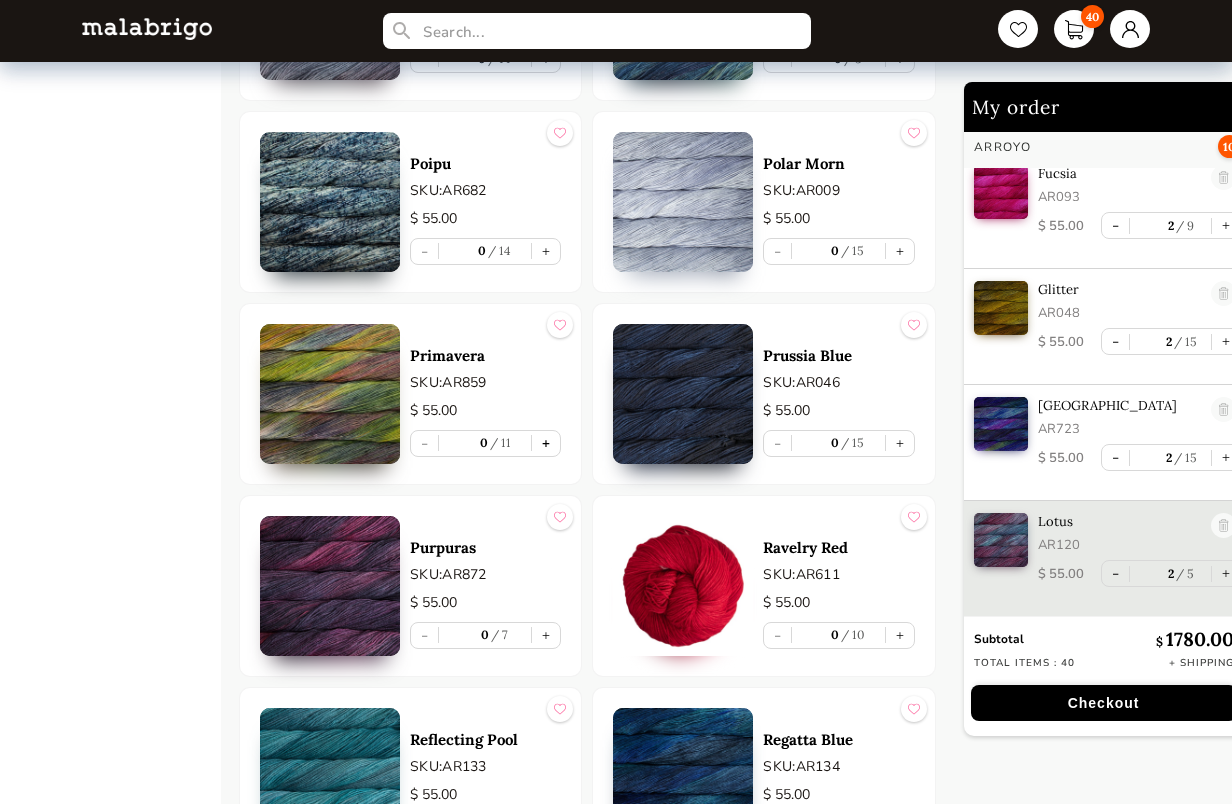 click on "+" at bounding box center [546, 443] 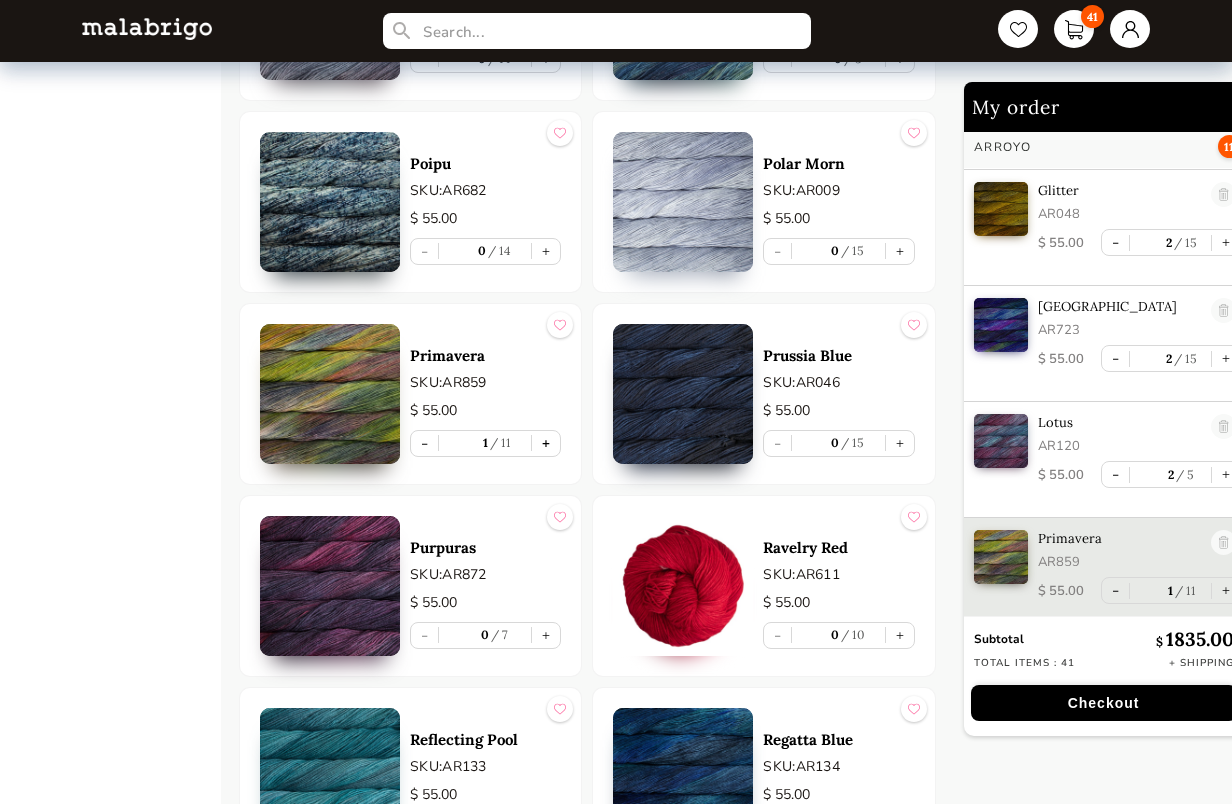 click on "+" at bounding box center [546, 443] 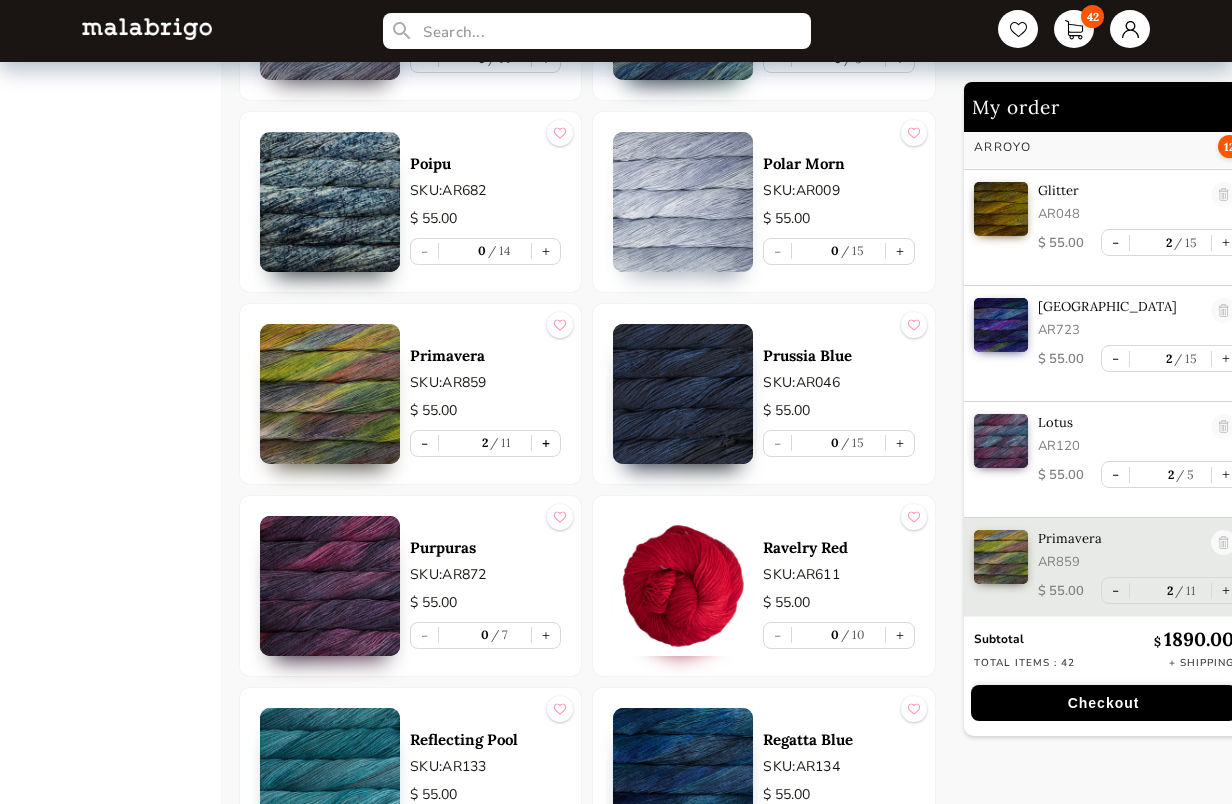 scroll, scrollTop: 247, scrollLeft: 0, axis: vertical 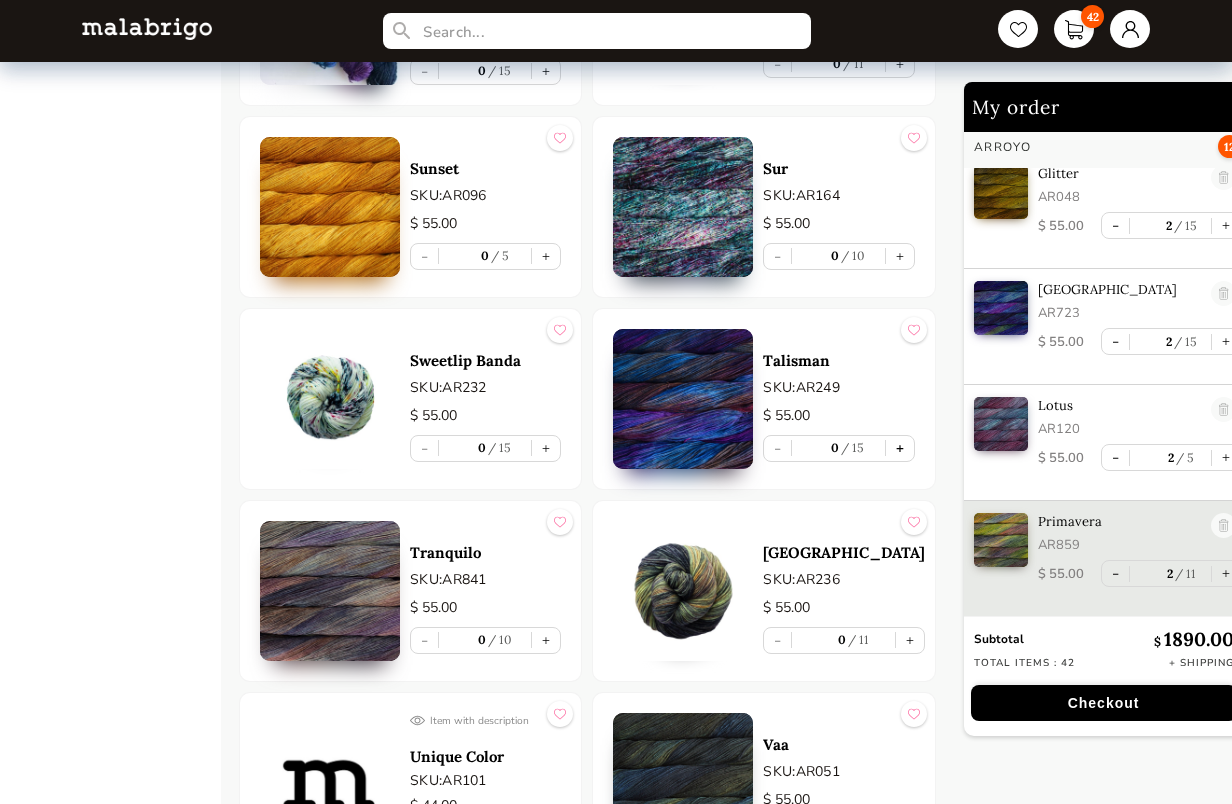click on "+" at bounding box center (900, 448) 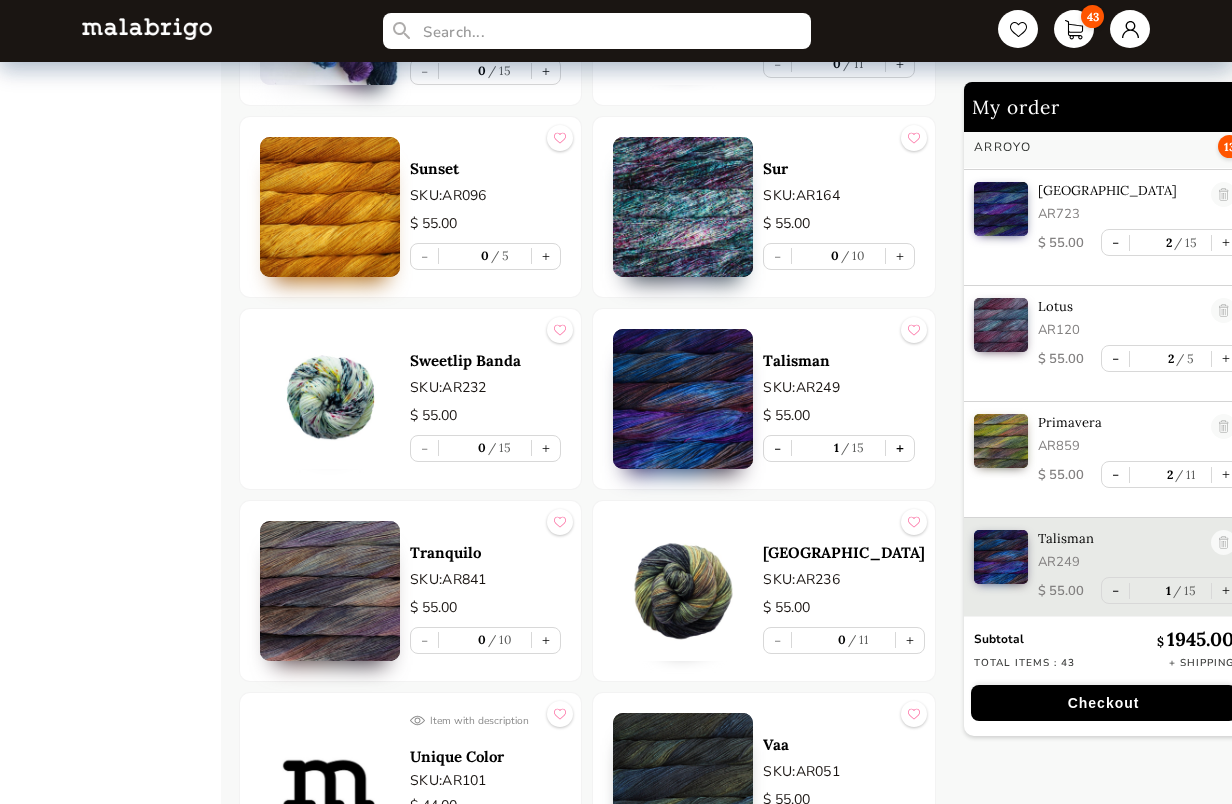 click on "+" at bounding box center (900, 448) 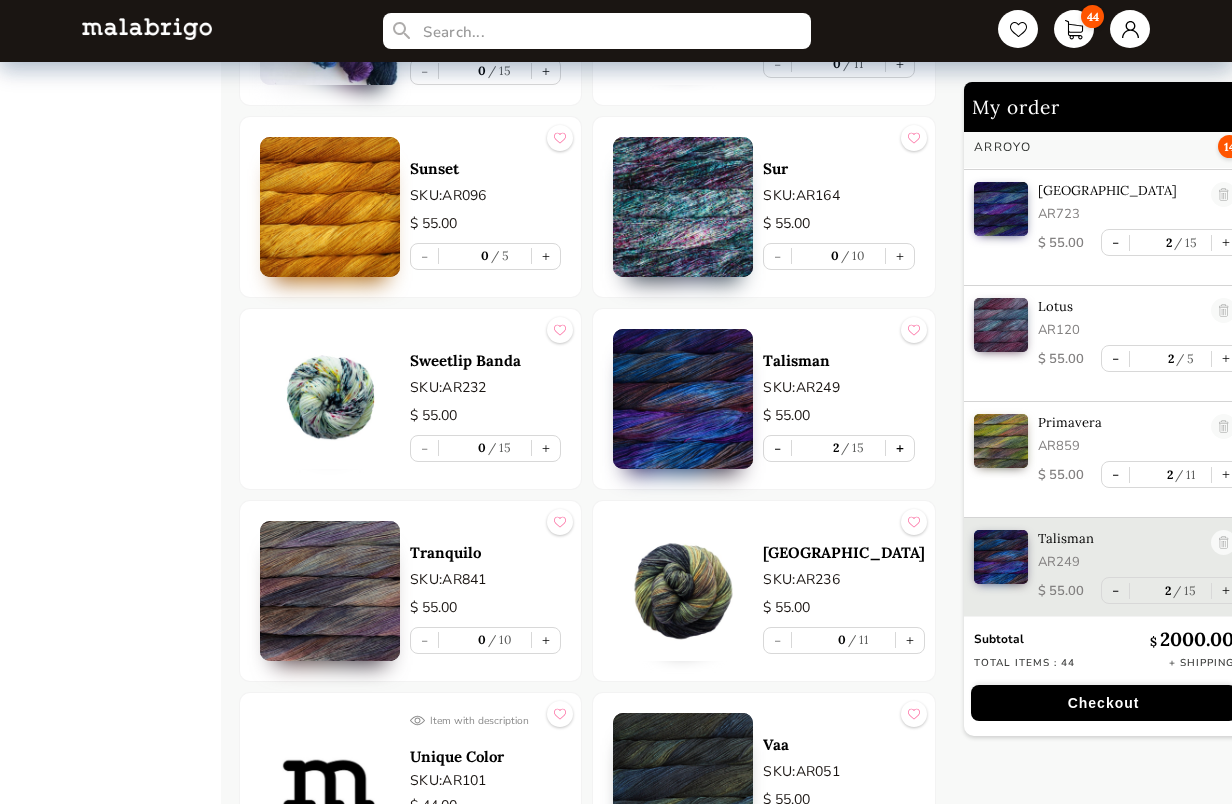 scroll, scrollTop: 363, scrollLeft: 0, axis: vertical 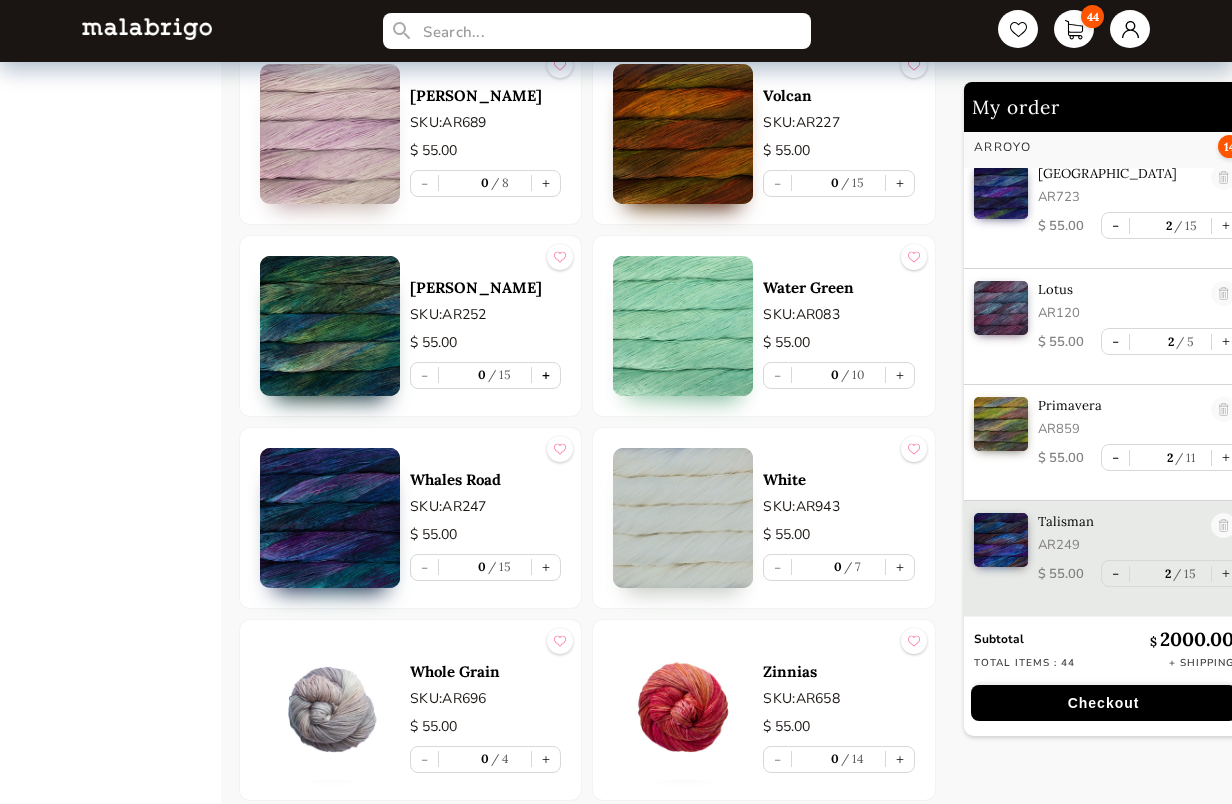 click on "+" at bounding box center (546, 375) 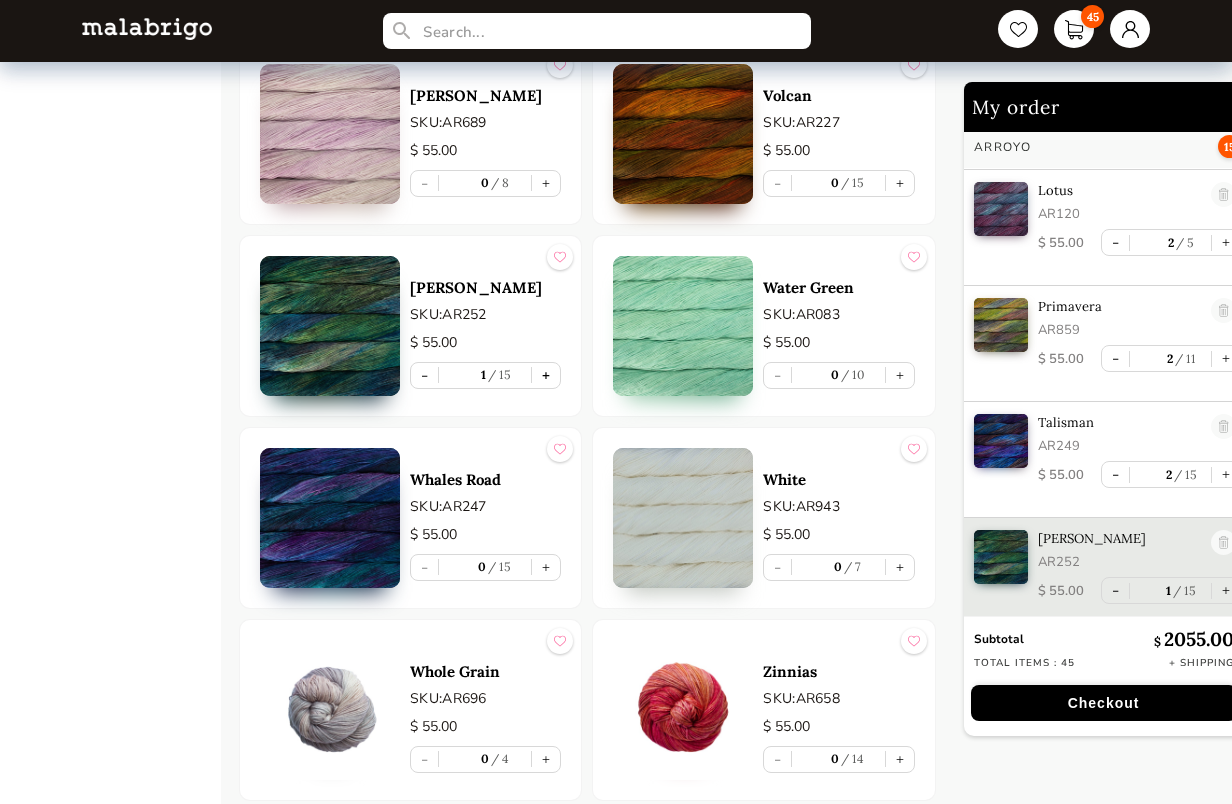 click on "+" at bounding box center [546, 375] 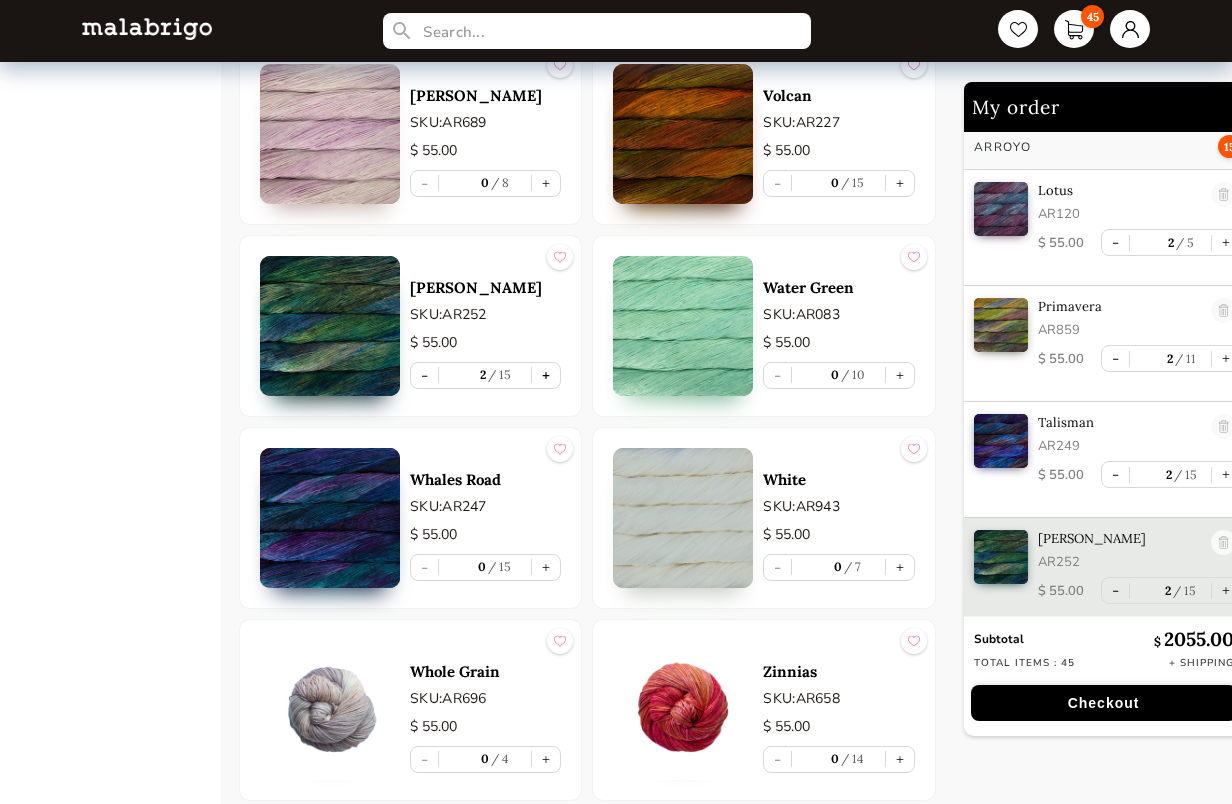 scroll, scrollTop: 479, scrollLeft: 0, axis: vertical 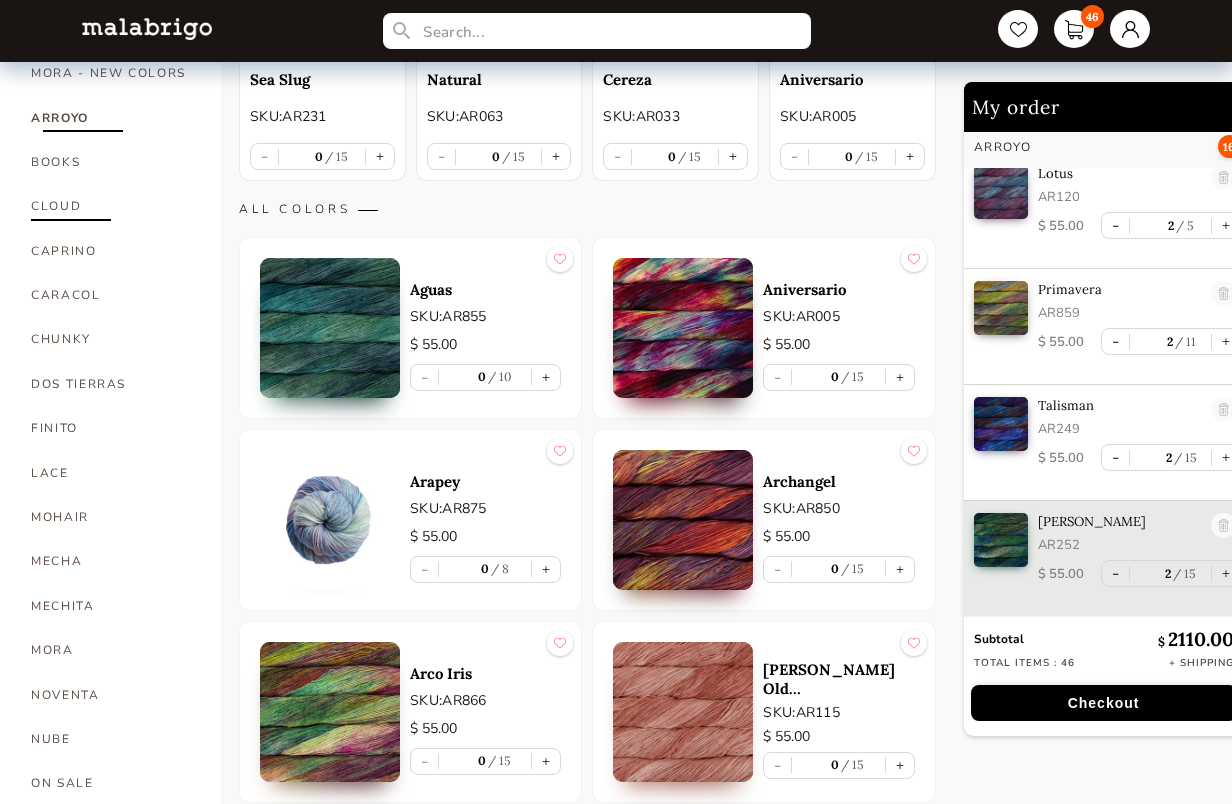click on "CLOUD" at bounding box center [111, 206] 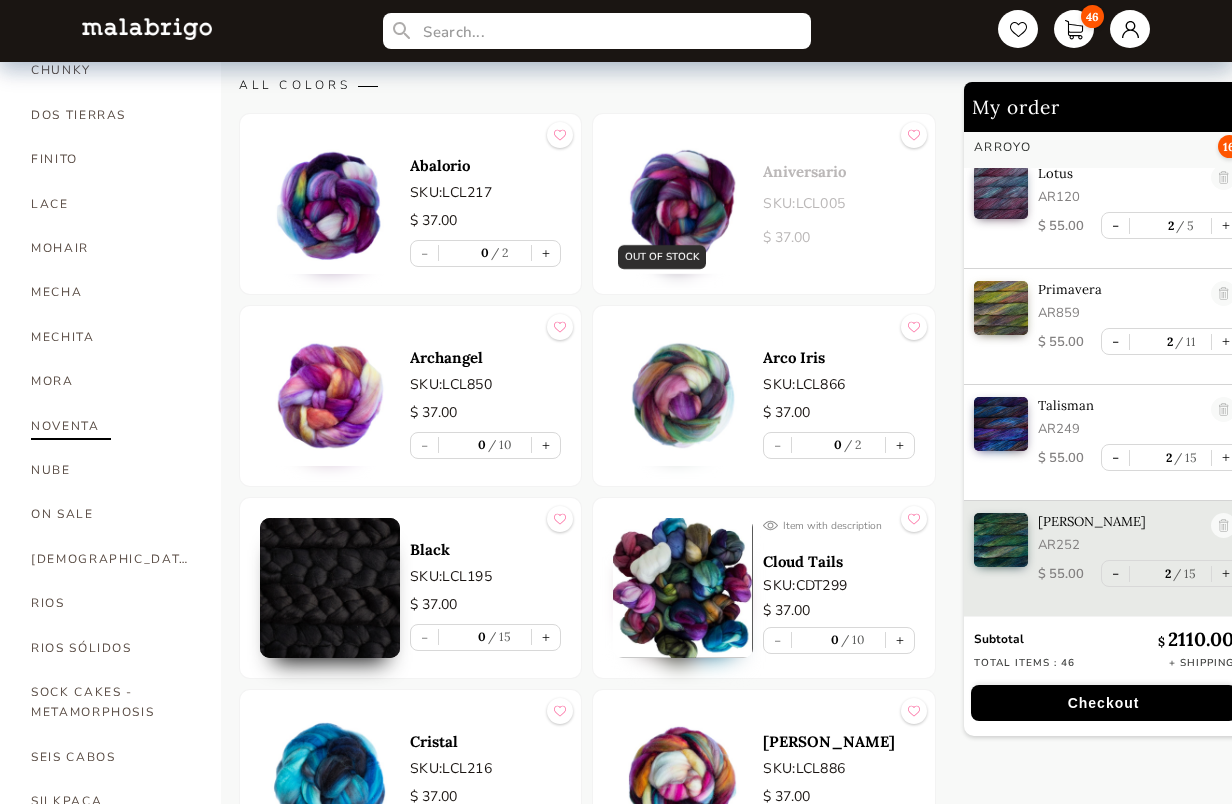 scroll, scrollTop: 681, scrollLeft: 0, axis: vertical 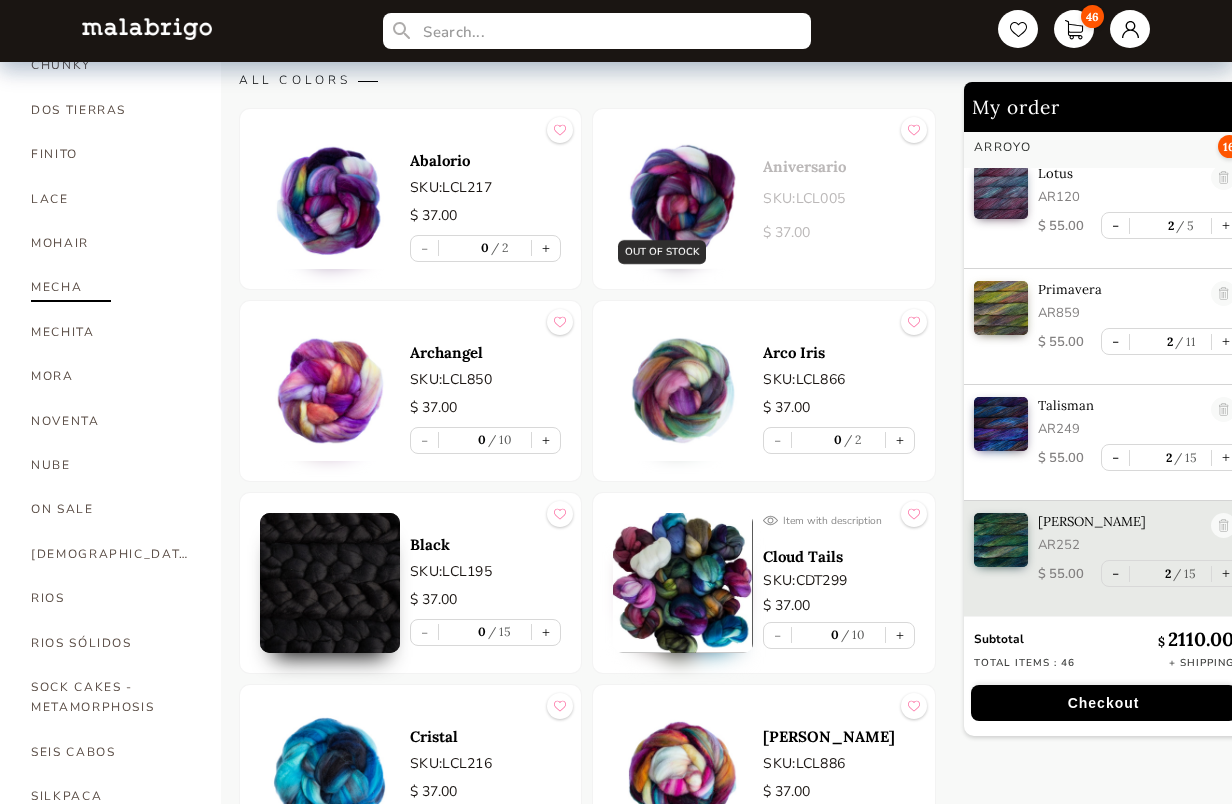 click on "MECHA" at bounding box center (111, 287) 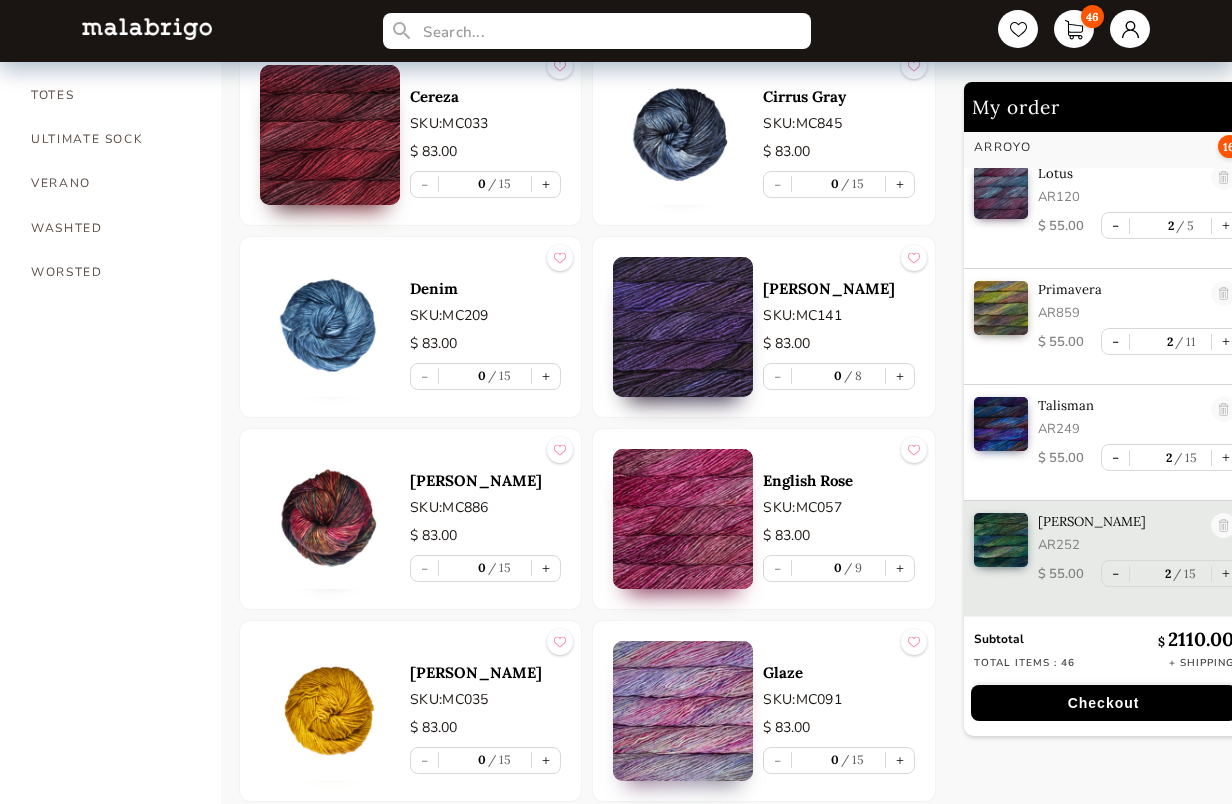scroll, scrollTop: 1564, scrollLeft: 0, axis: vertical 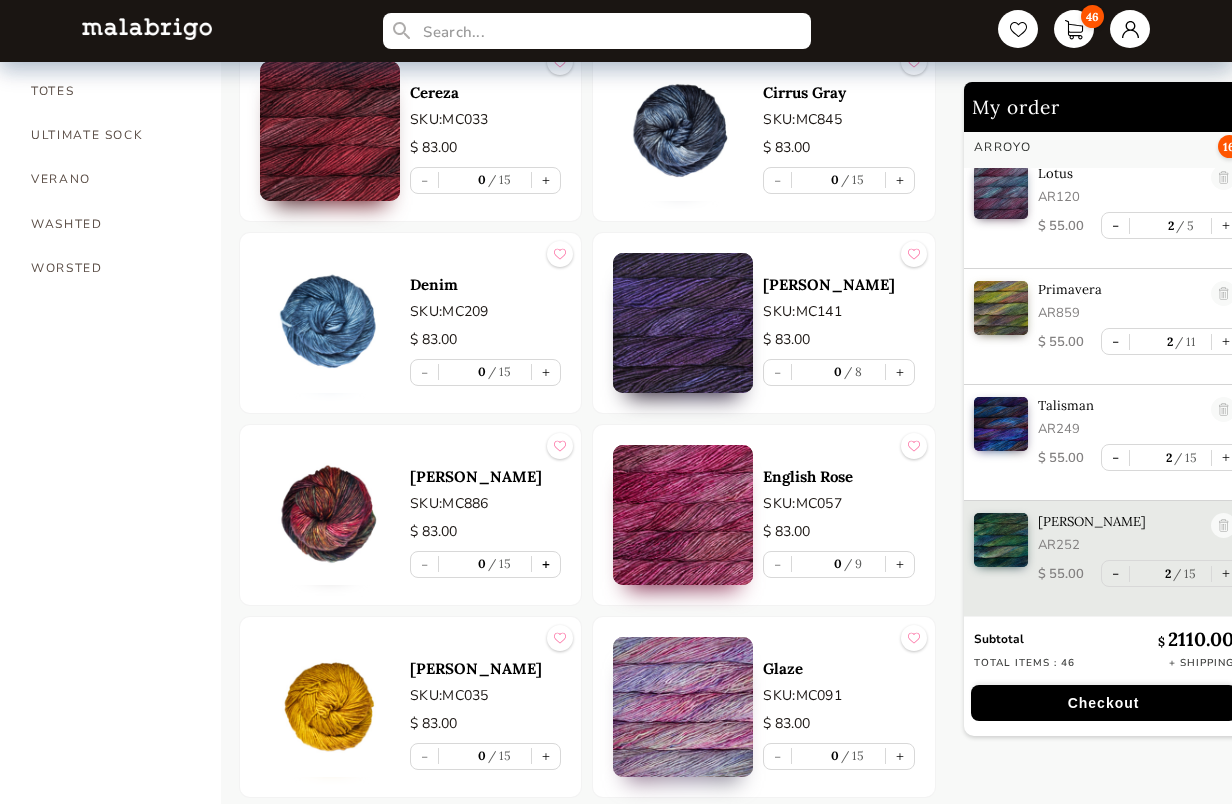 click on "+" at bounding box center [546, 564] 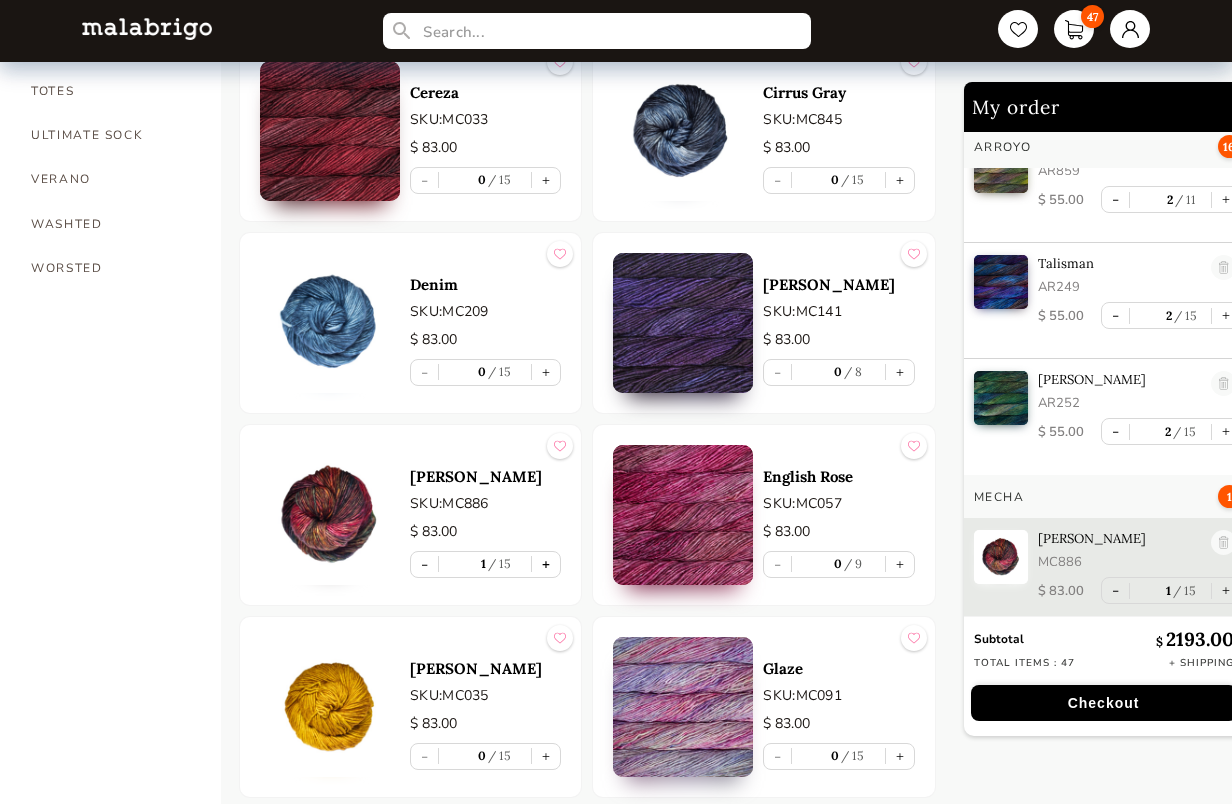 click on "+" at bounding box center [546, 564] 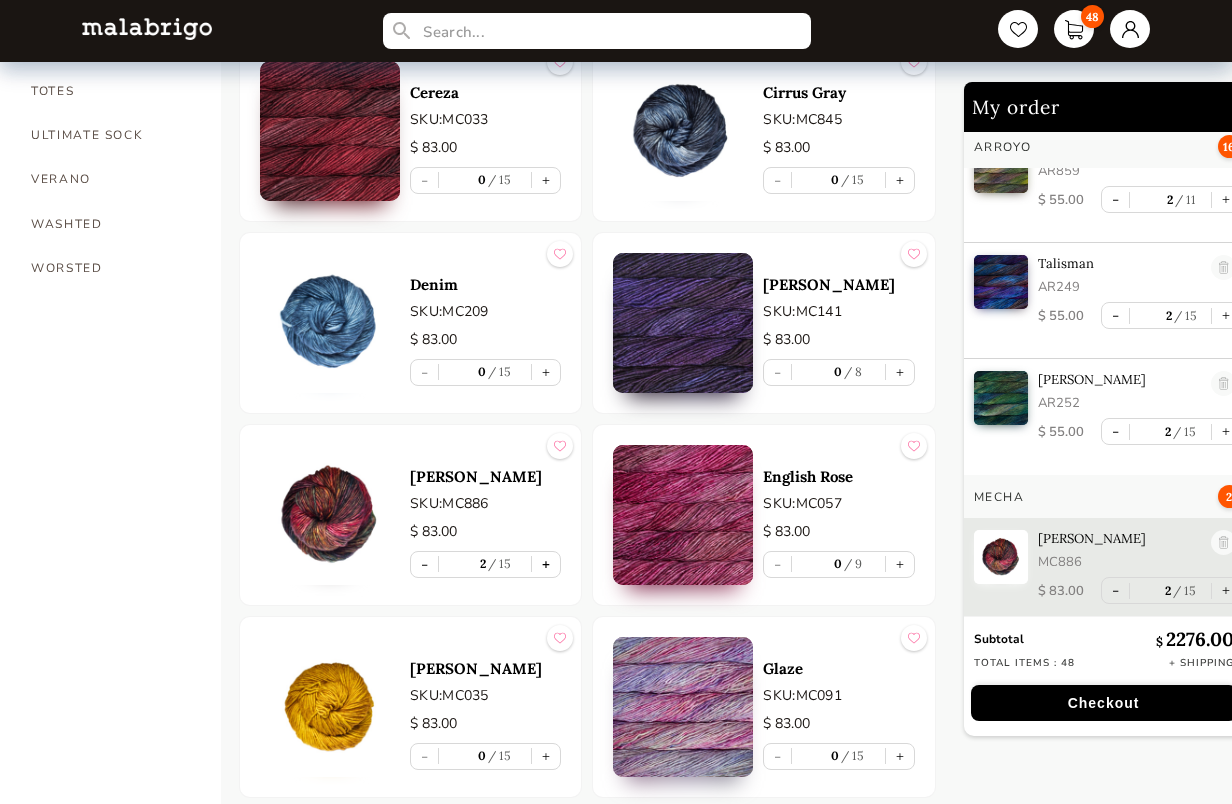 scroll, scrollTop: 638, scrollLeft: 0, axis: vertical 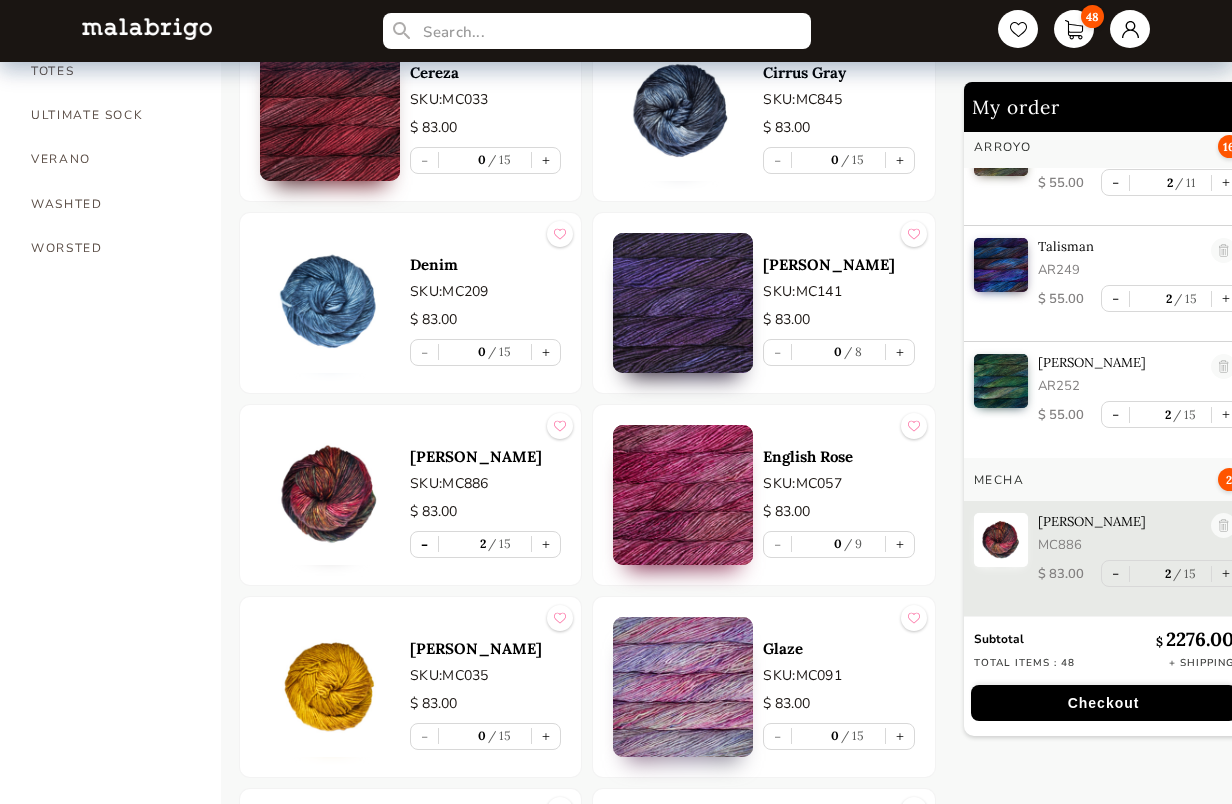 click on "-" at bounding box center (424, 544) 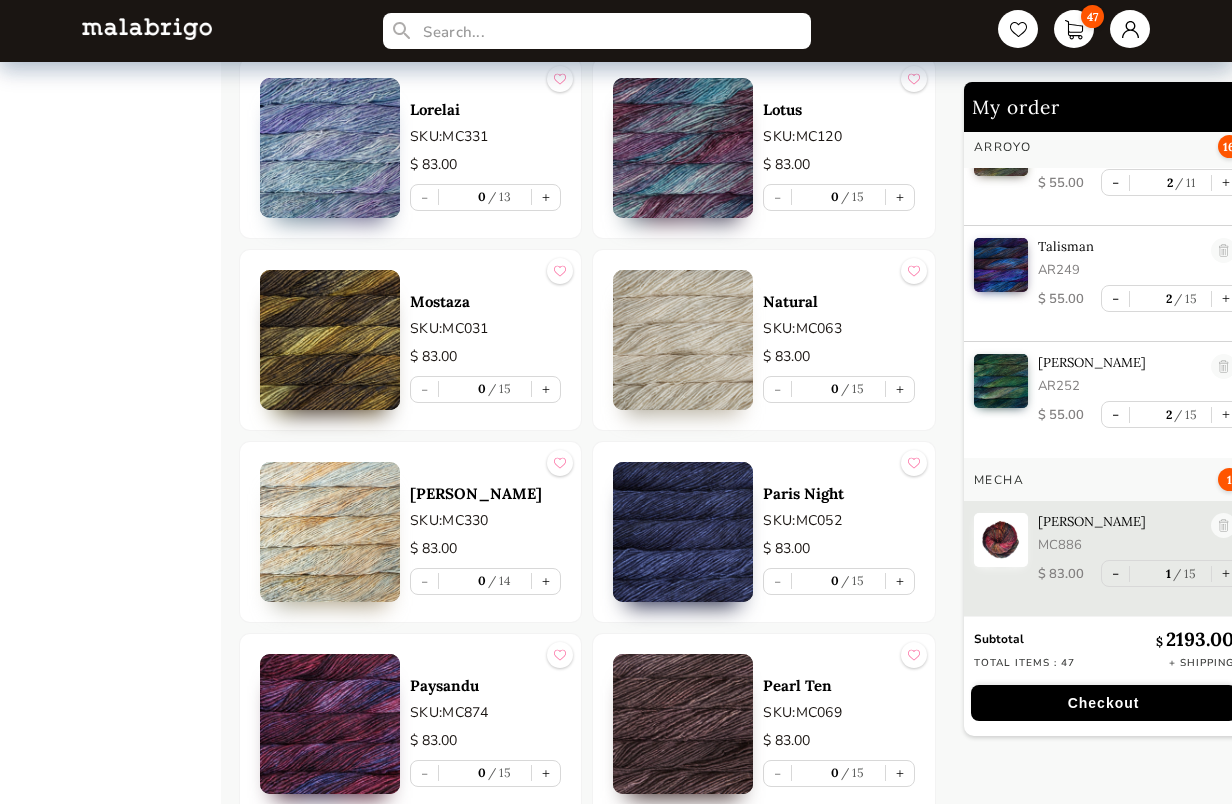 scroll, scrollTop: 3281, scrollLeft: 0, axis: vertical 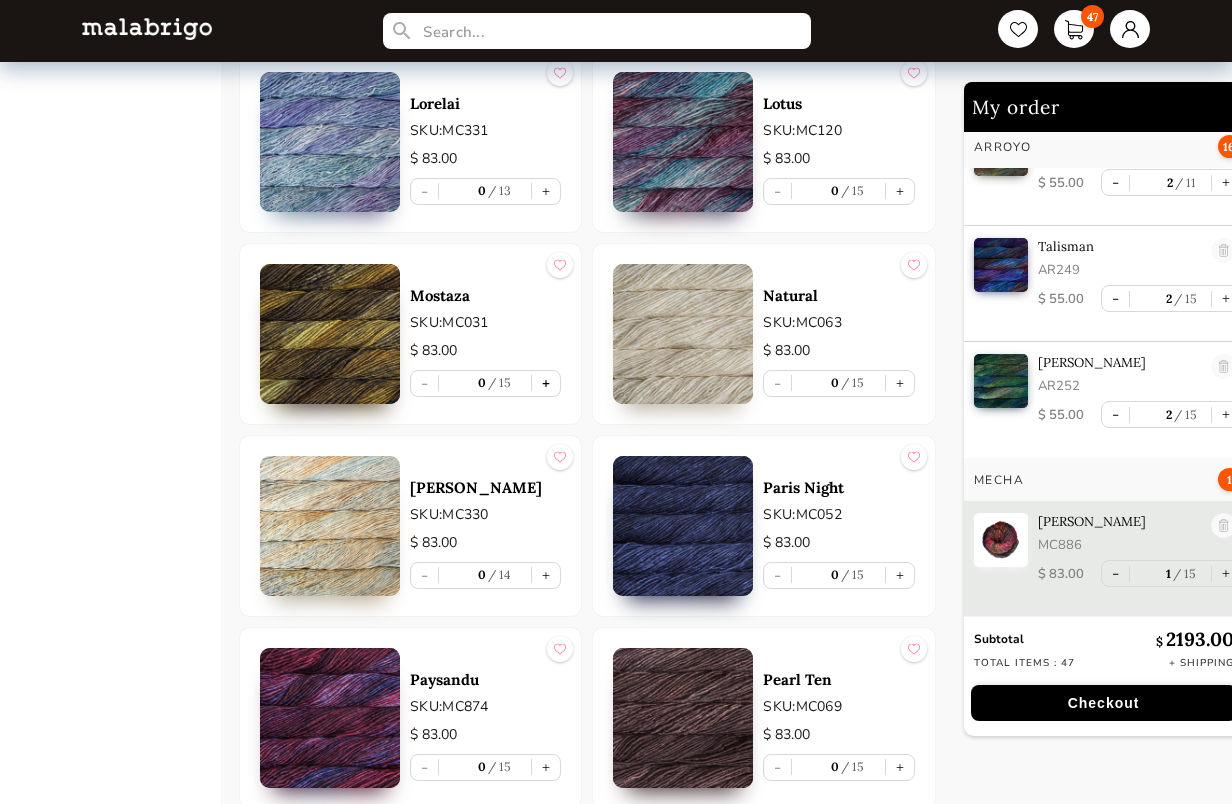 click on "+" at bounding box center (546, 383) 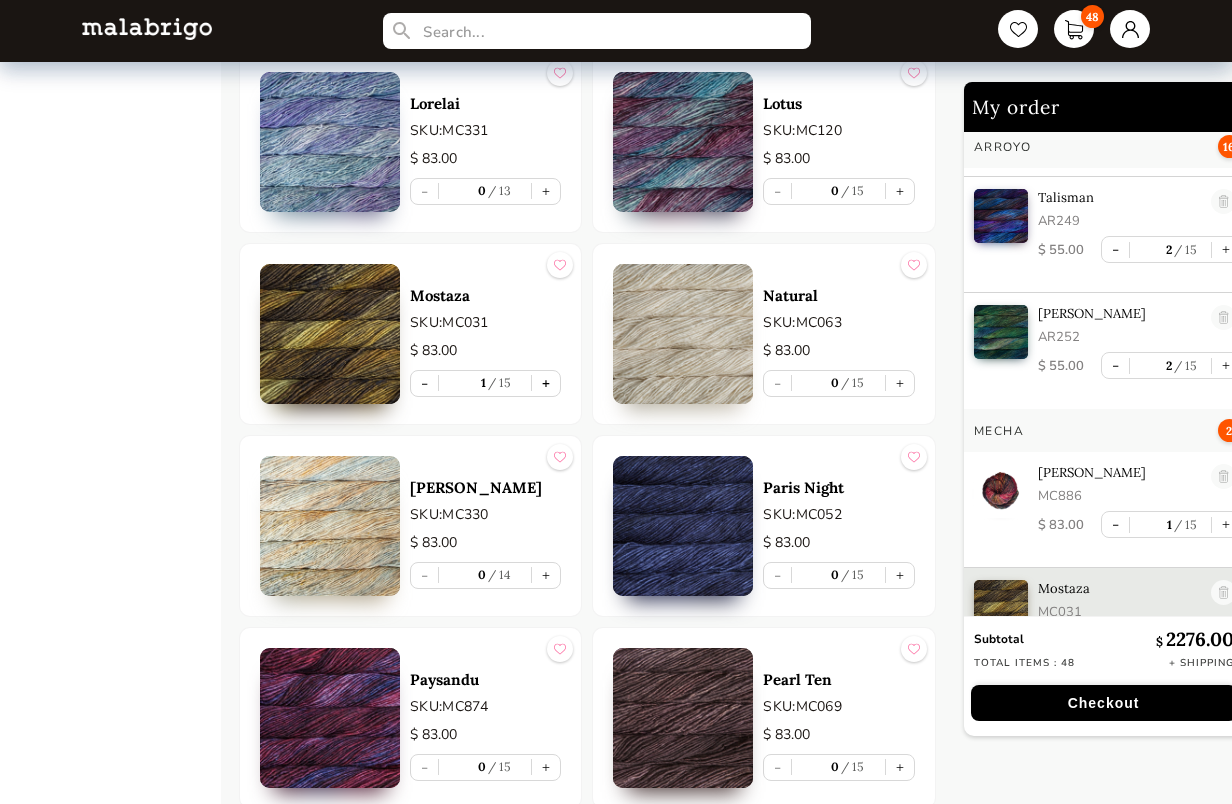 scroll, scrollTop: 737, scrollLeft: 0, axis: vertical 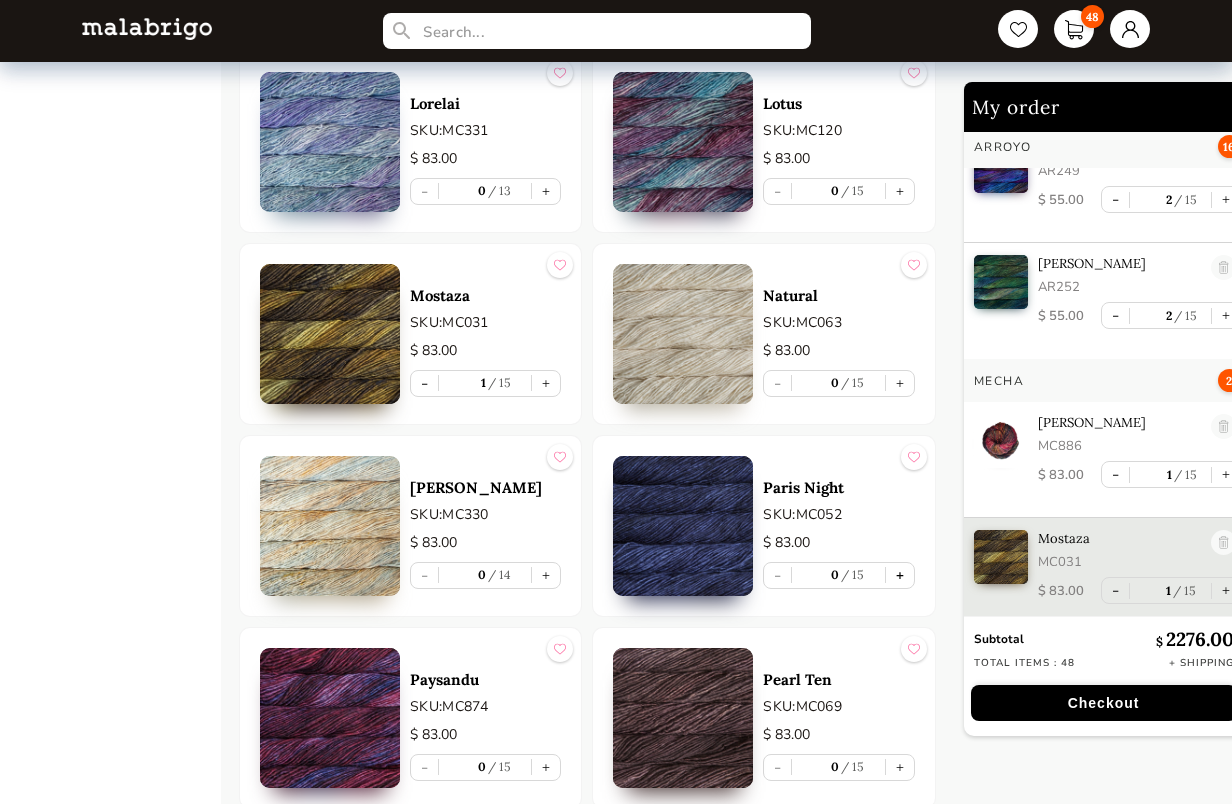 click on "+" at bounding box center (900, 575) 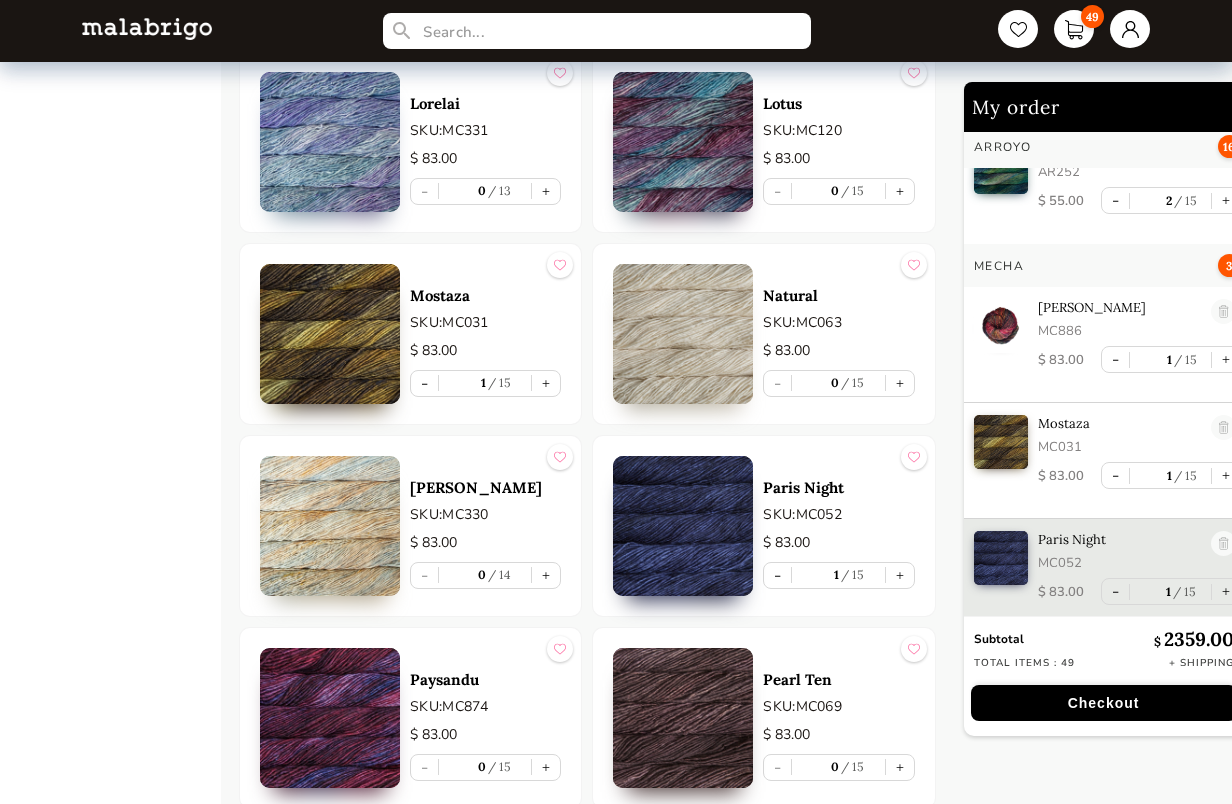 scroll, scrollTop: 853, scrollLeft: 0, axis: vertical 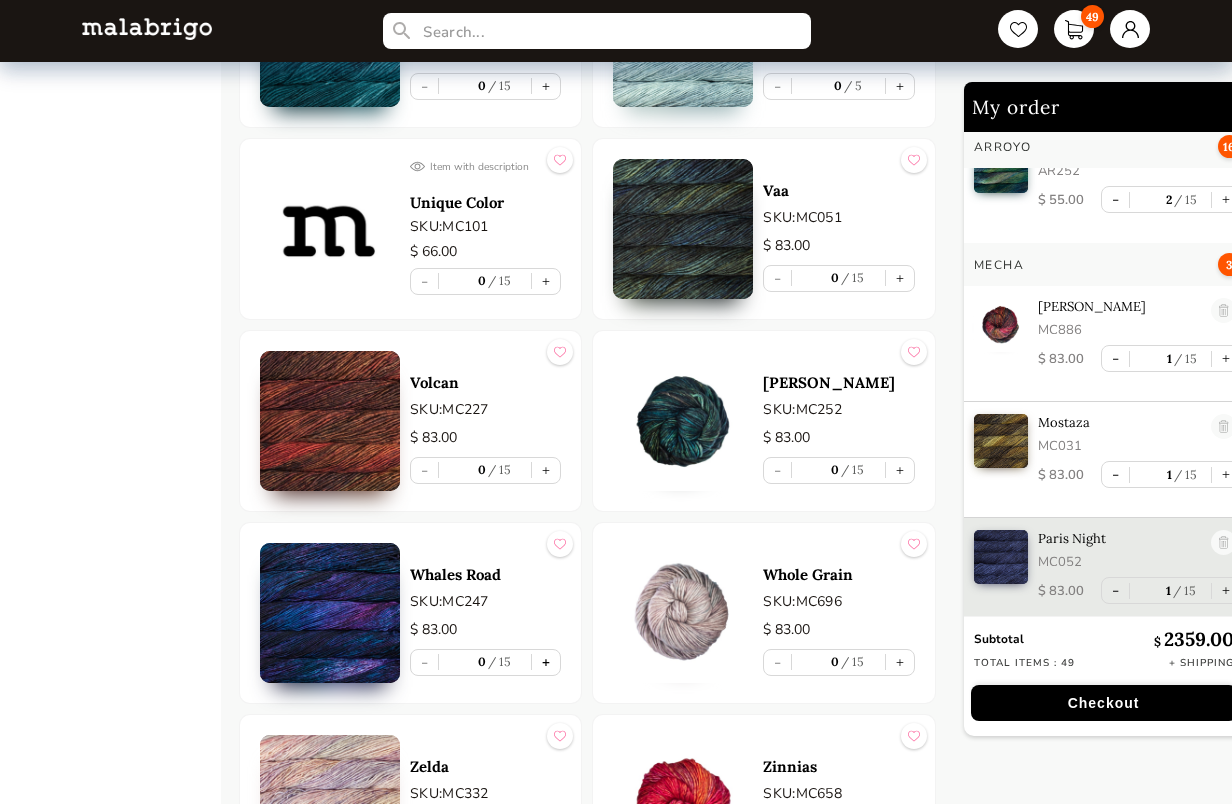 click on "+" at bounding box center (546, 662) 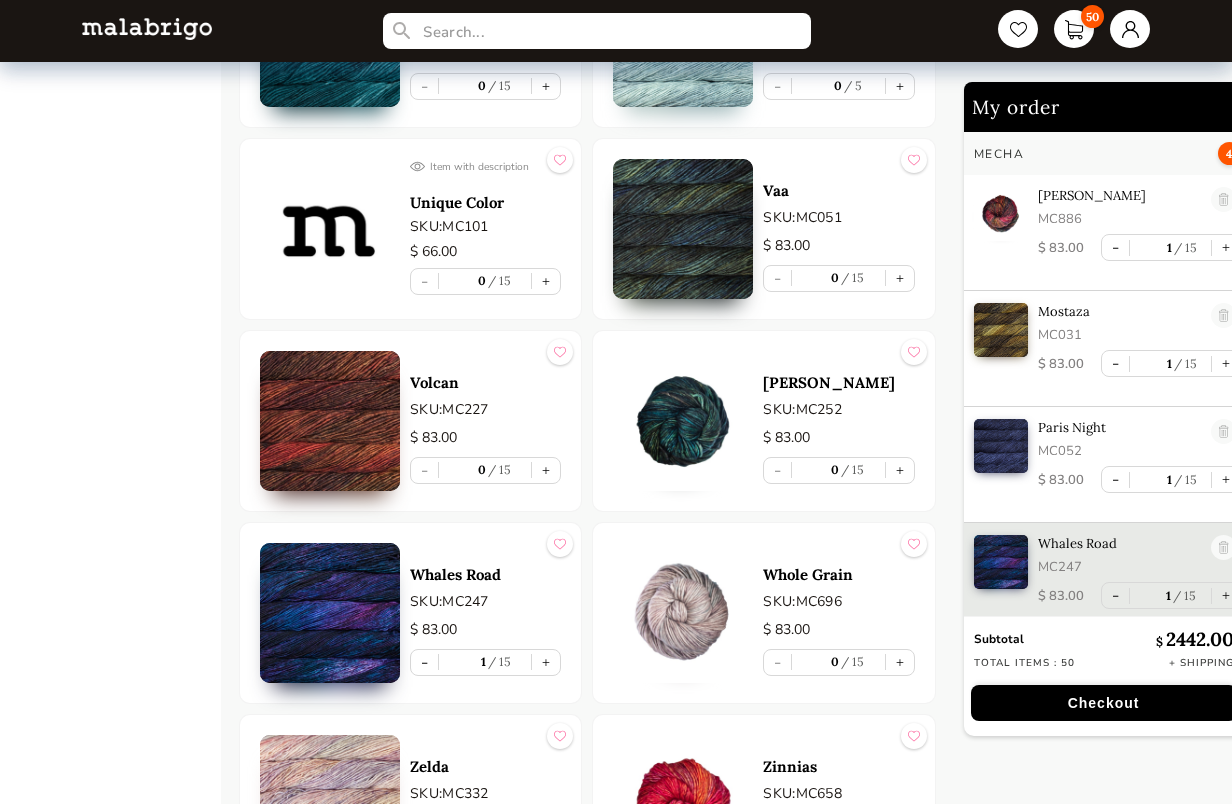 scroll, scrollTop: 969, scrollLeft: 0, axis: vertical 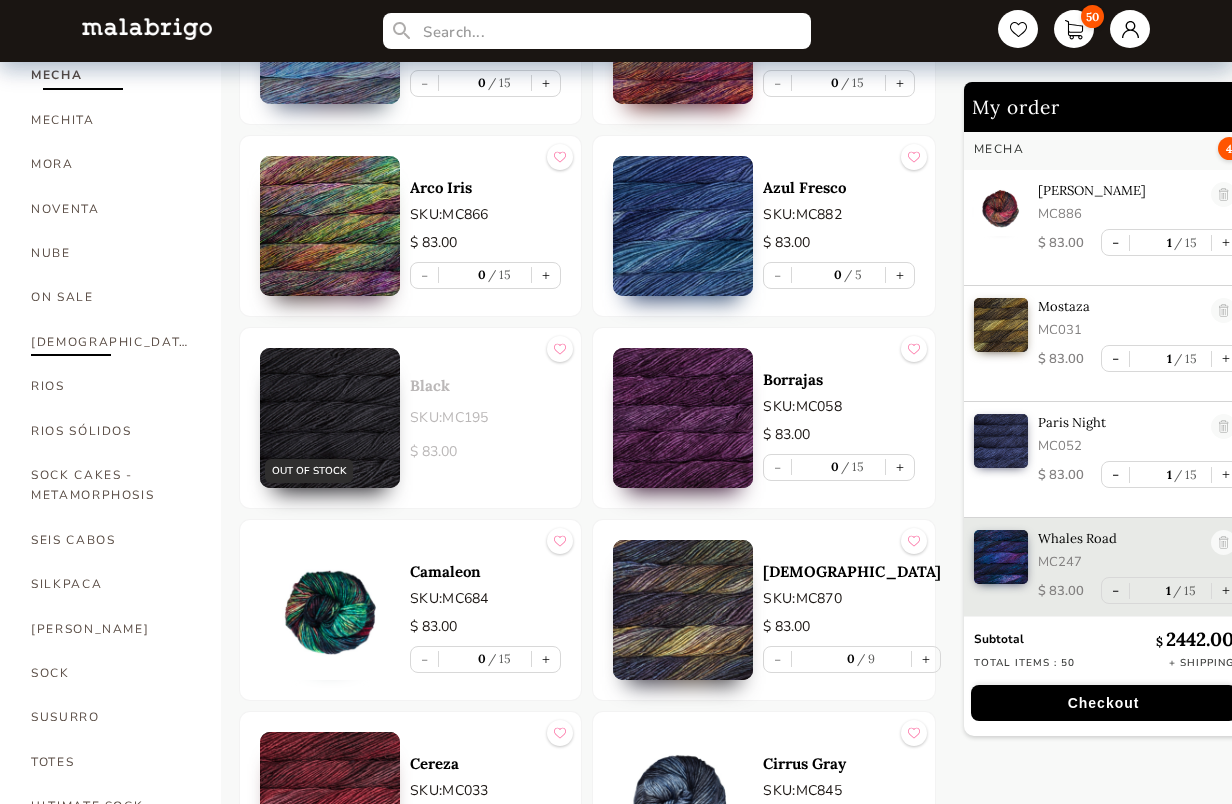 click on "[DEMOGRAPHIC_DATA]" at bounding box center [111, 342] 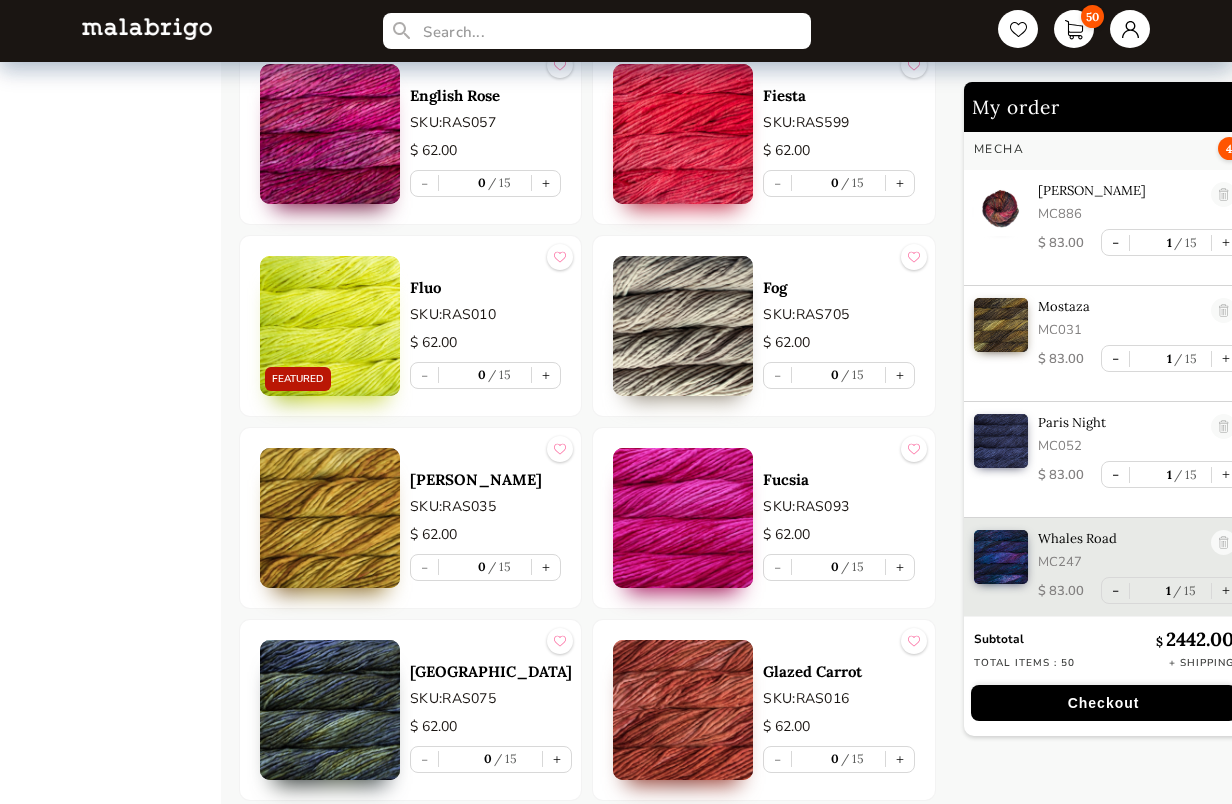 scroll, scrollTop: 4686, scrollLeft: 0, axis: vertical 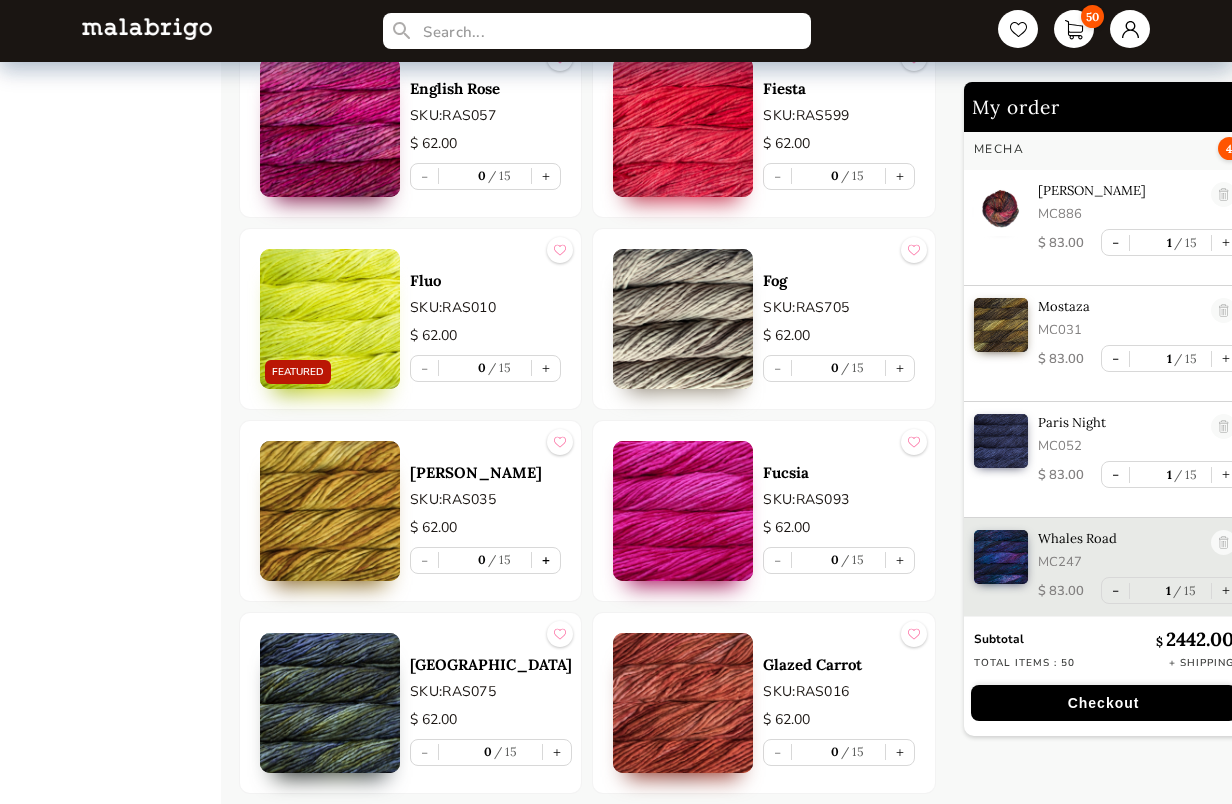 click on "+" at bounding box center (546, 560) 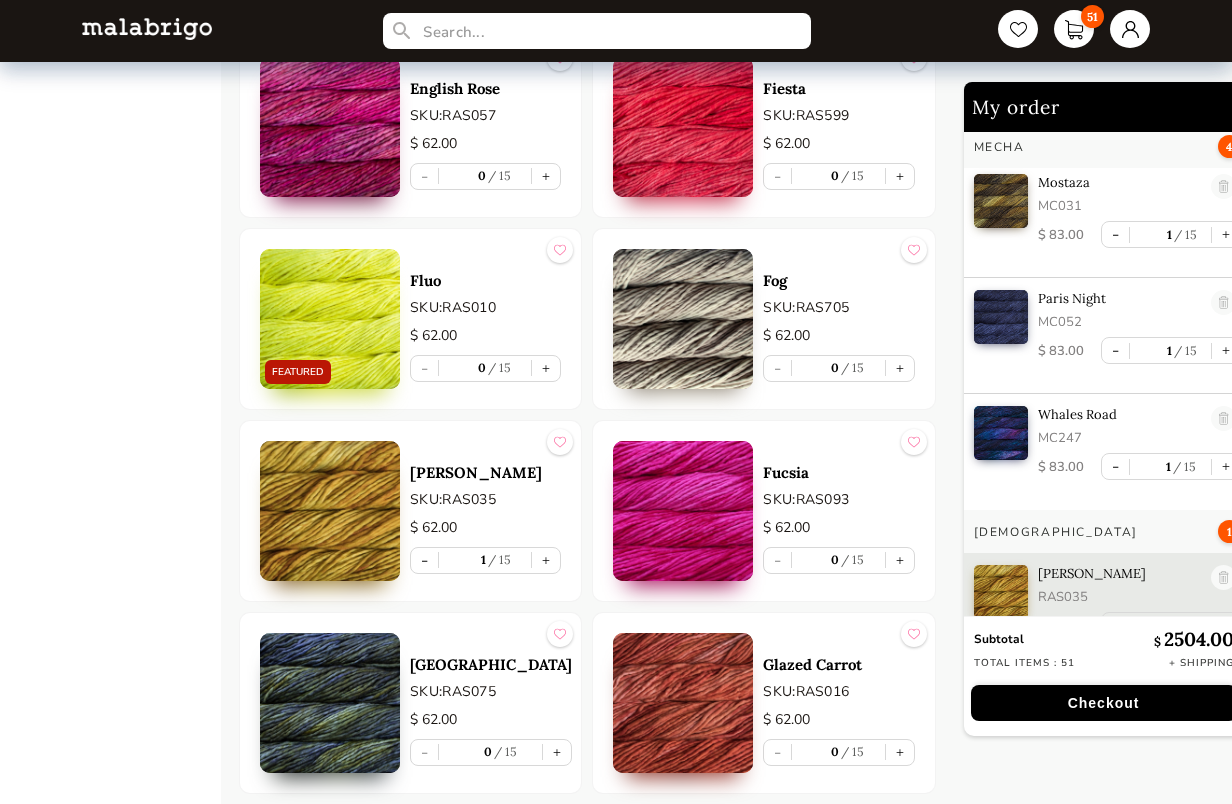scroll, scrollTop: 1128, scrollLeft: 0, axis: vertical 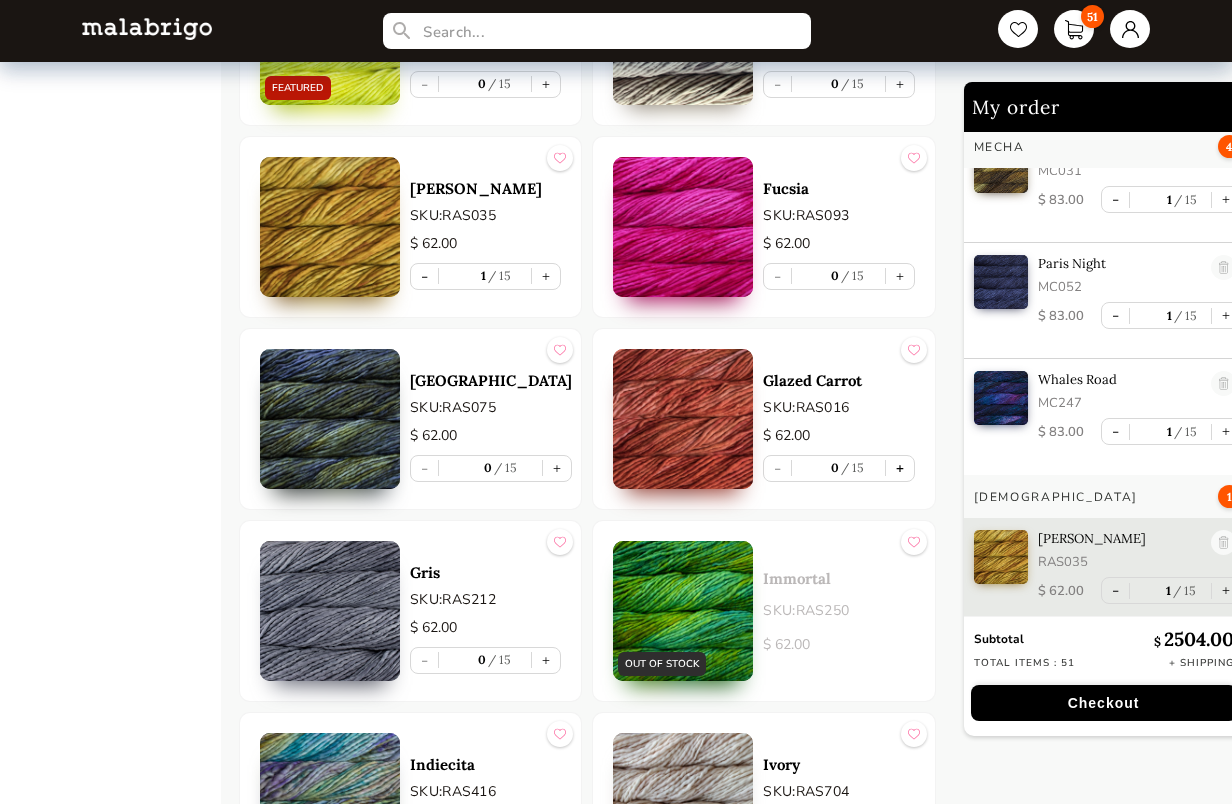 click on "+" at bounding box center [900, 468] 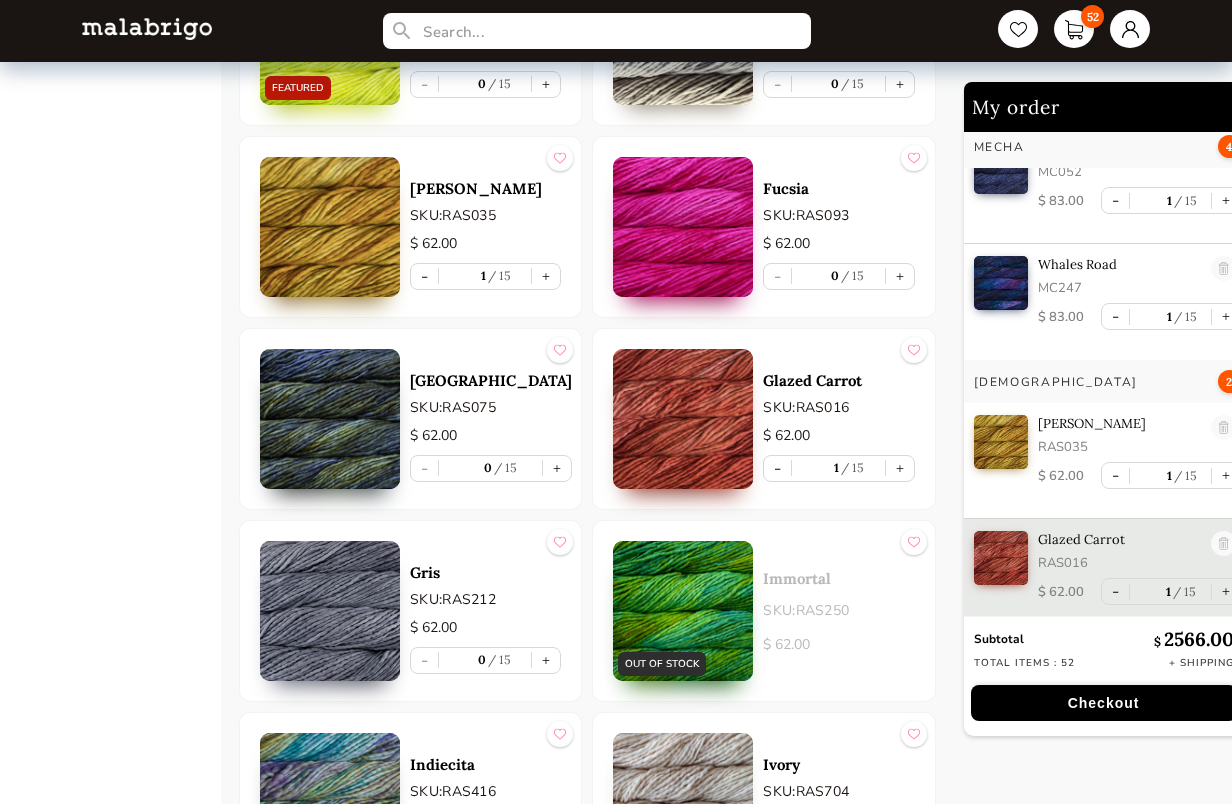 scroll, scrollTop: 1244, scrollLeft: 0, axis: vertical 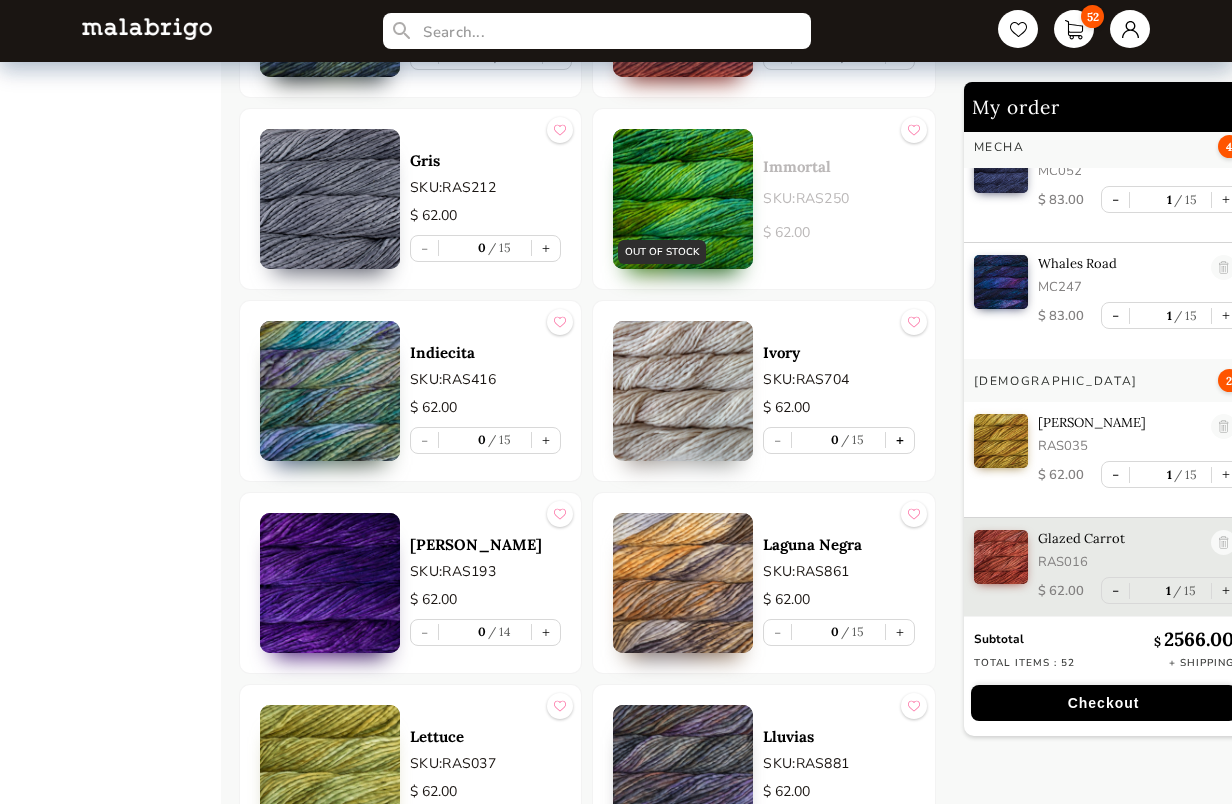 click on "+" at bounding box center (900, 440) 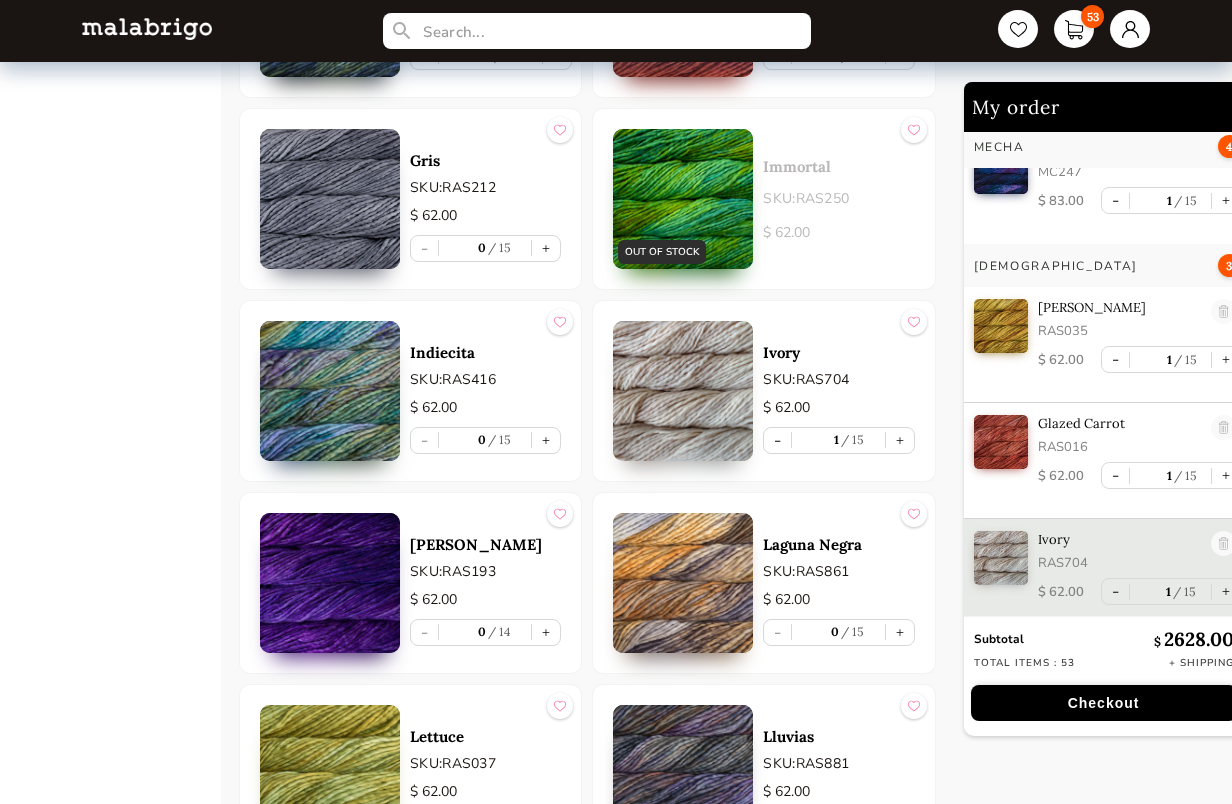 scroll, scrollTop: 1360, scrollLeft: 0, axis: vertical 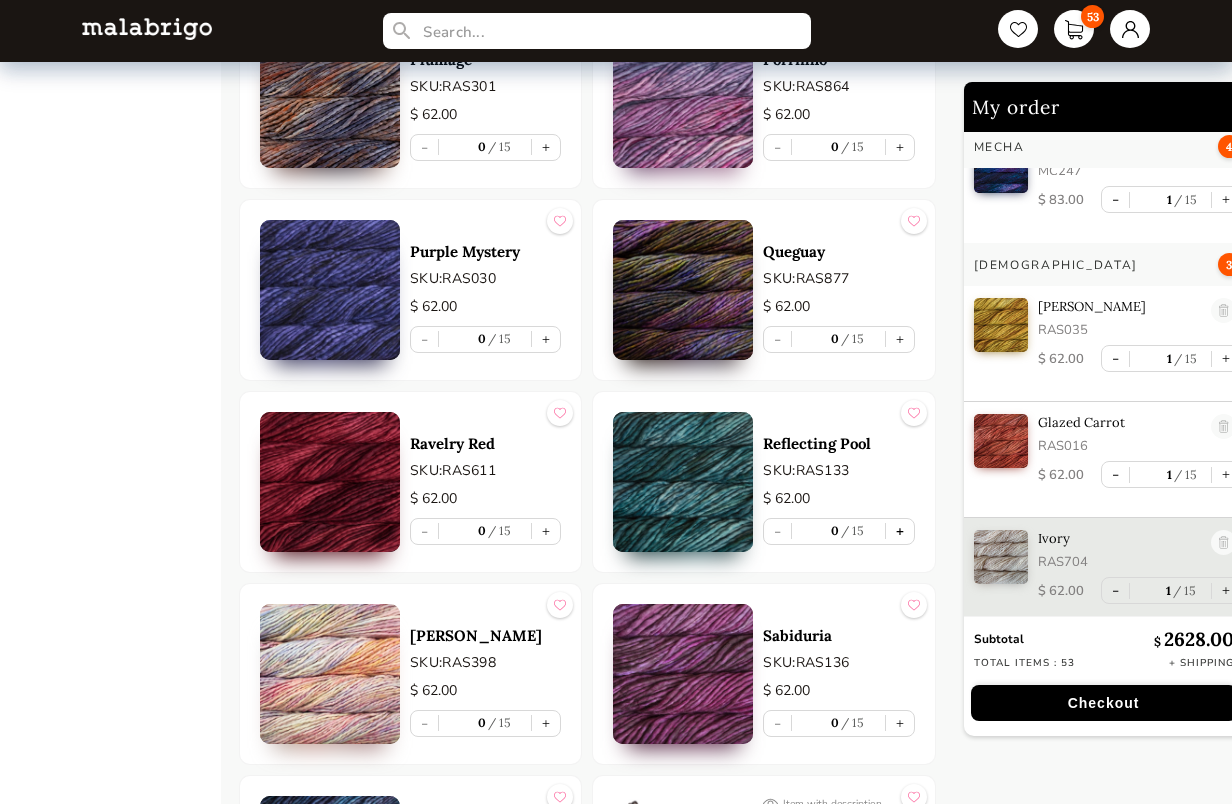 click on "+" at bounding box center (900, 531) 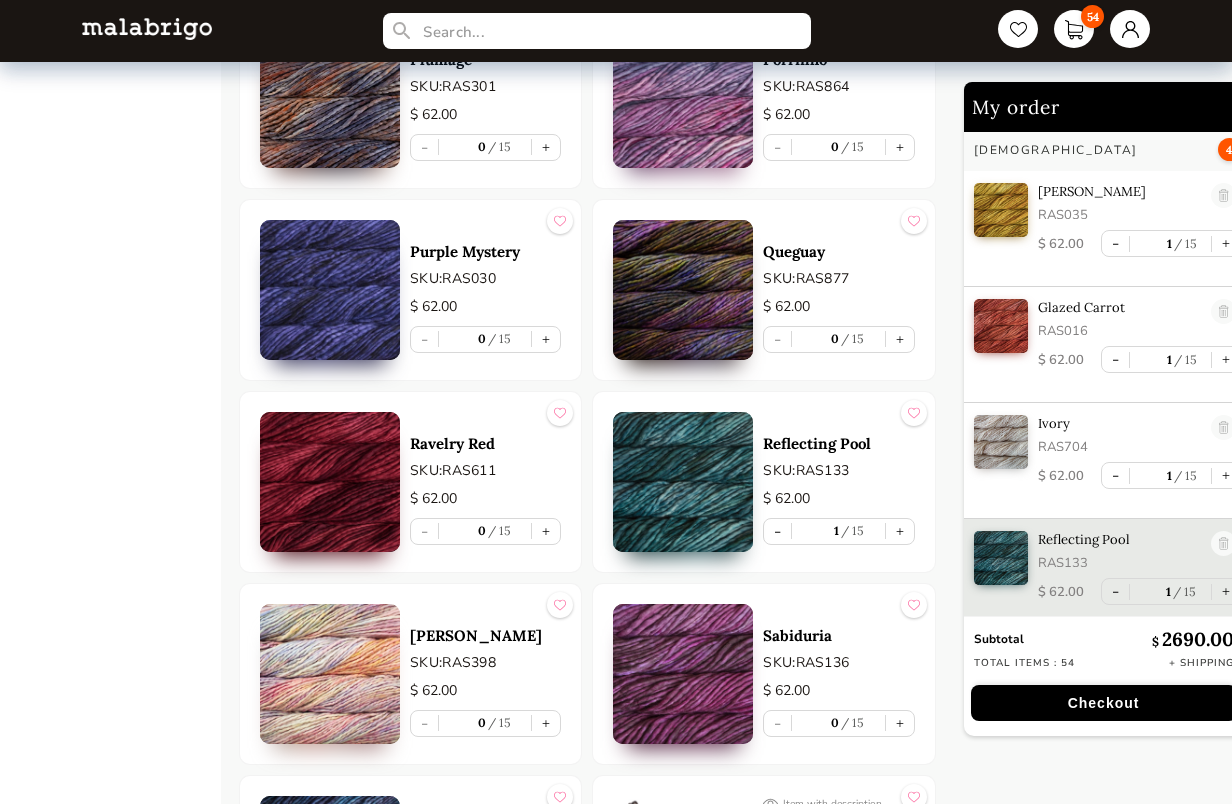 scroll, scrollTop: 1476, scrollLeft: 0, axis: vertical 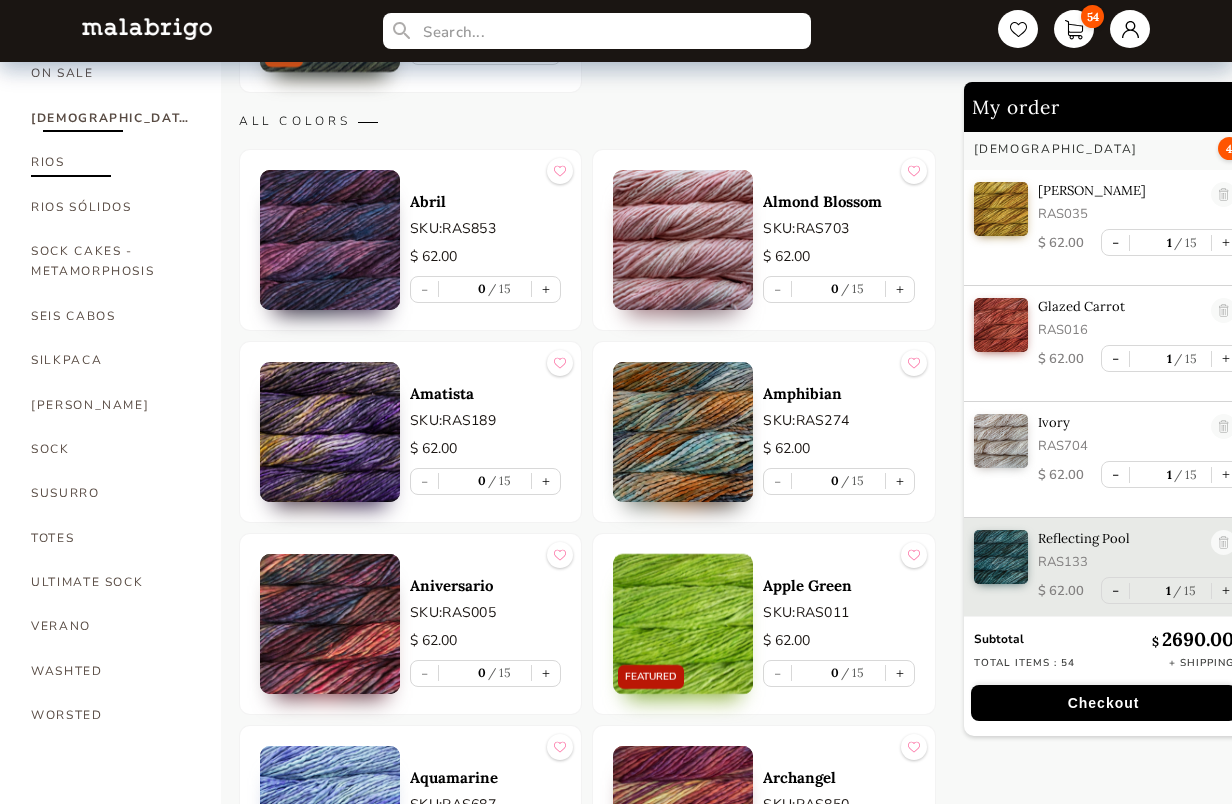 click on "RIOS" at bounding box center (111, 162) 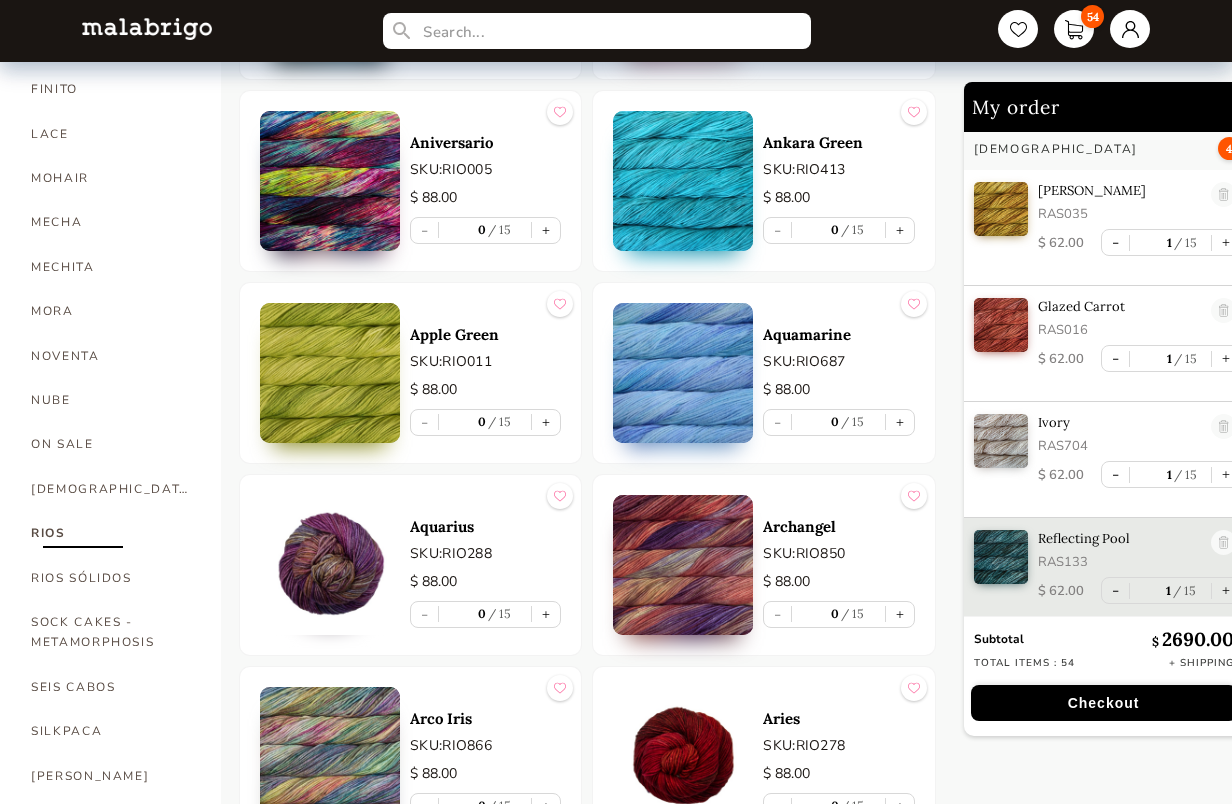 scroll, scrollTop: 745, scrollLeft: 0, axis: vertical 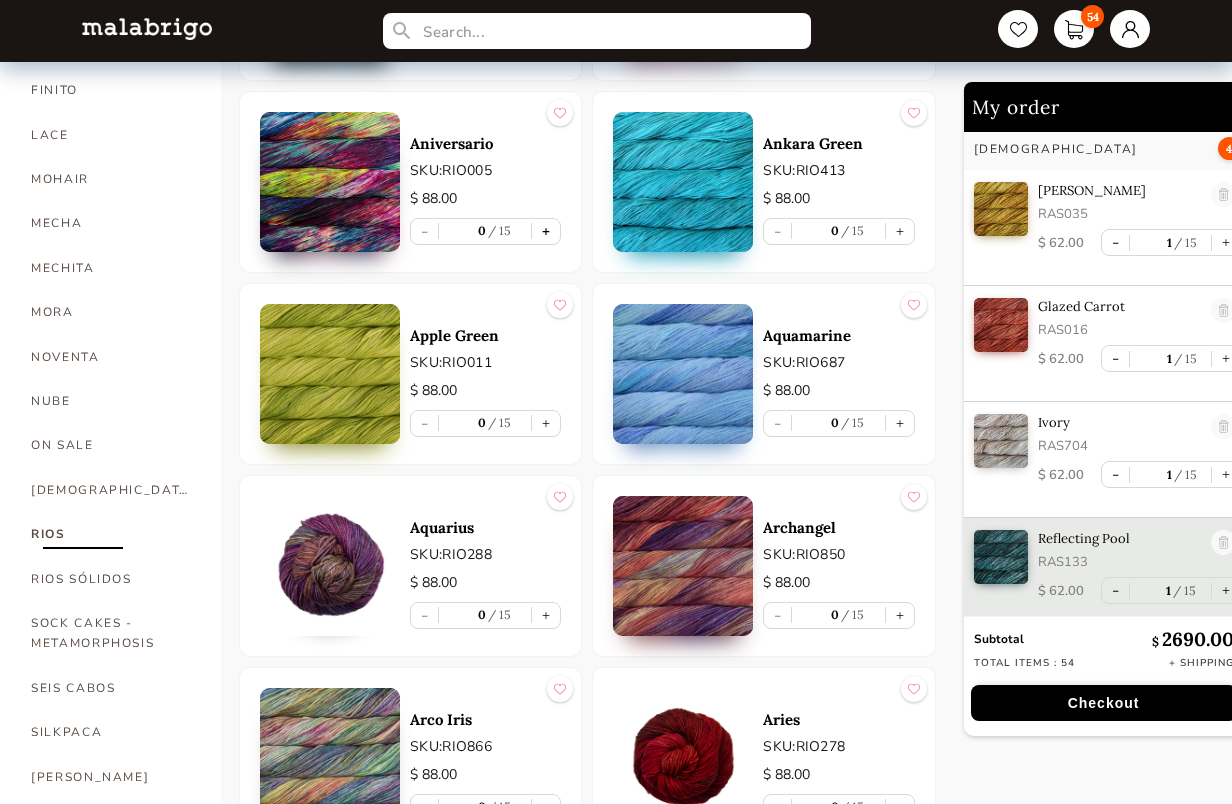 click on "+" at bounding box center [546, 231] 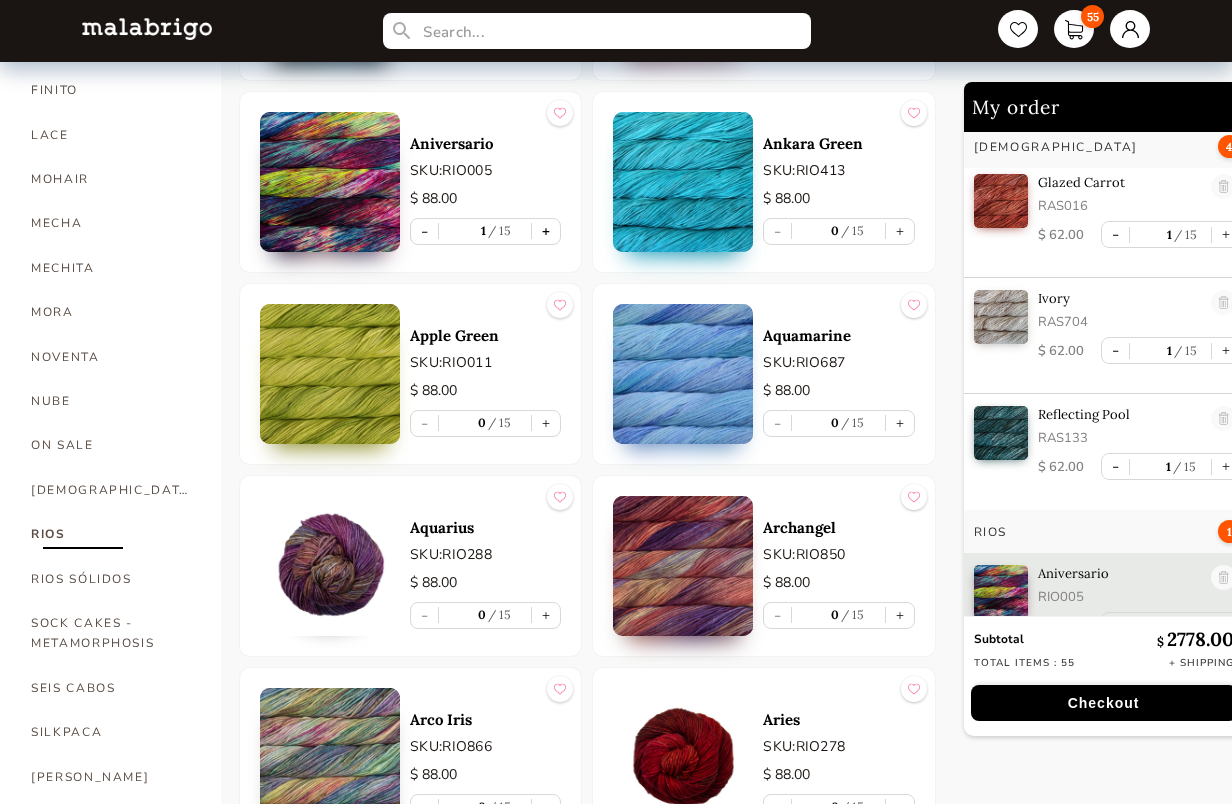 scroll, scrollTop: 1635, scrollLeft: 0, axis: vertical 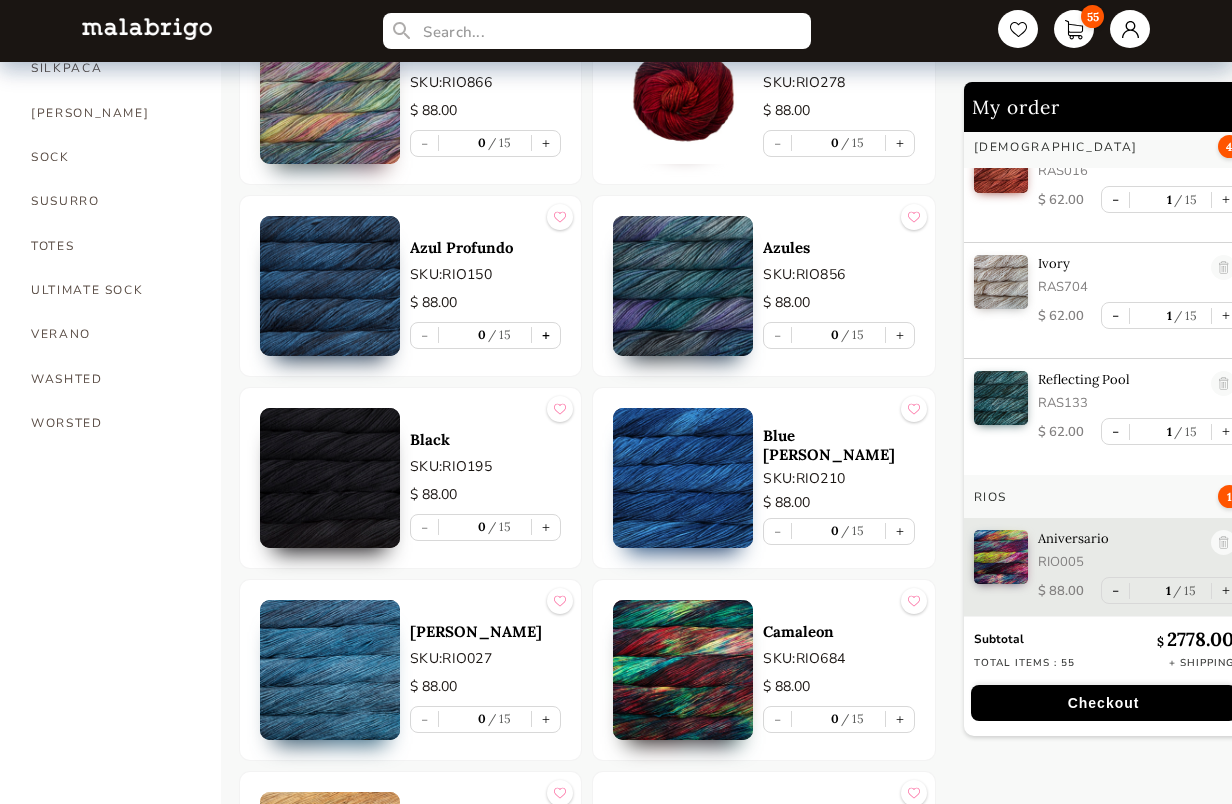 click on "+" at bounding box center (546, 335) 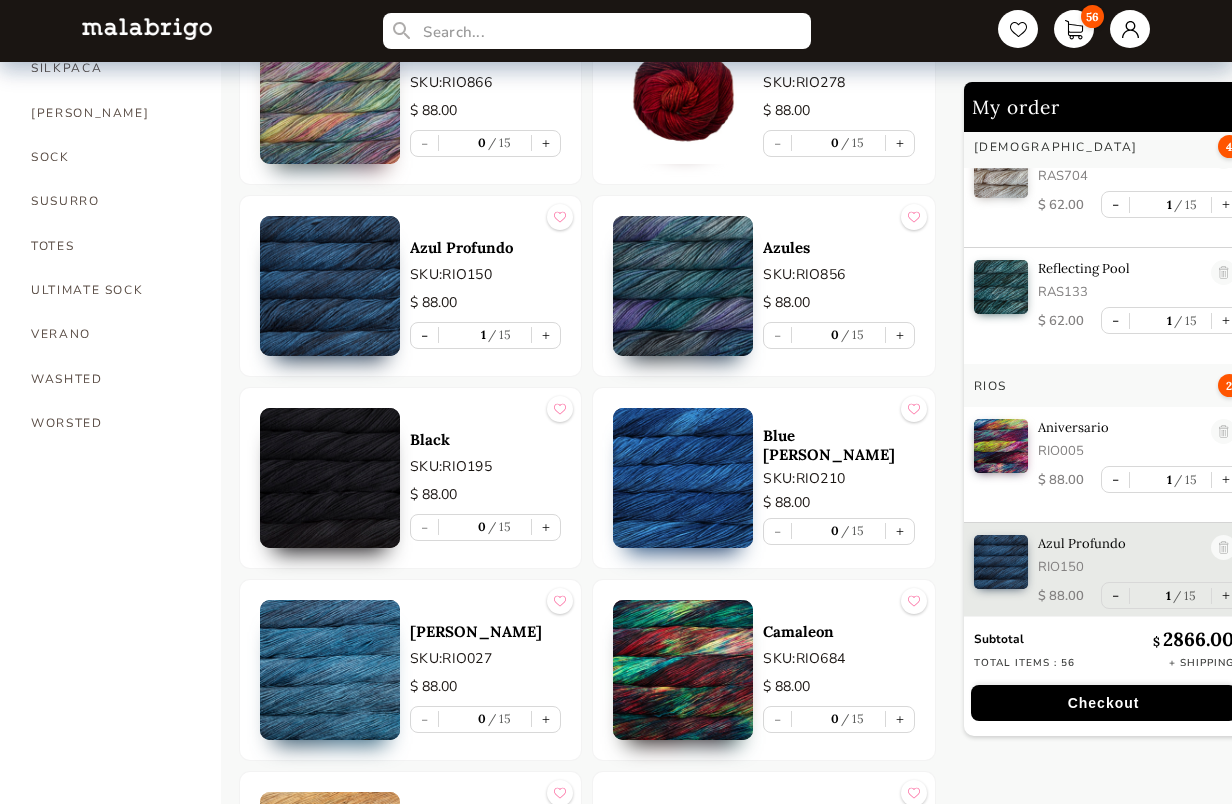 scroll, scrollTop: 1751, scrollLeft: 0, axis: vertical 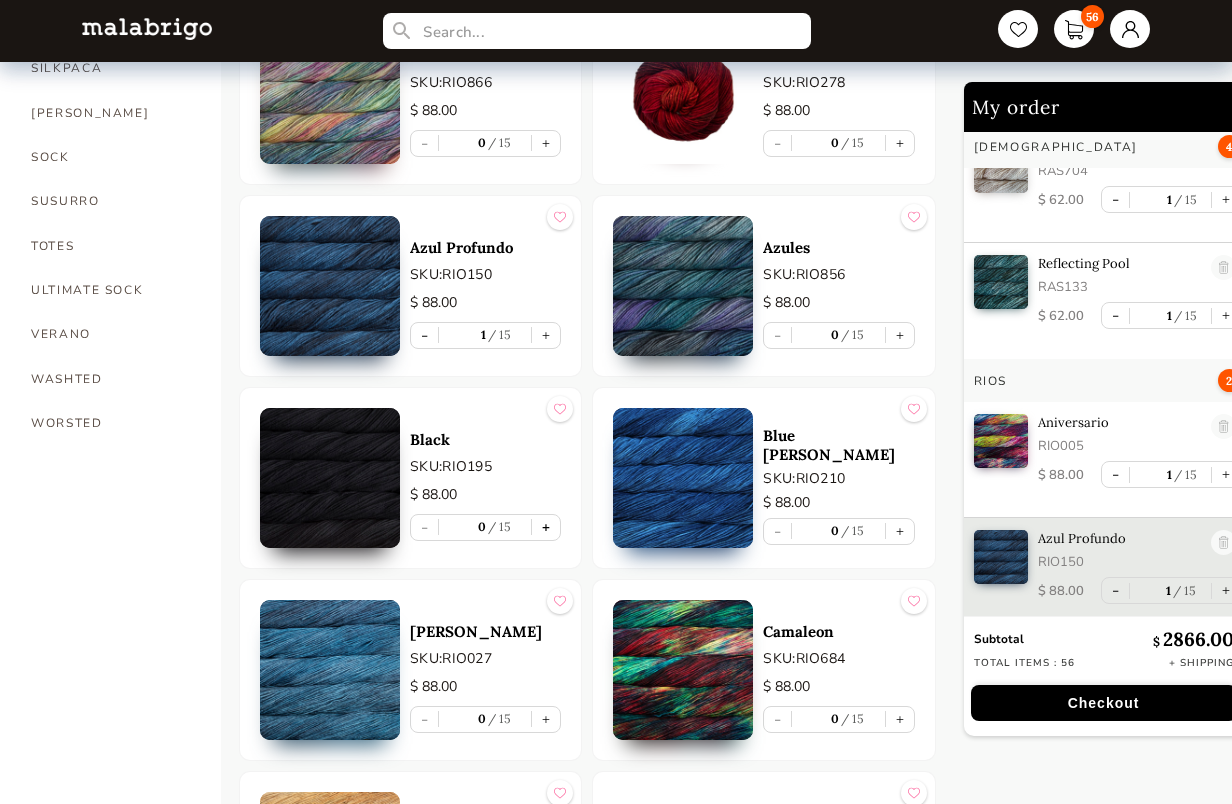 click on "+" at bounding box center [546, 527] 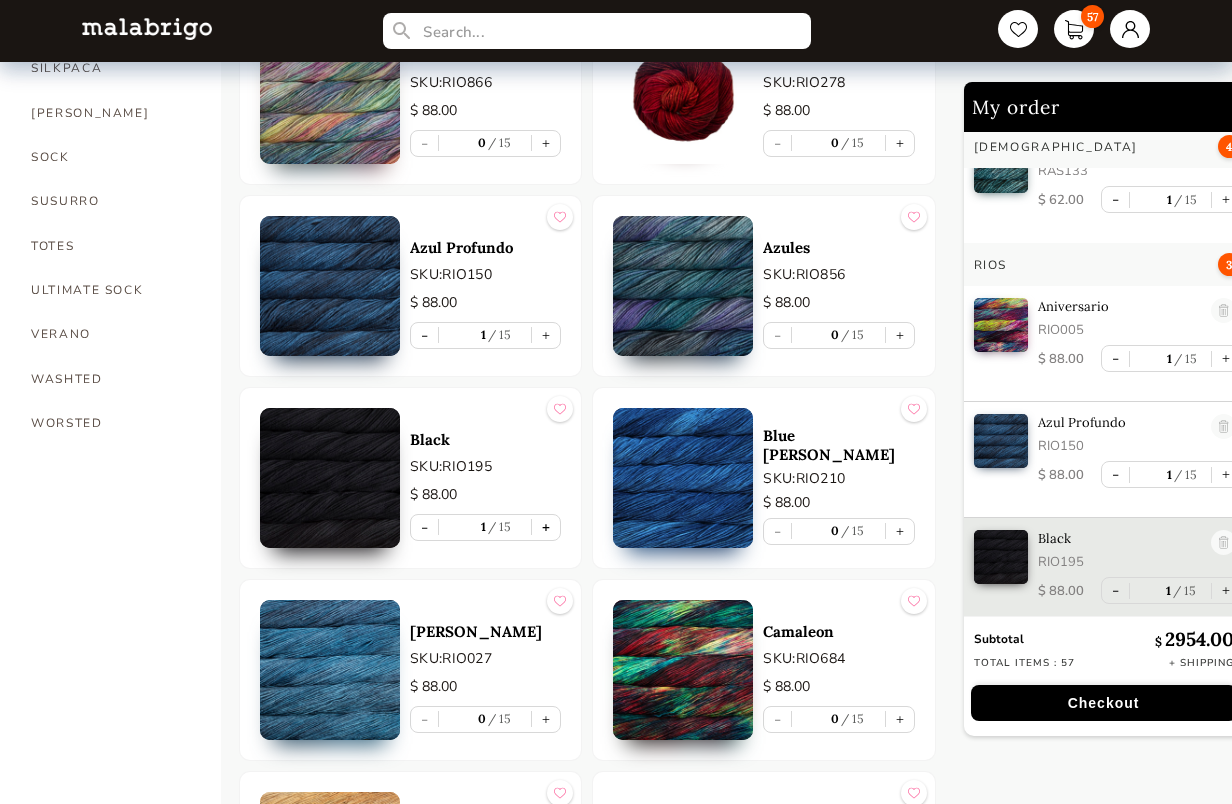 click on "+" at bounding box center [546, 527] 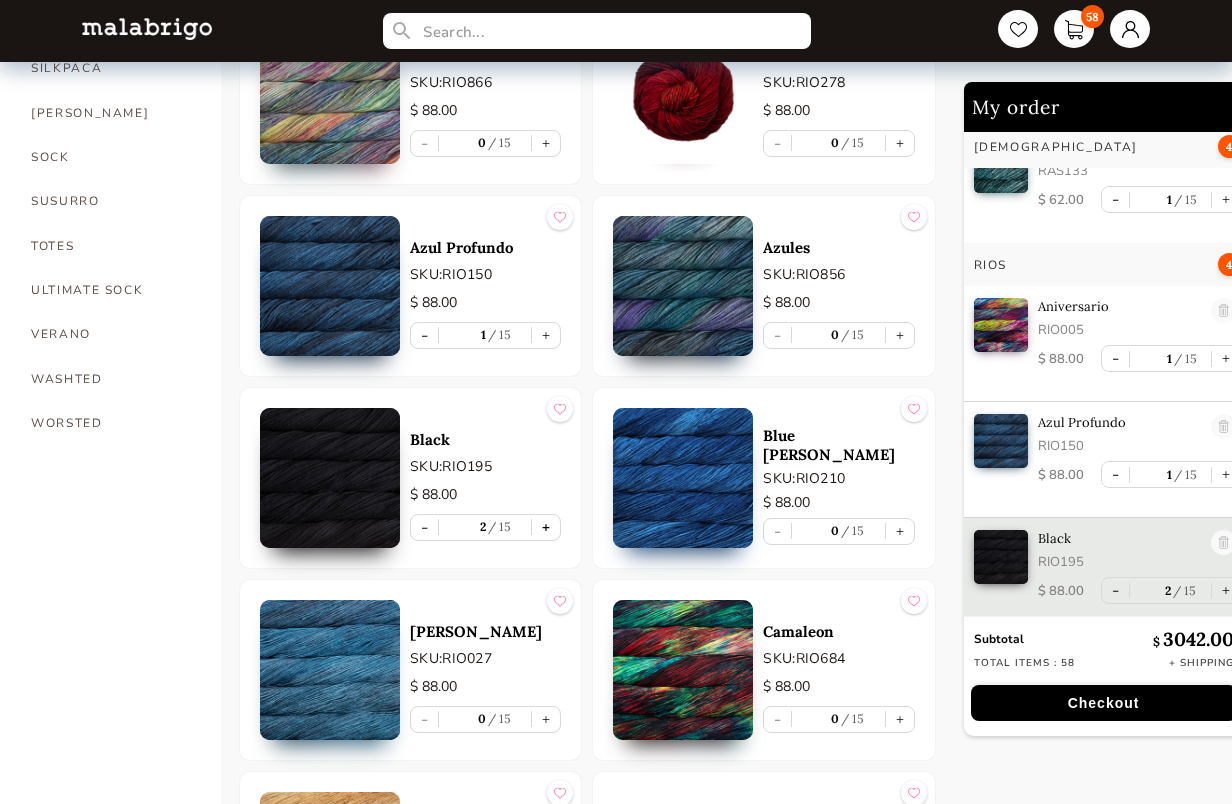 scroll, scrollTop: 1884, scrollLeft: 0, axis: vertical 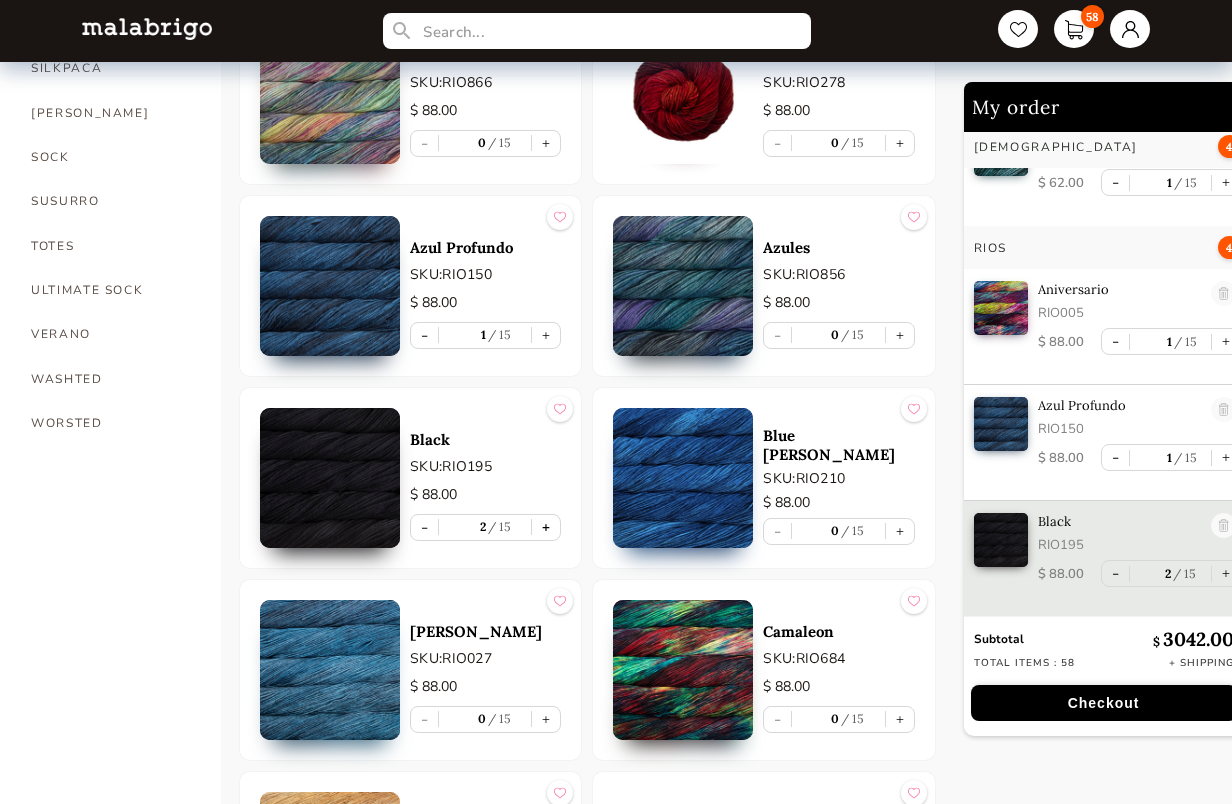 click on "+" at bounding box center (546, 527) 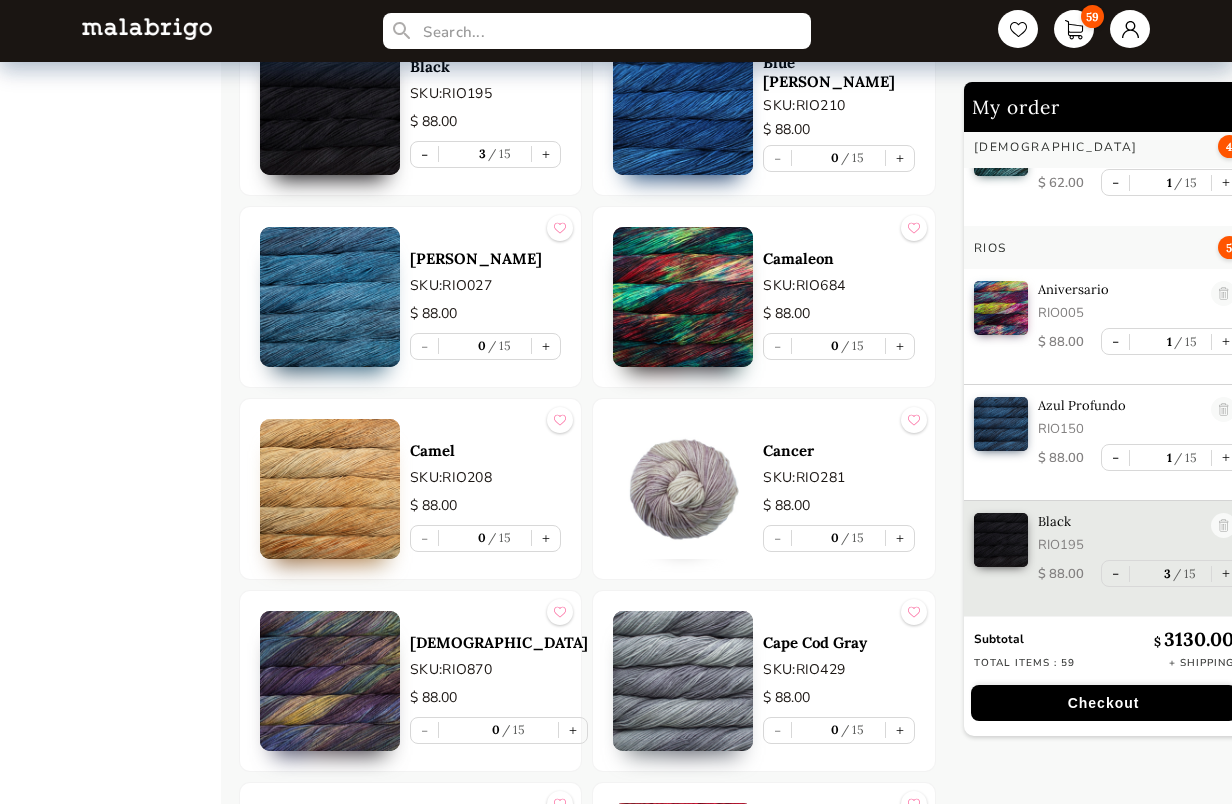 scroll, scrollTop: 1784, scrollLeft: 0, axis: vertical 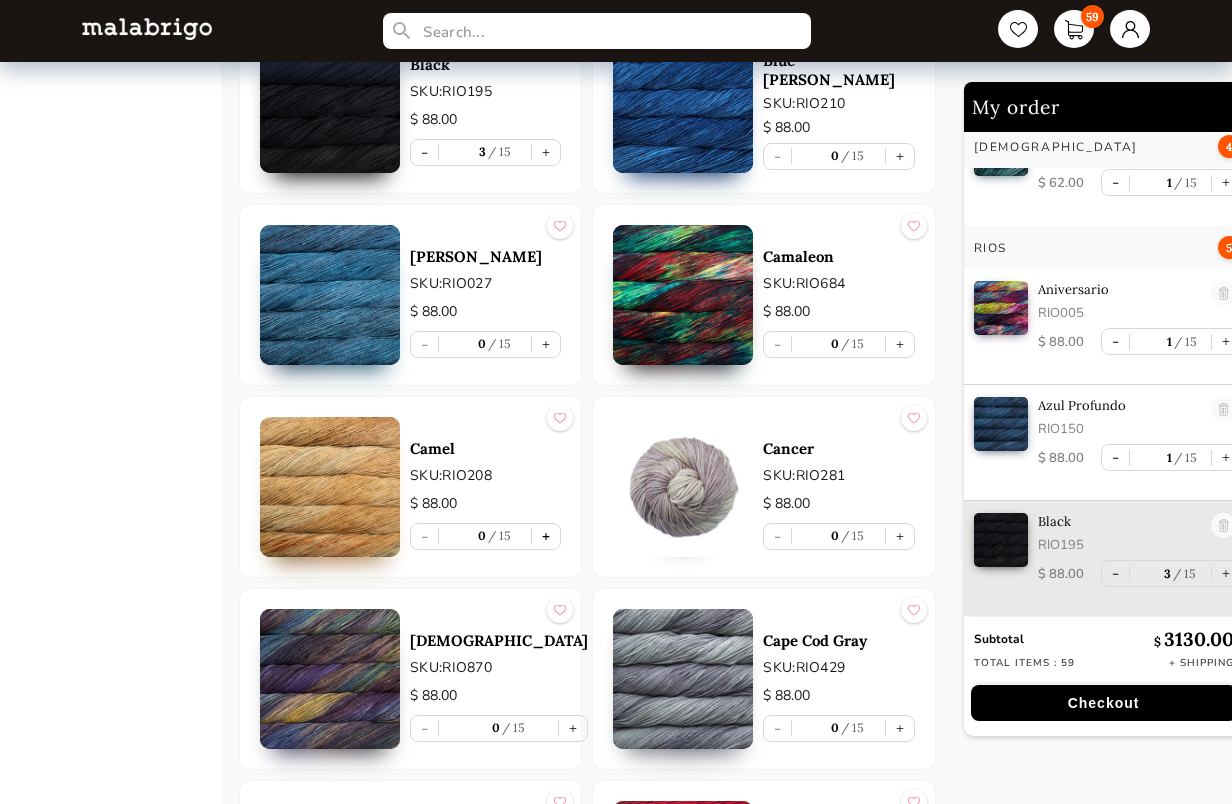 click on "+" at bounding box center [546, 536] 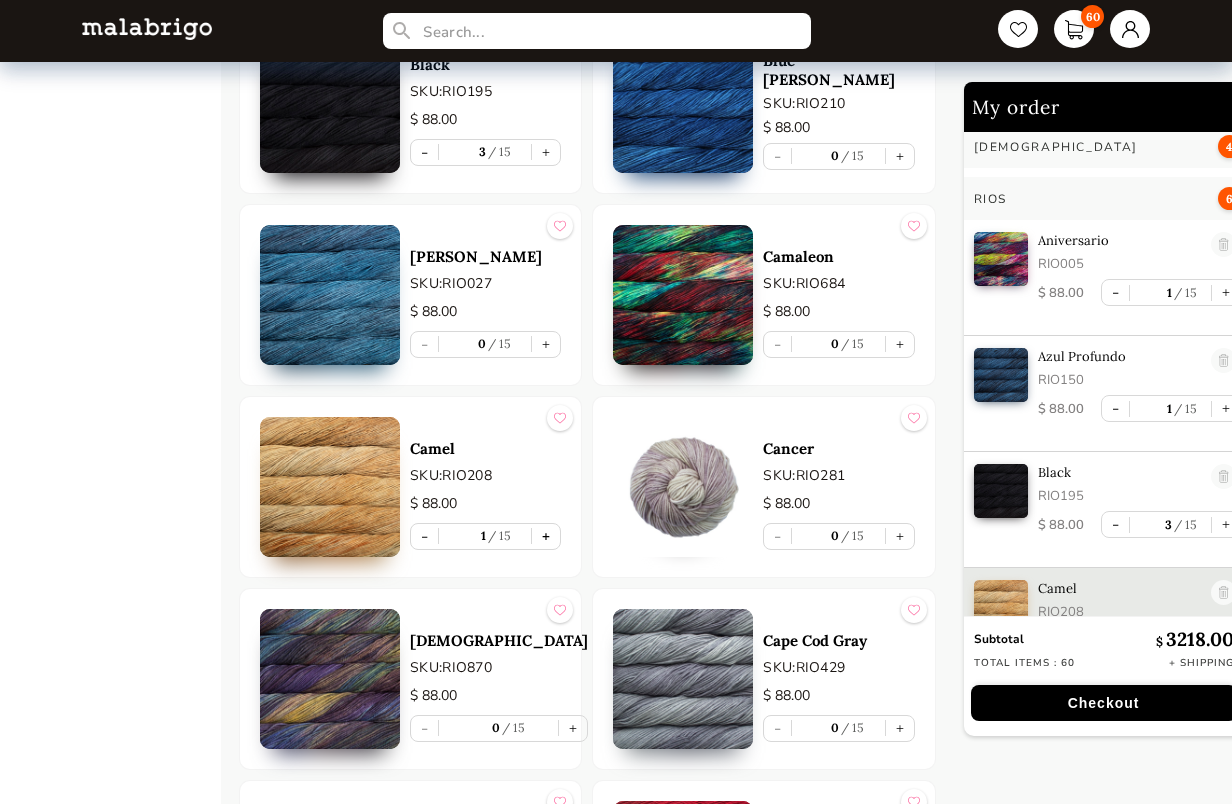 scroll, scrollTop: 1983, scrollLeft: 0, axis: vertical 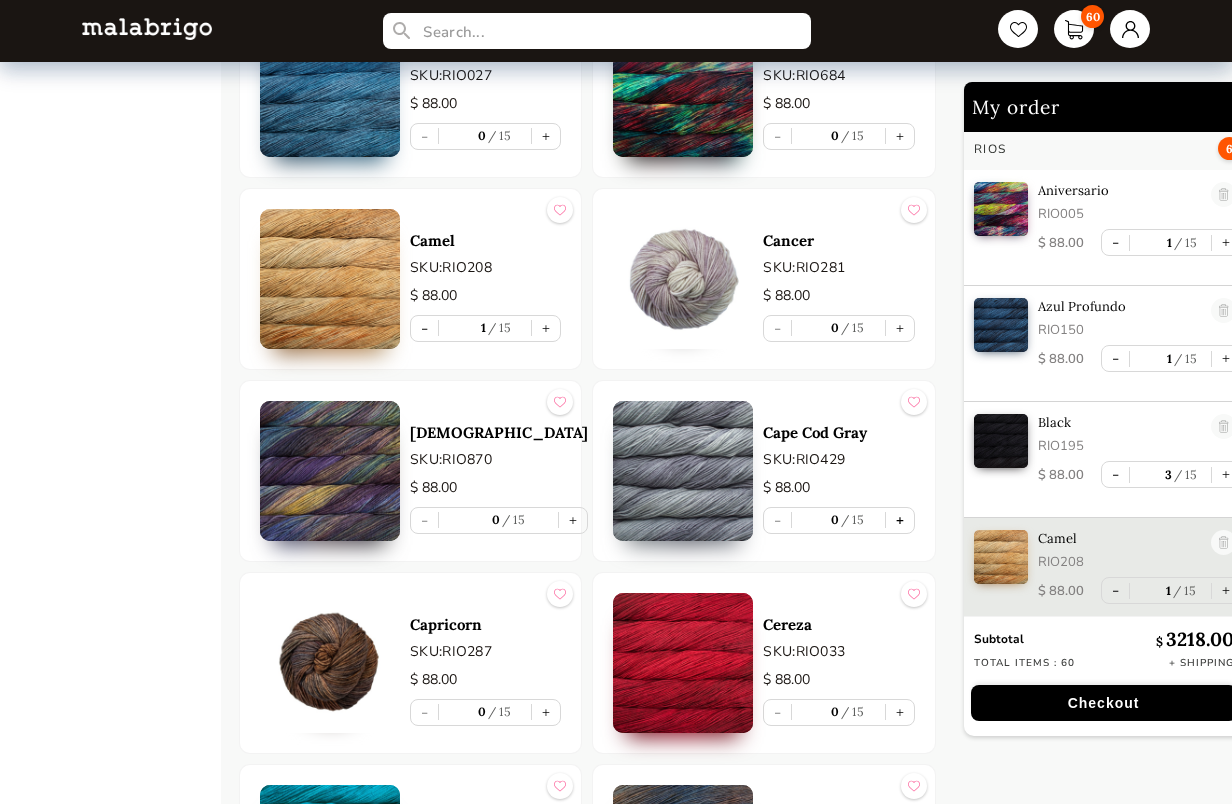click on "+" at bounding box center [900, 520] 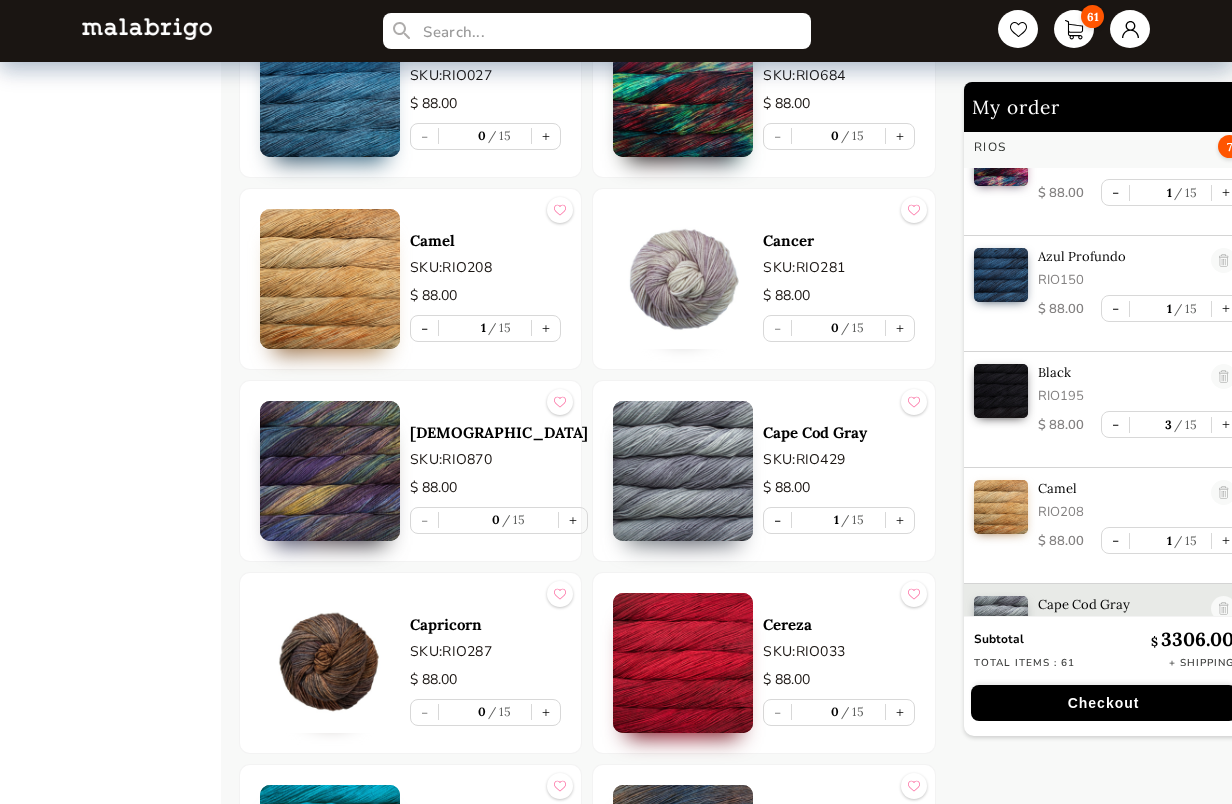 scroll, scrollTop: 2099, scrollLeft: 0, axis: vertical 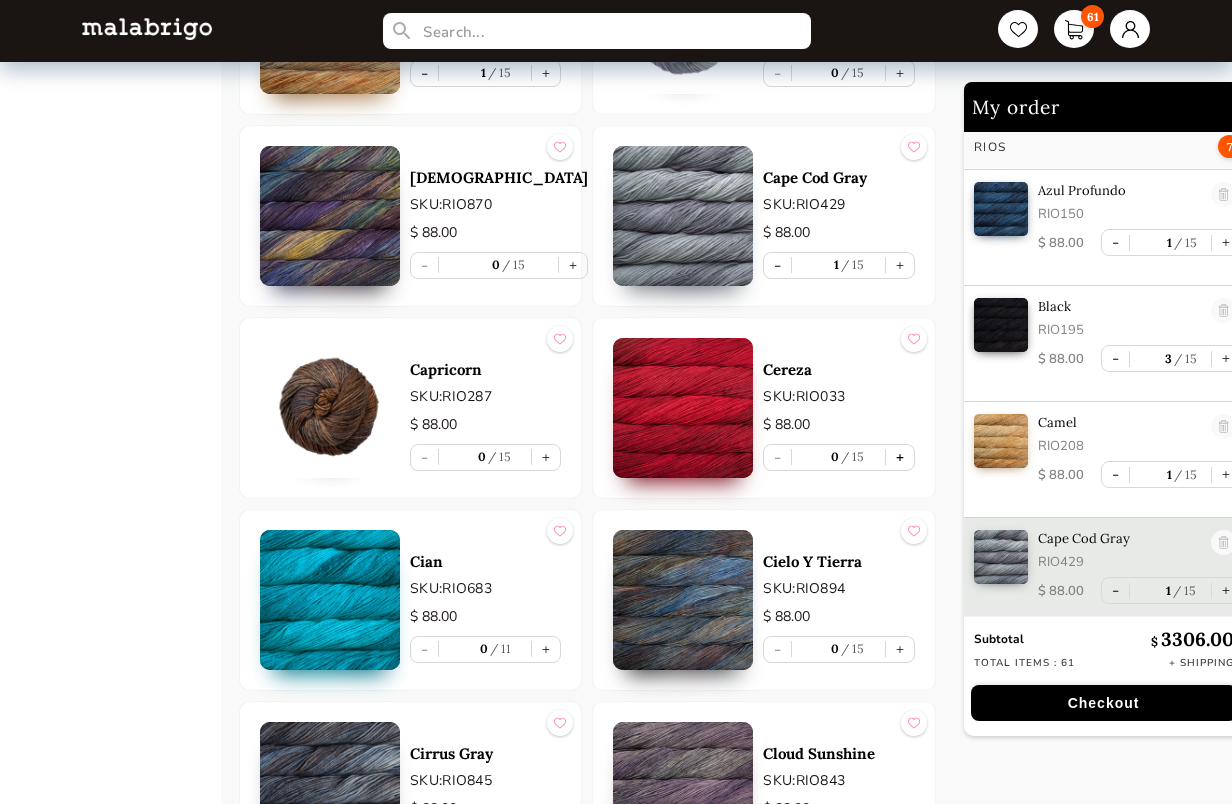 click on "+" at bounding box center [900, 457] 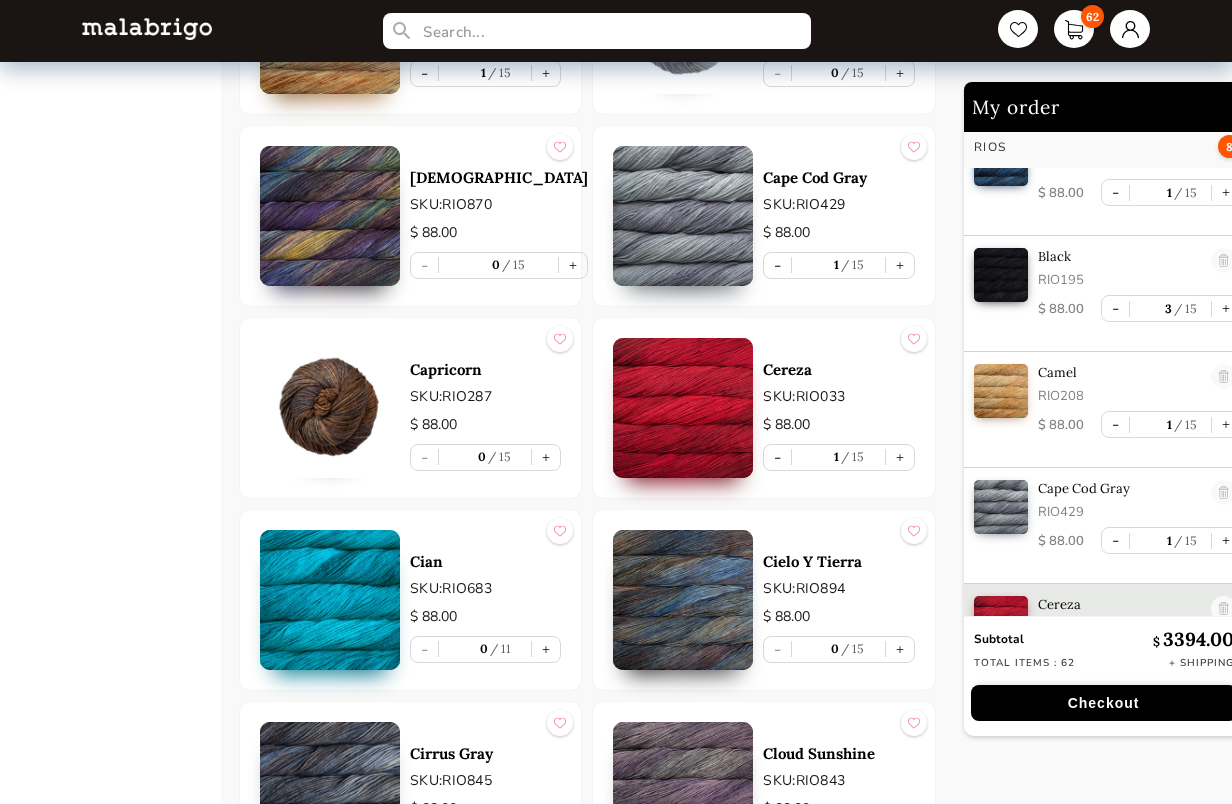 scroll, scrollTop: 2215, scrollLeft: 0, axis: vertical 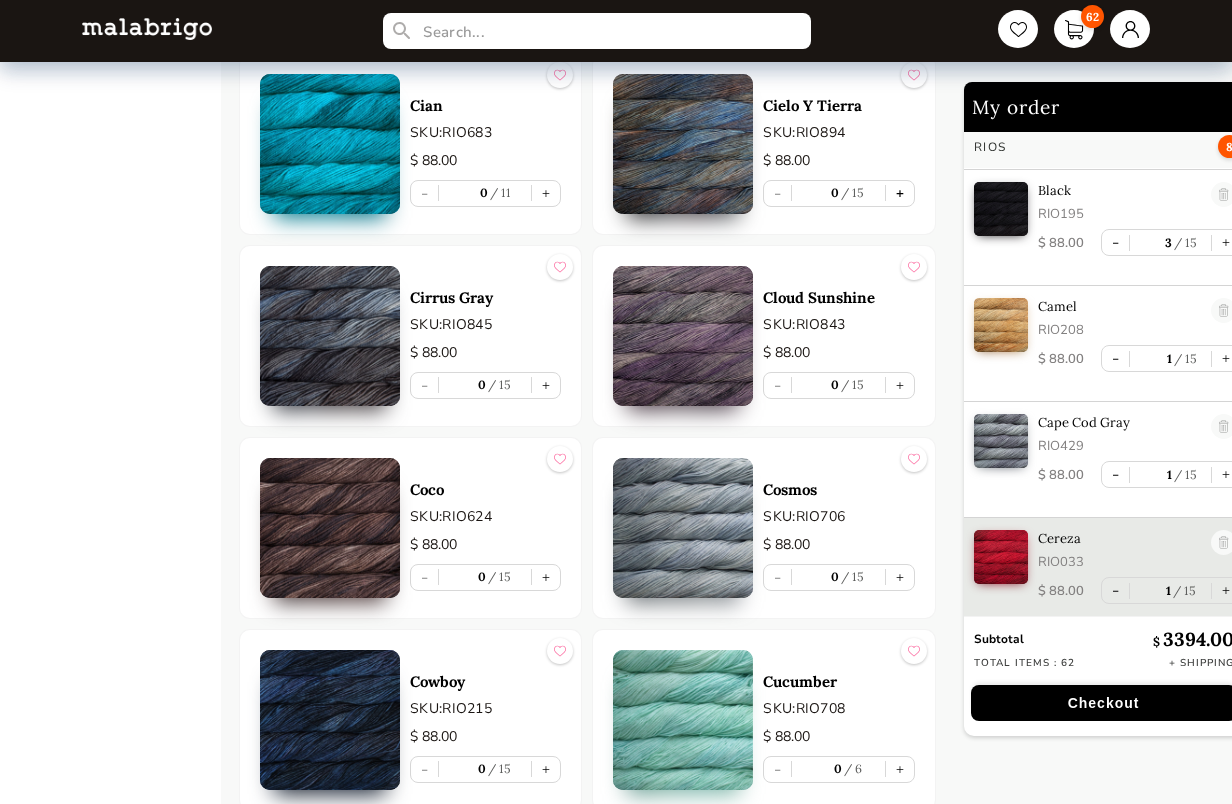 click on "+" at bounding box center (900, 193) 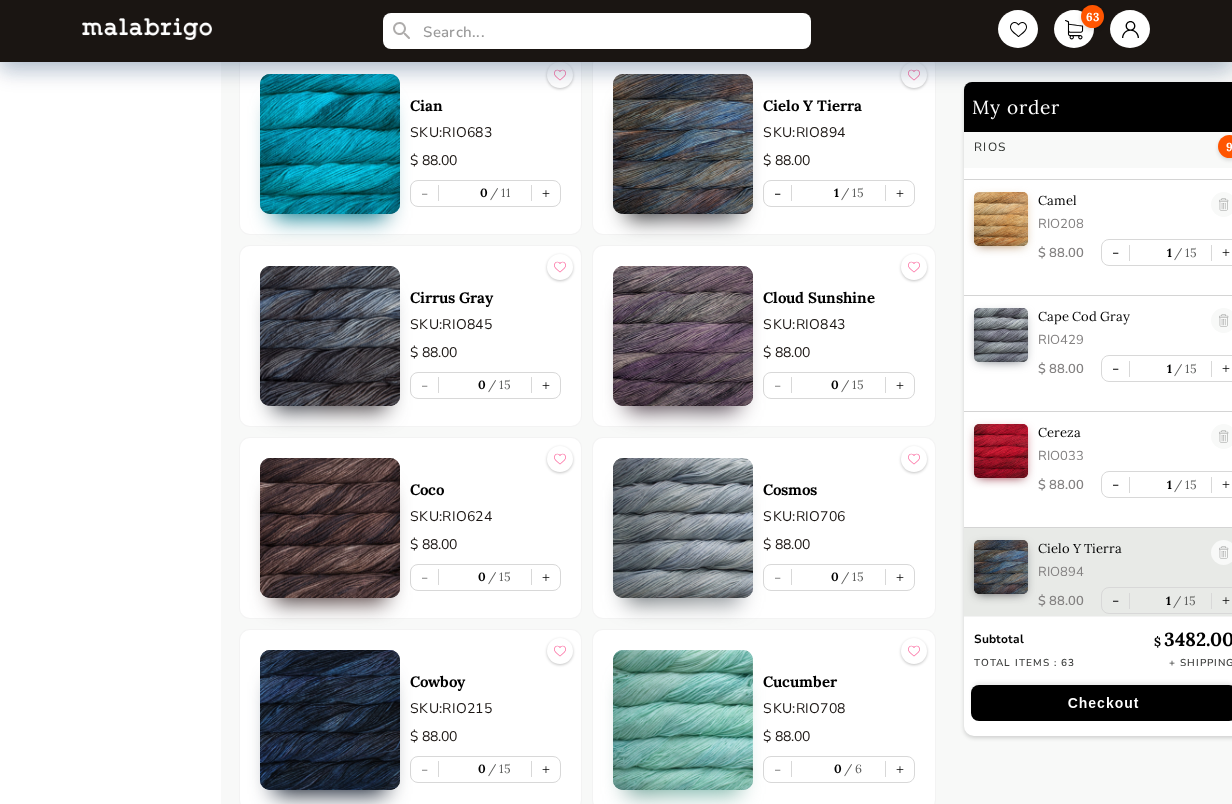 scroll, scrollTop: 2331, scrollLeft: 0, axis: vertical 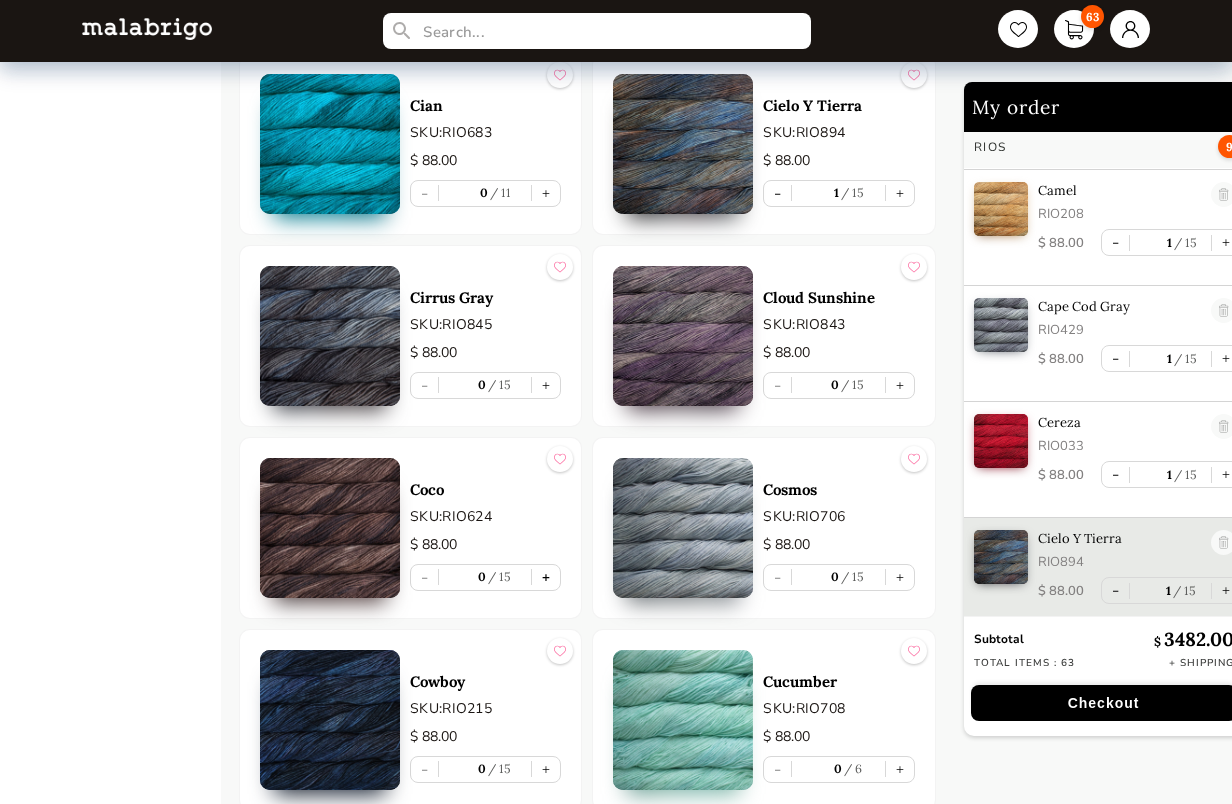 click on "+" at bounding box center (546, 577) 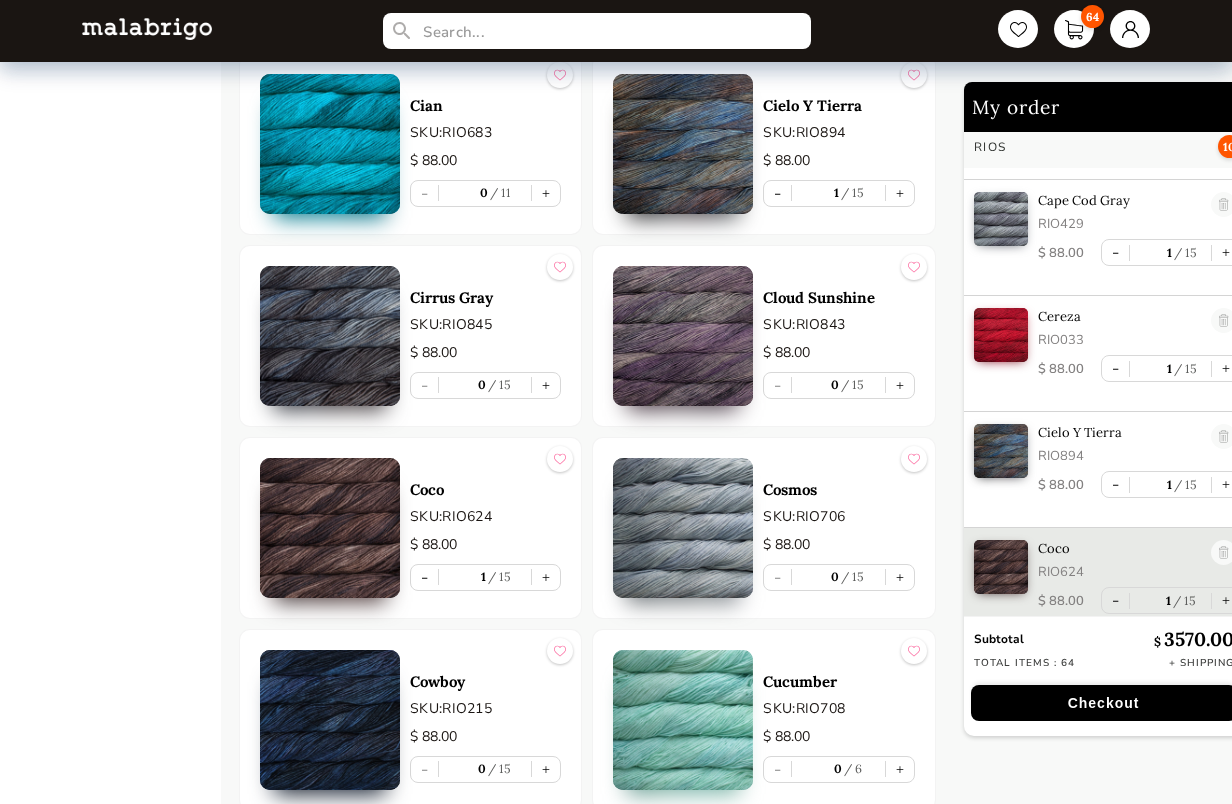 scroll, scrollTop: 2447, scrollLeft: 0, axis: vertical 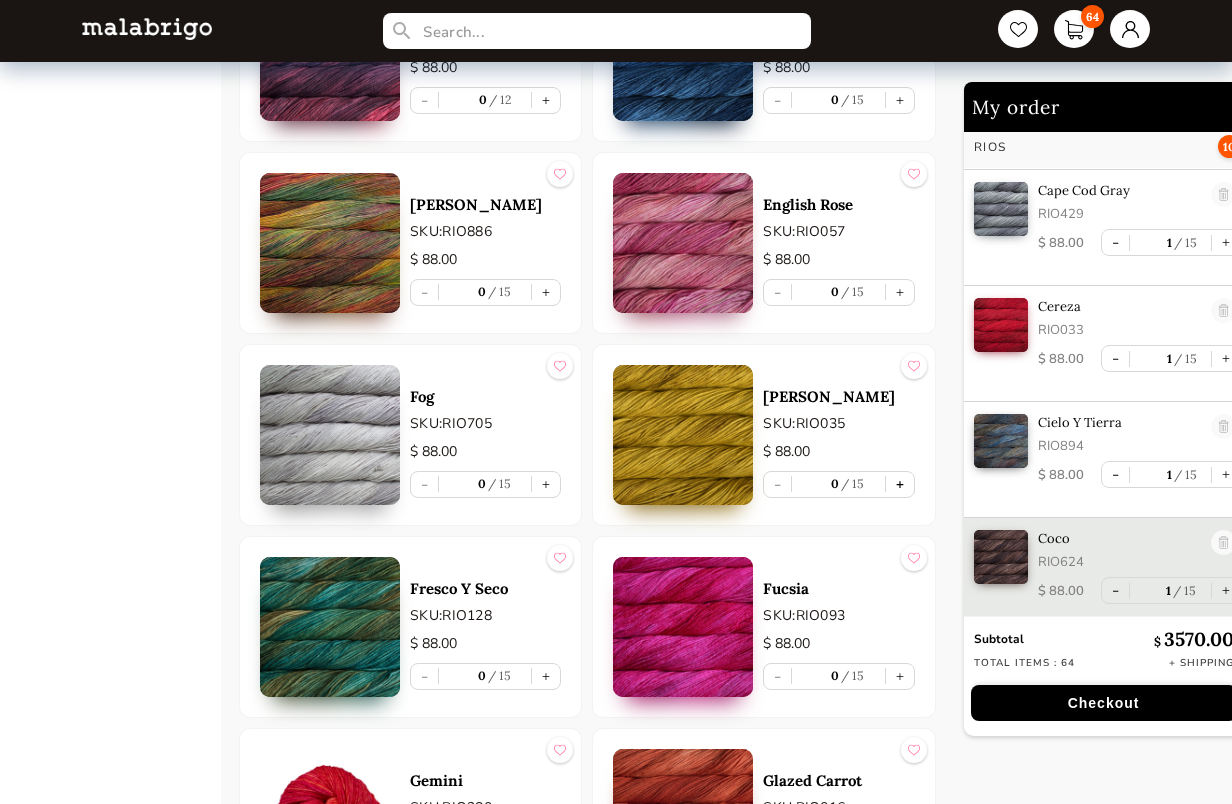 click on "+" at bounding box center (900, 484) 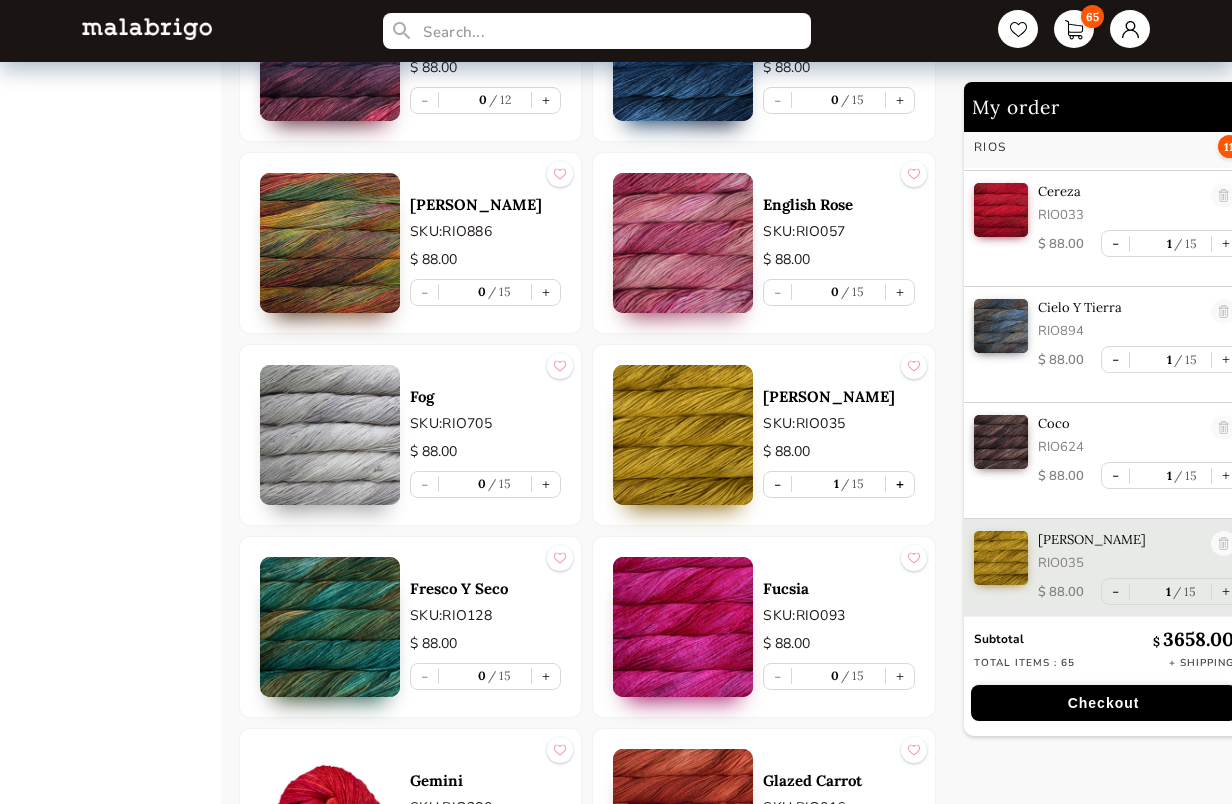 scroll, scrollTop: 2563, scrollLeft: 0, axis: vertical 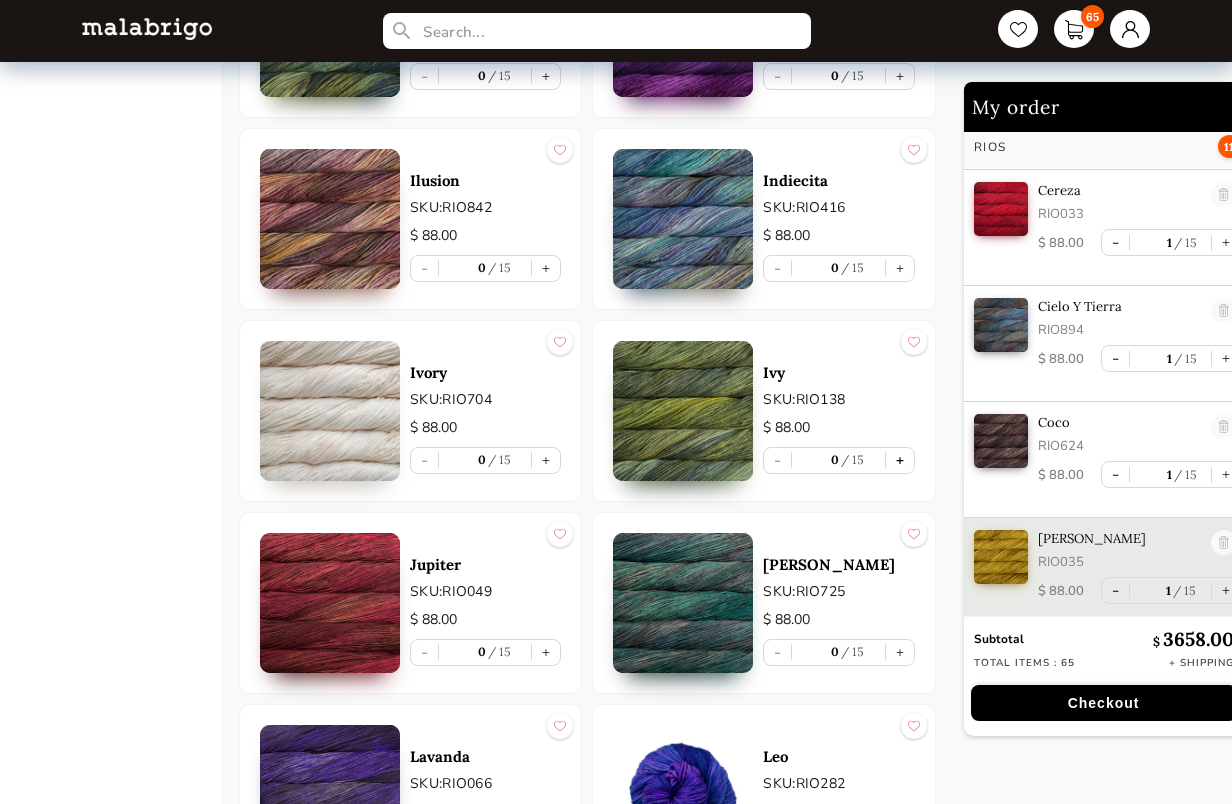 click on "+" at bounding box center [900, 460] 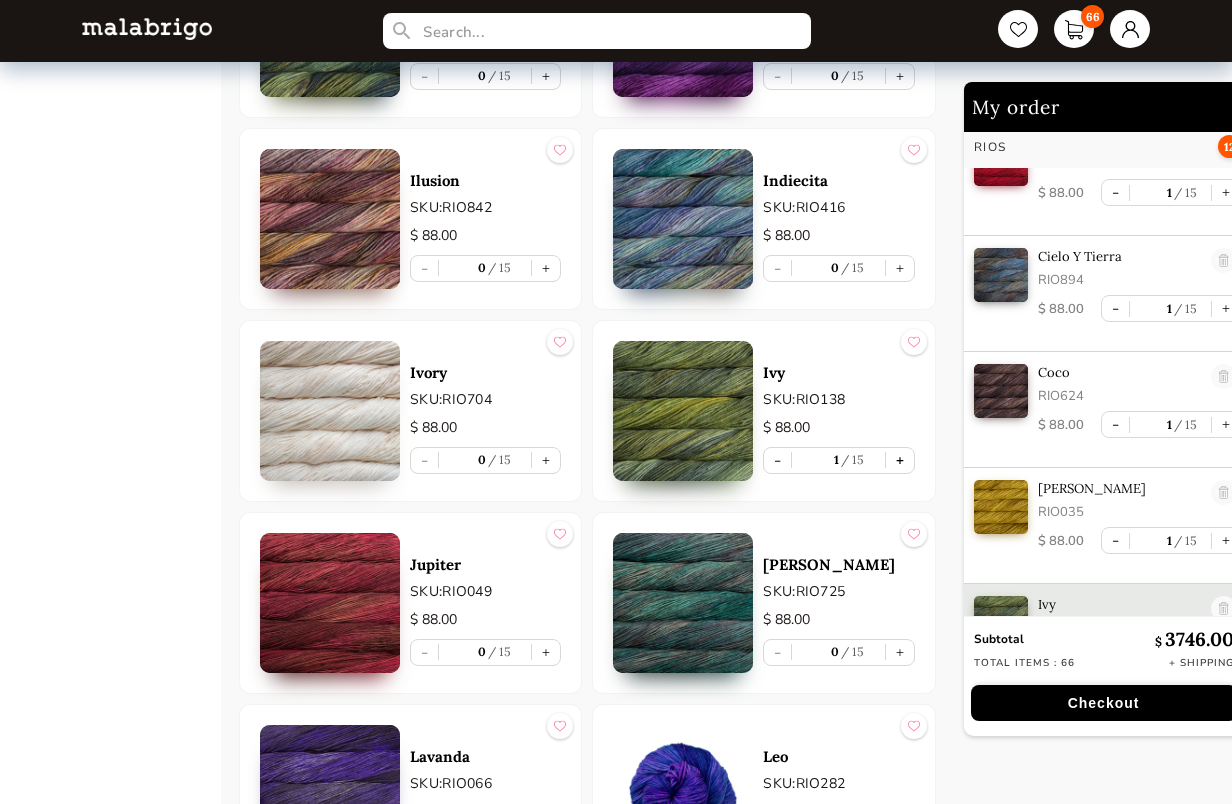 scroll, scrollTop: 2679, scrollLeft: 0, axis: vertical 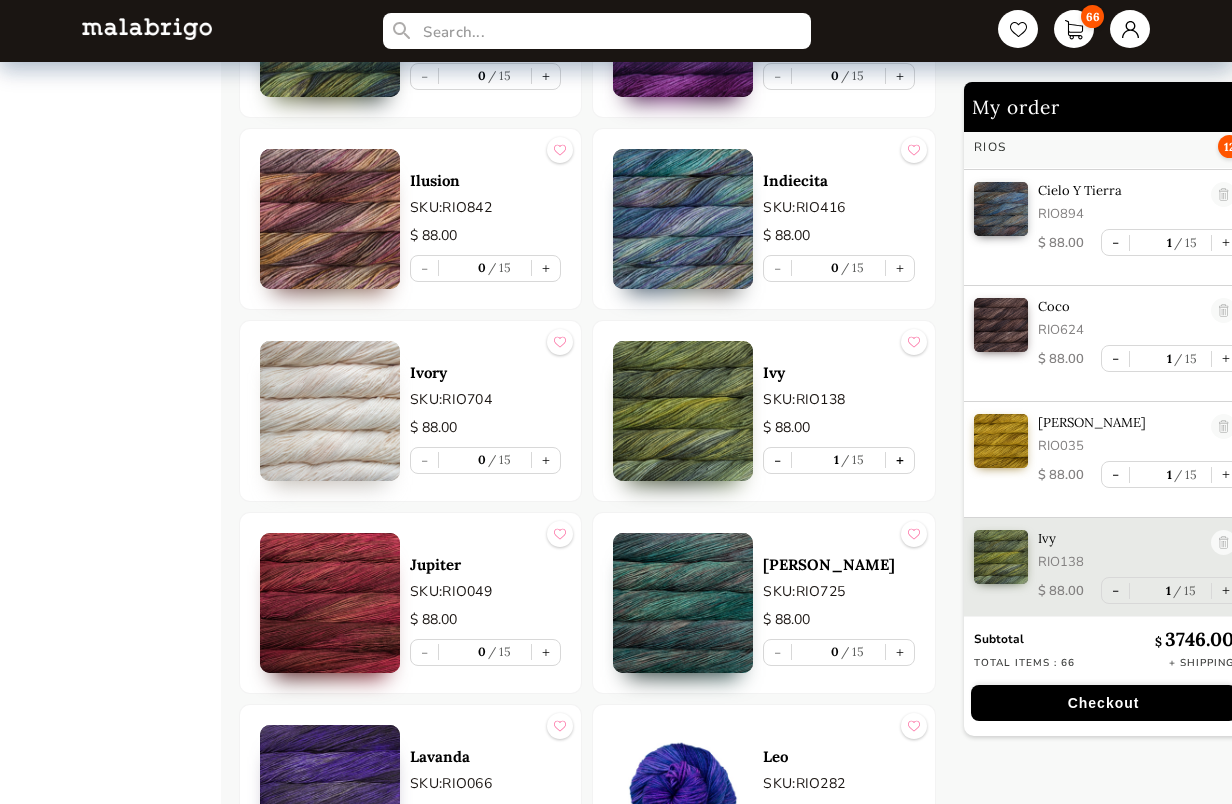 click on "+" at bounding box center (900, 460) 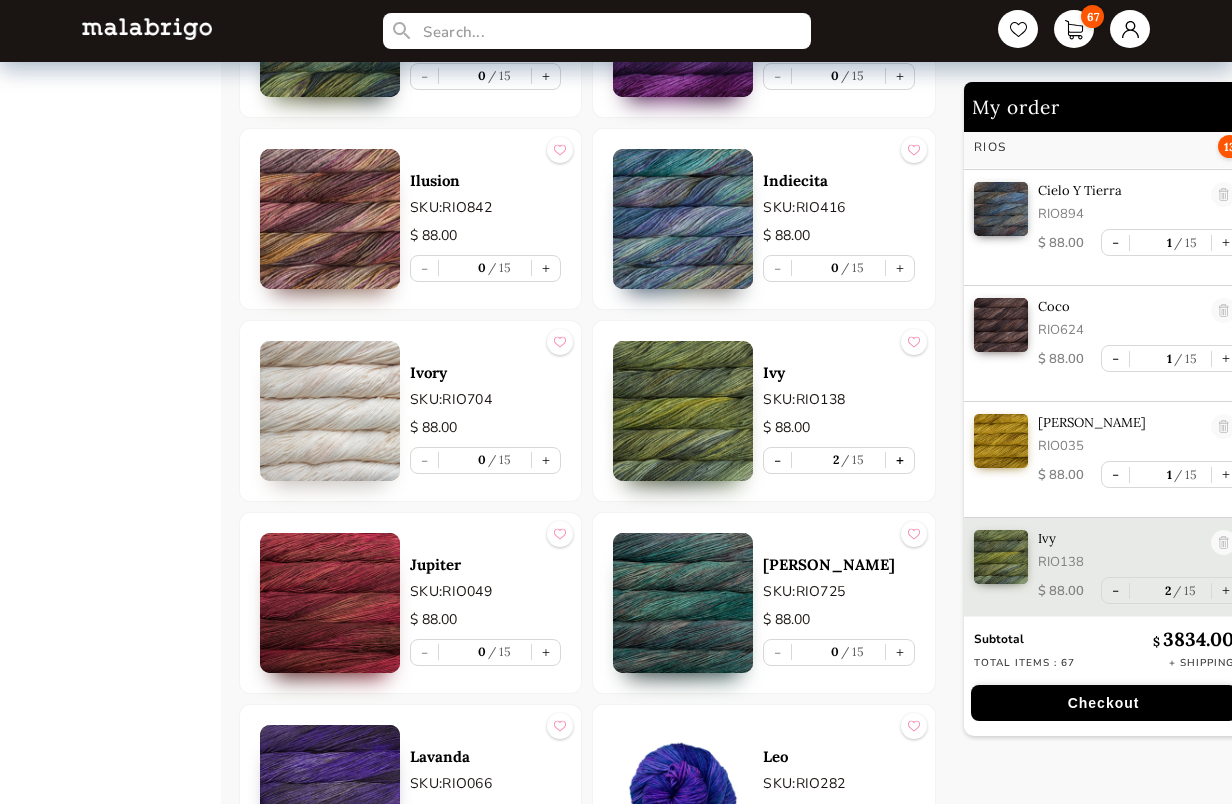 scroll, scrollTop: 2696, scrollLeft: 0, axis: vertical 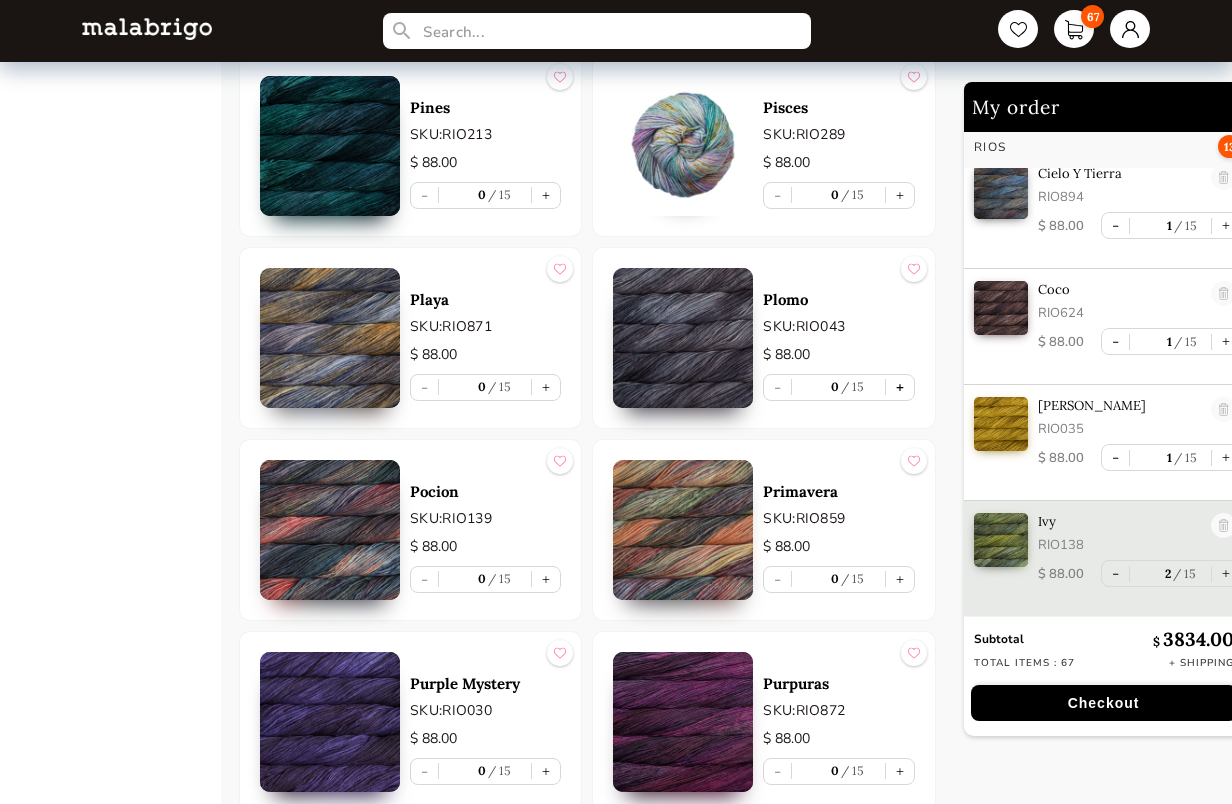 click on "+" at bounding box center [900, 387] 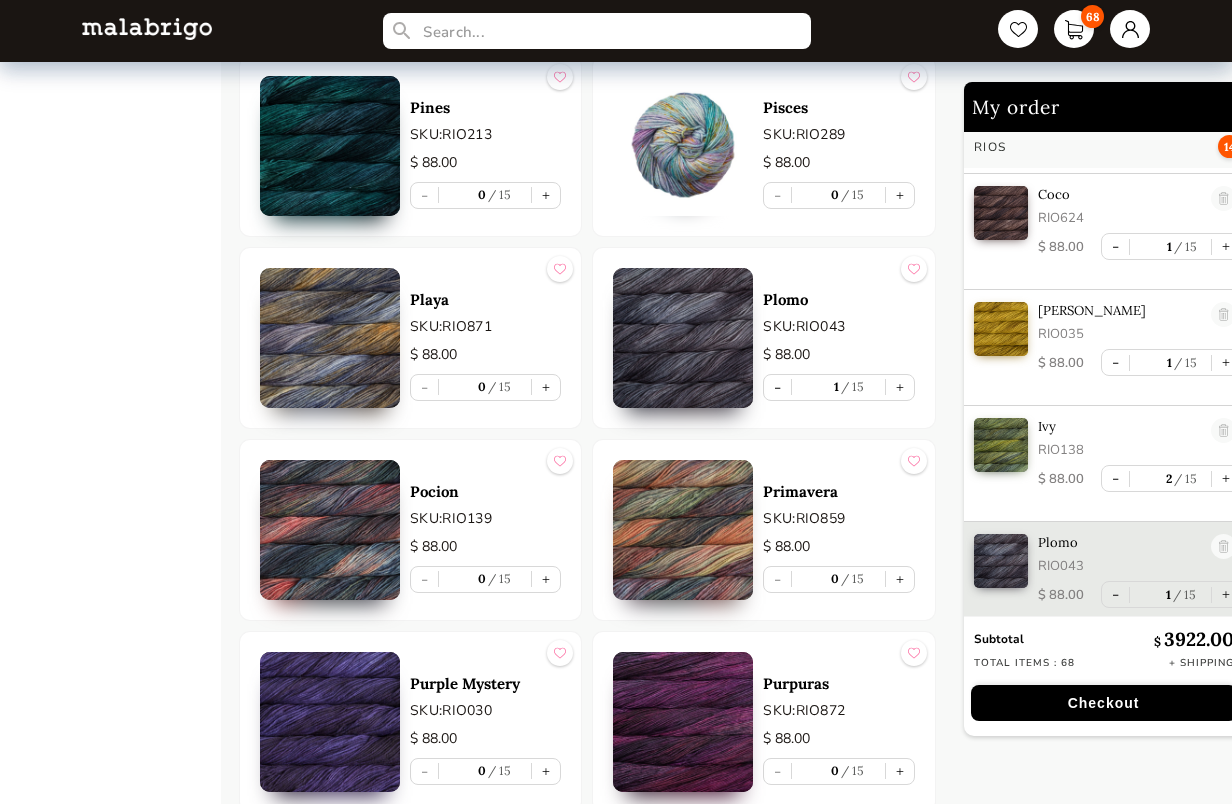 scroll, scrollTop: 2795, scrollLeft: 0, axis: vertical 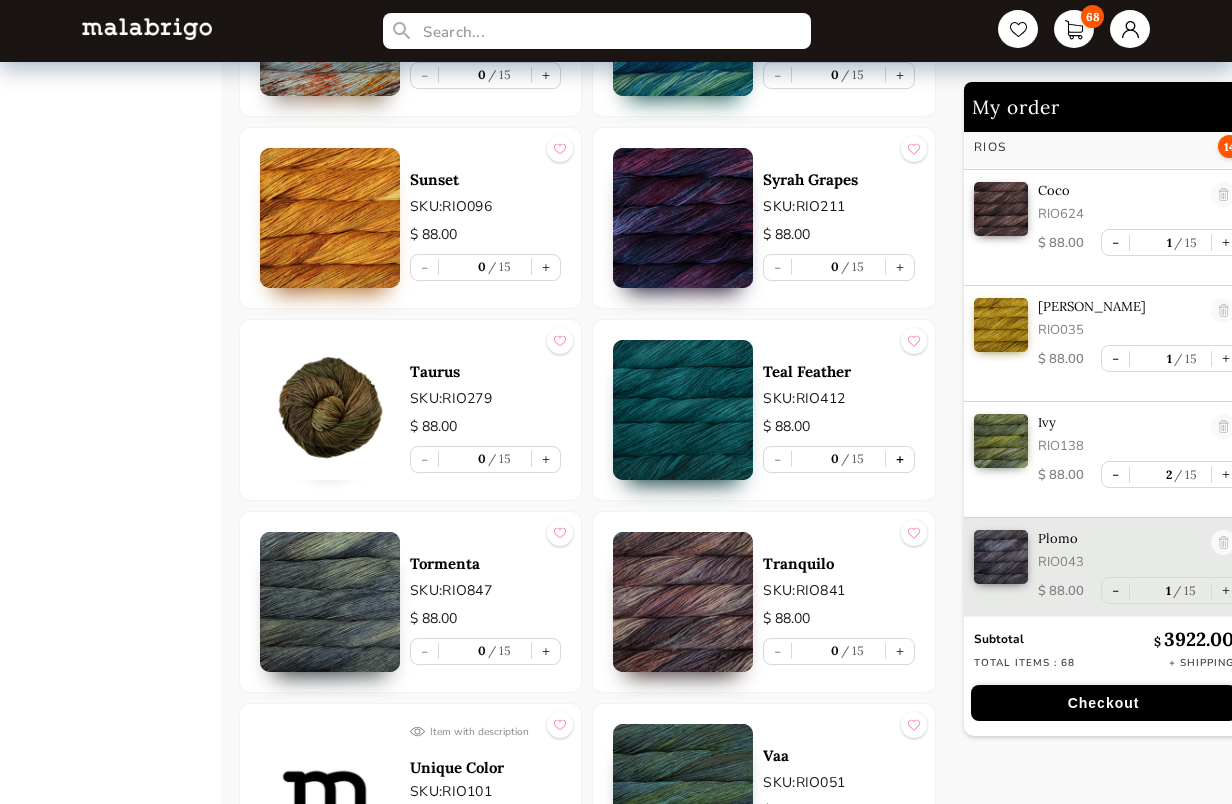 click on "+" at bounding box center [900, 459] 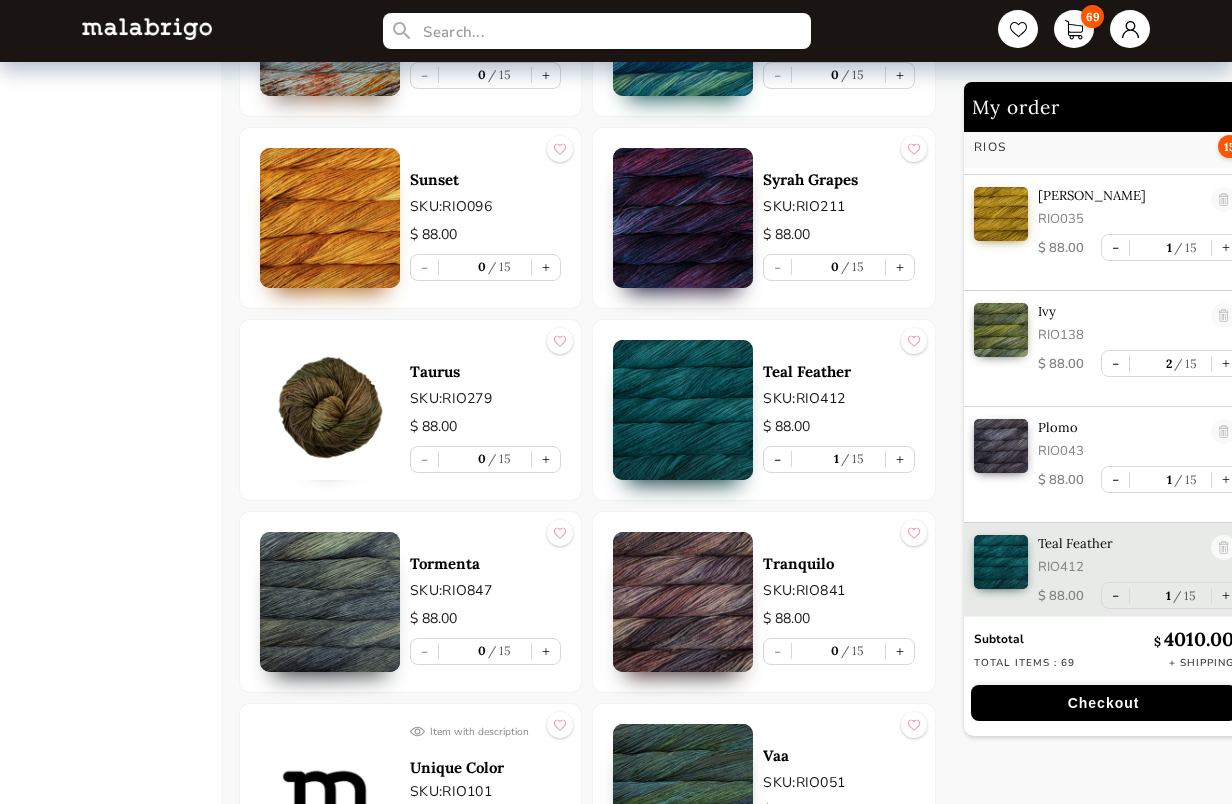 scroll, scrollTop: 2911, scrollLeft: 0, axis: vertical 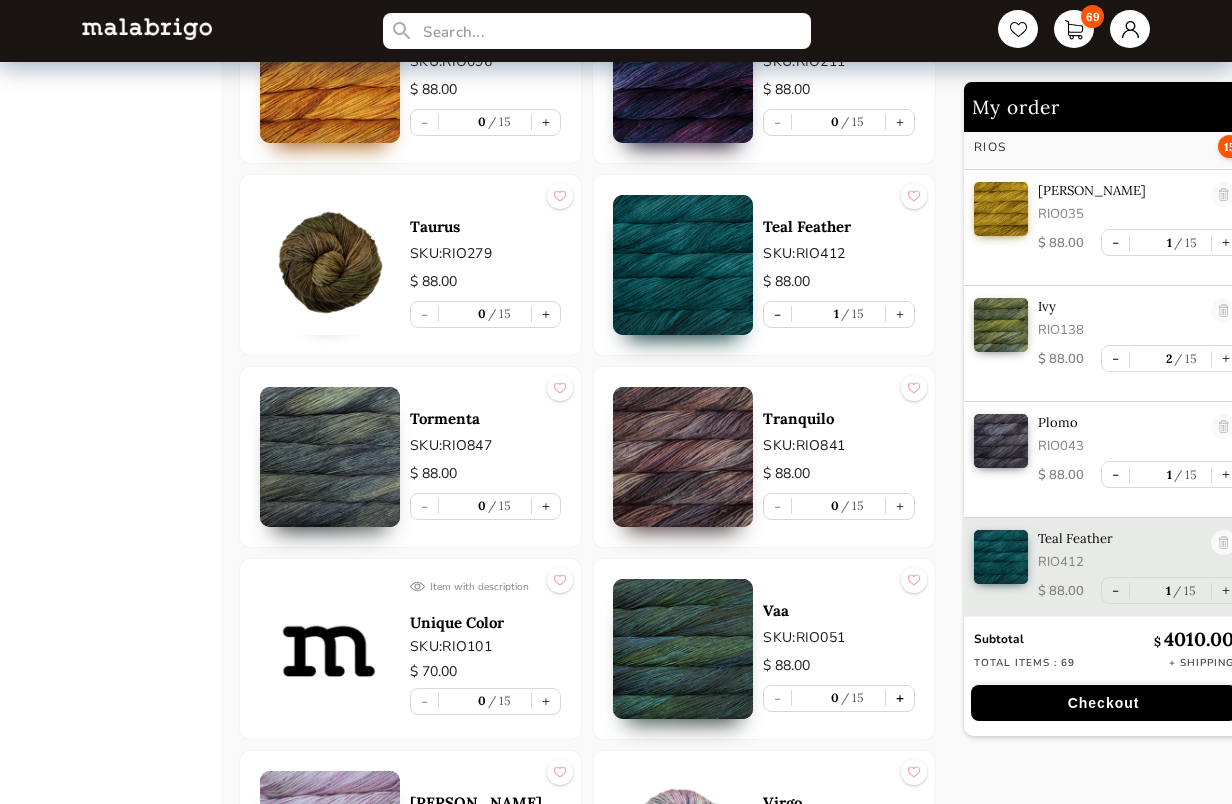 click on "+" at bounding box center (900, 698) 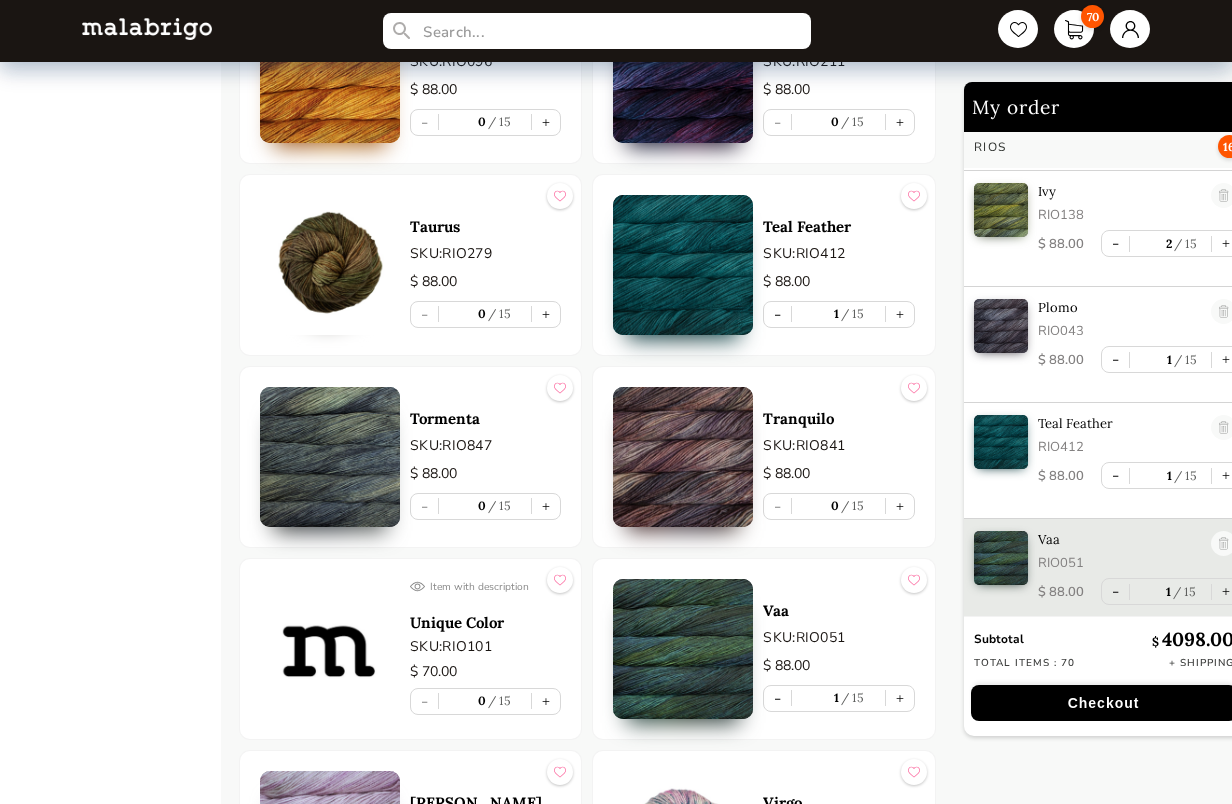 scroll, scrollTop: 3027, scrollLeft: 0, axis: vertical 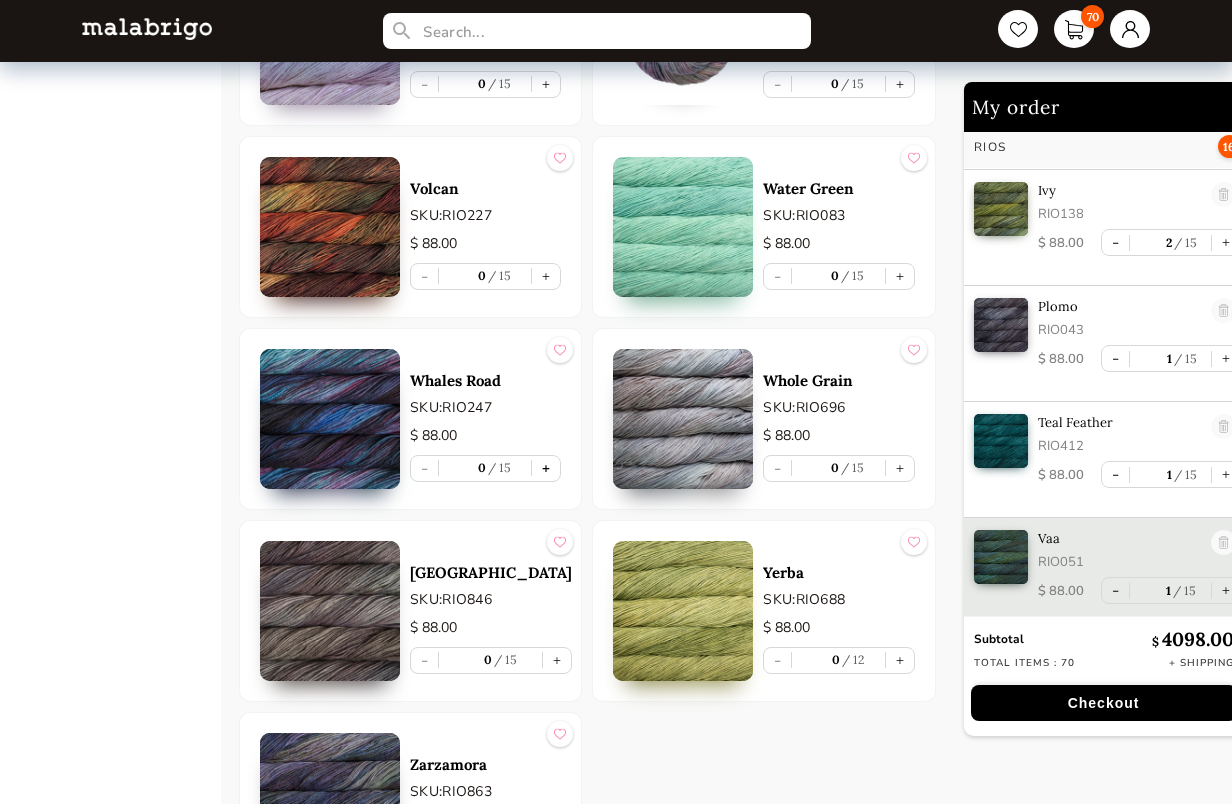 click on "+" at bounding box center (546, 468) 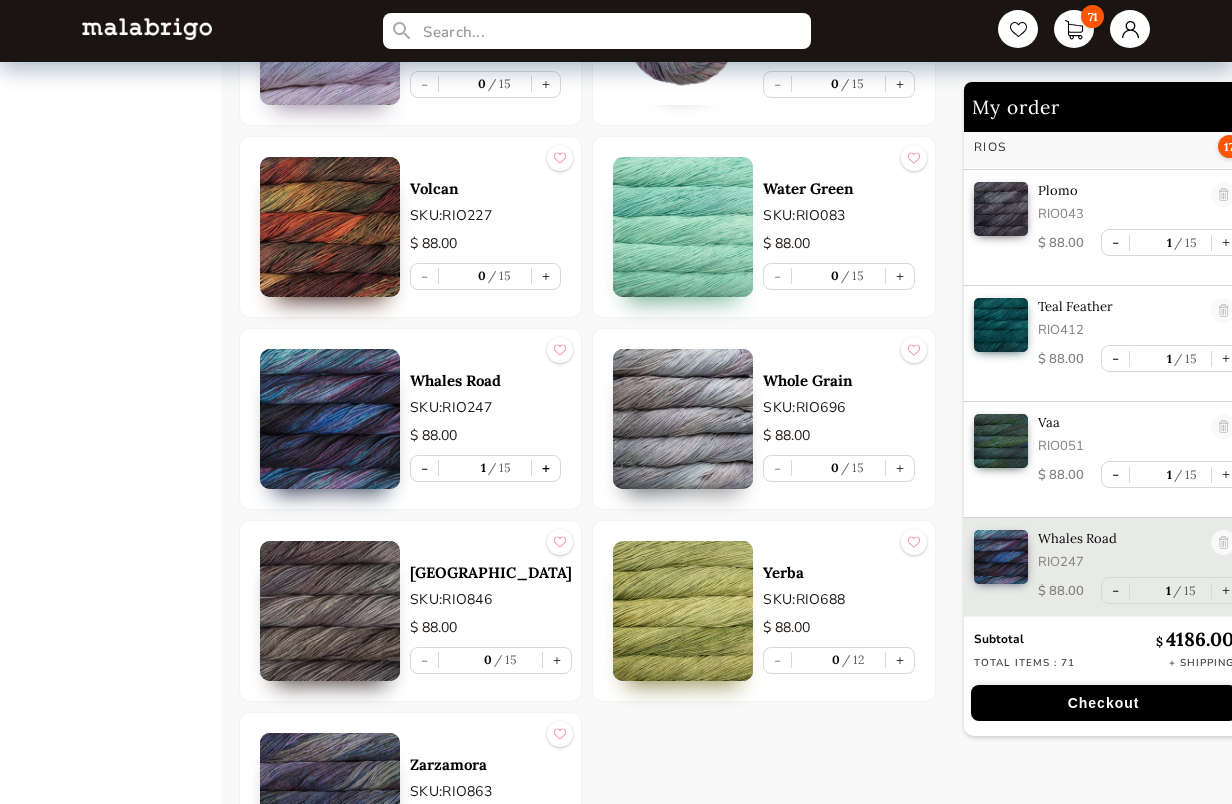 click on "+" at bounding box center (546, 468) 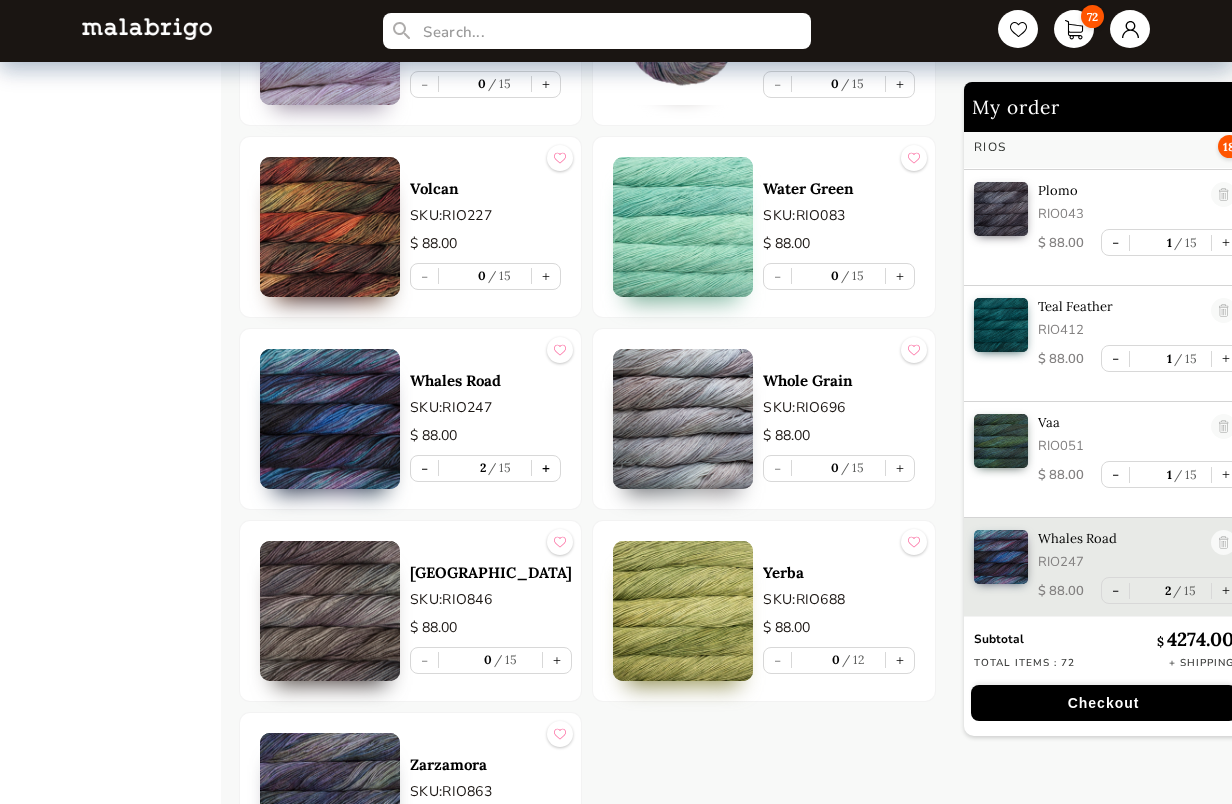 scroll, scrollTop: 3160, scrollLeft: 0, axis: vertical 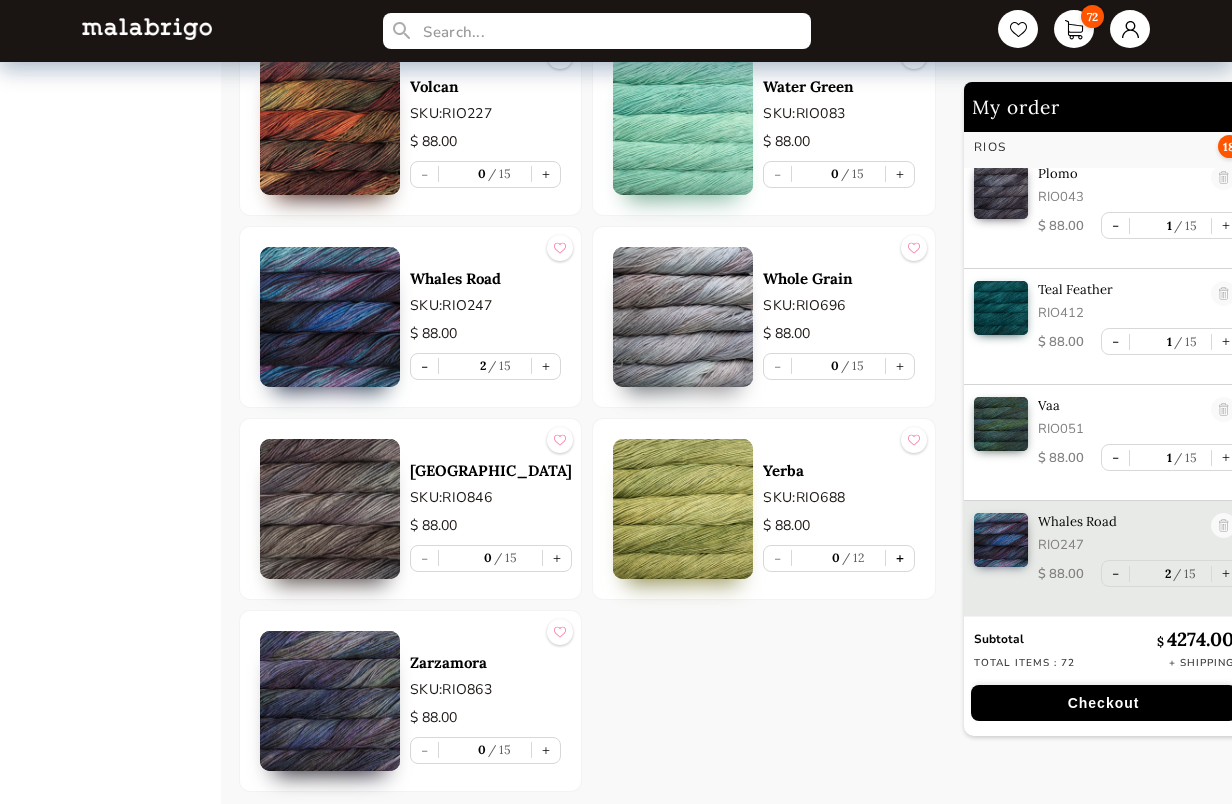 click on "+" at bounding box center [900, 558] 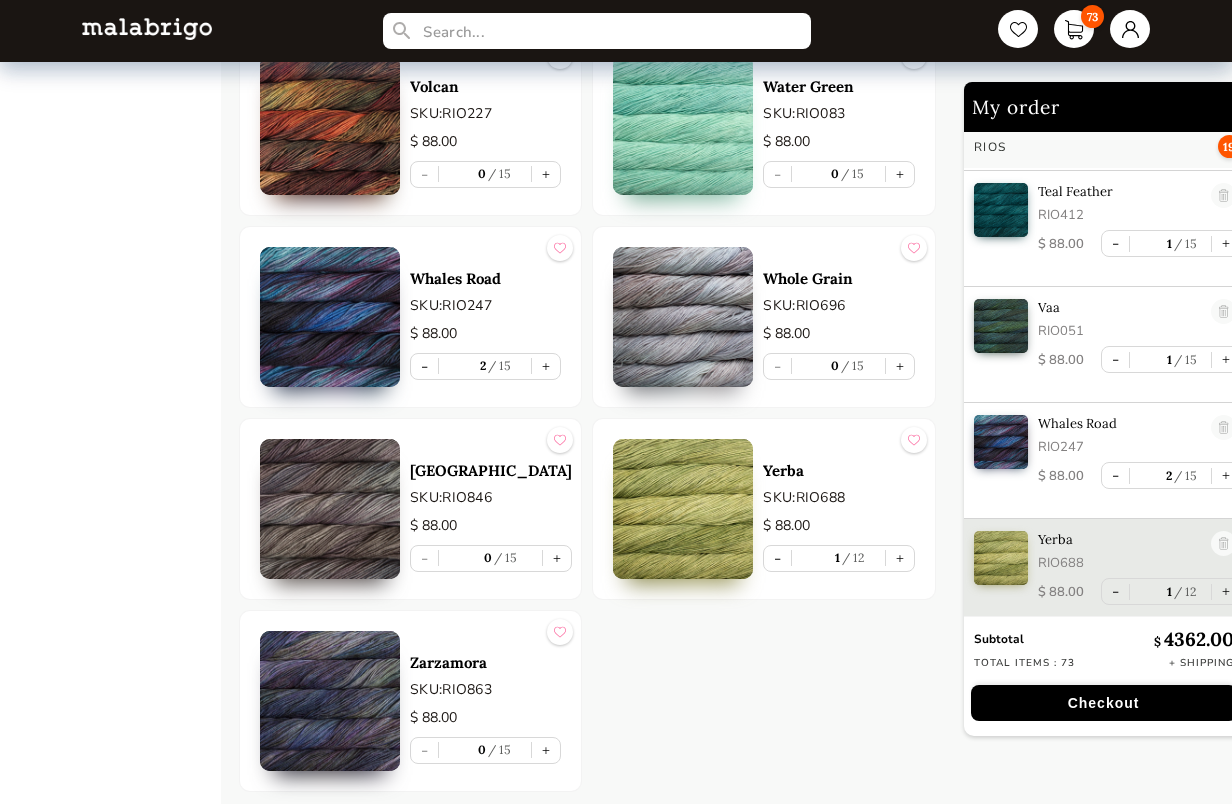 scroll, scrollTop: 3259, scrollLeft: 0, axis: vertical 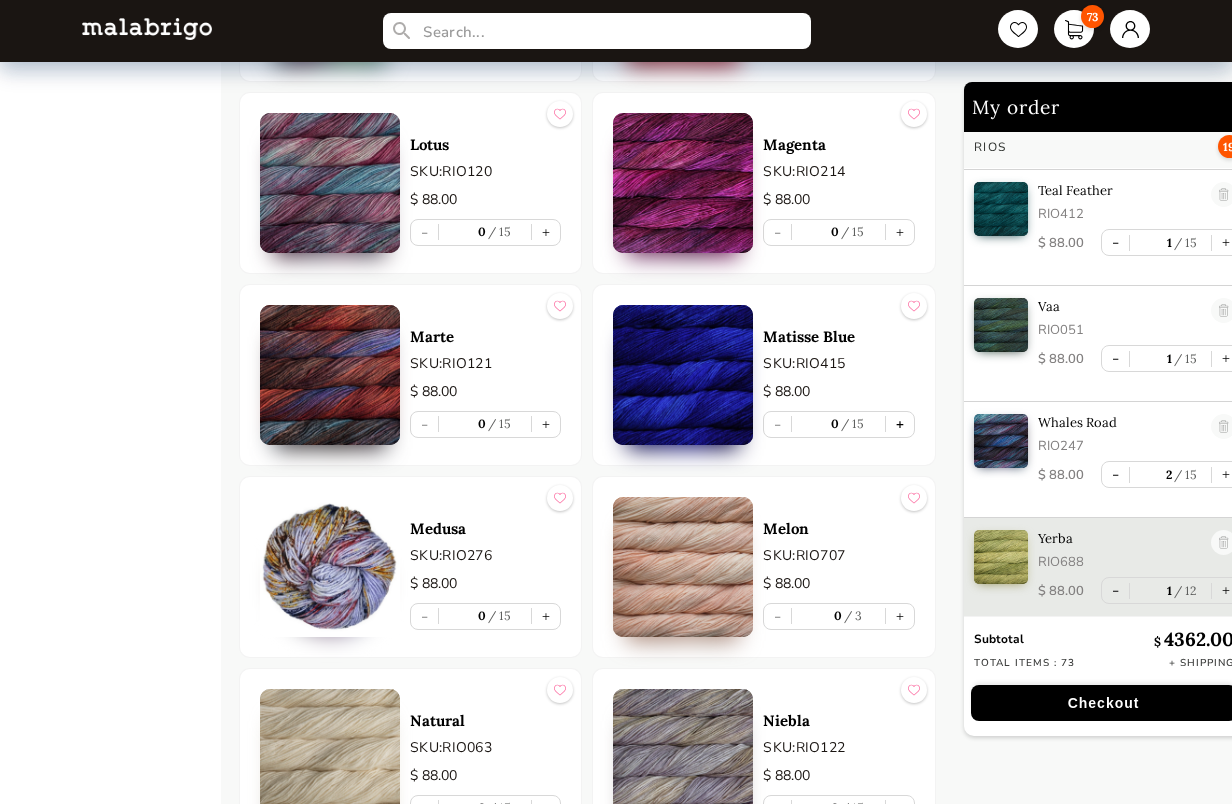 click on "+" at bounding box center [900, 424] 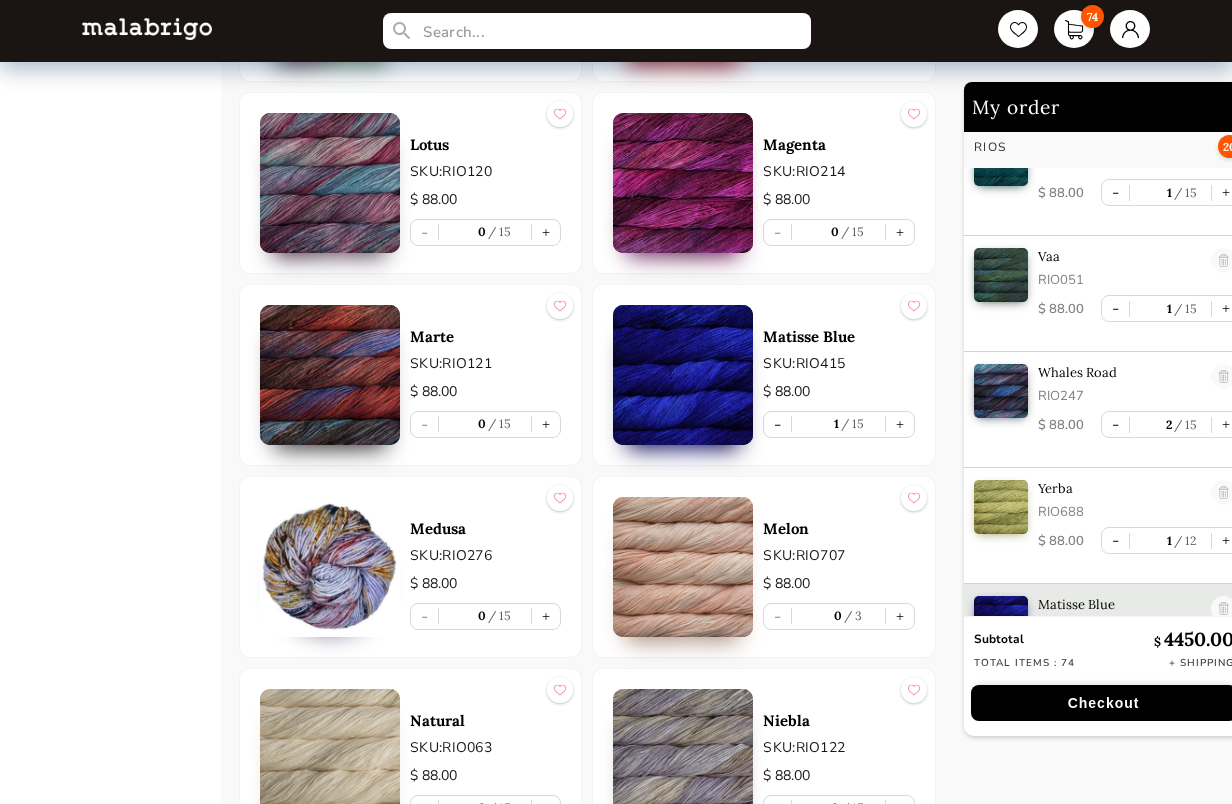 scroll, scrollTop: 3375, scrollLeft: 0, axis: vertical 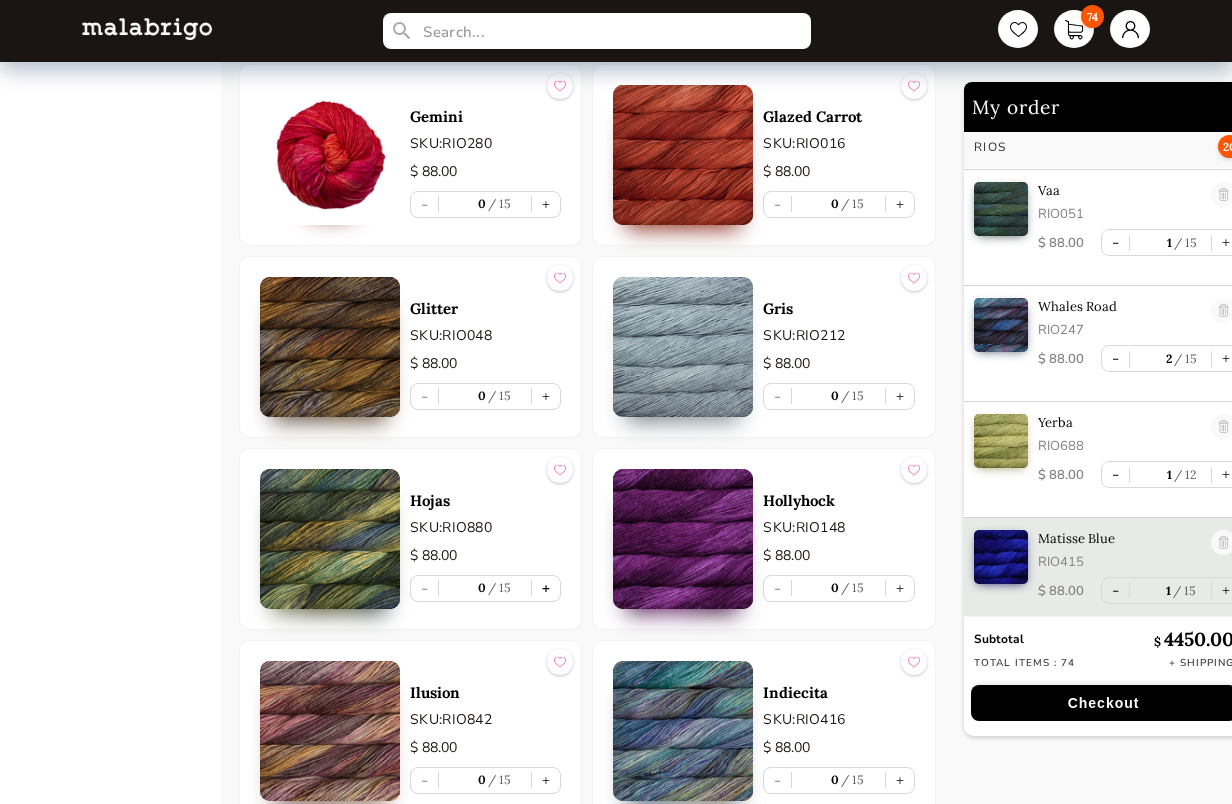 click on "+" at bounding box center (546, 588) 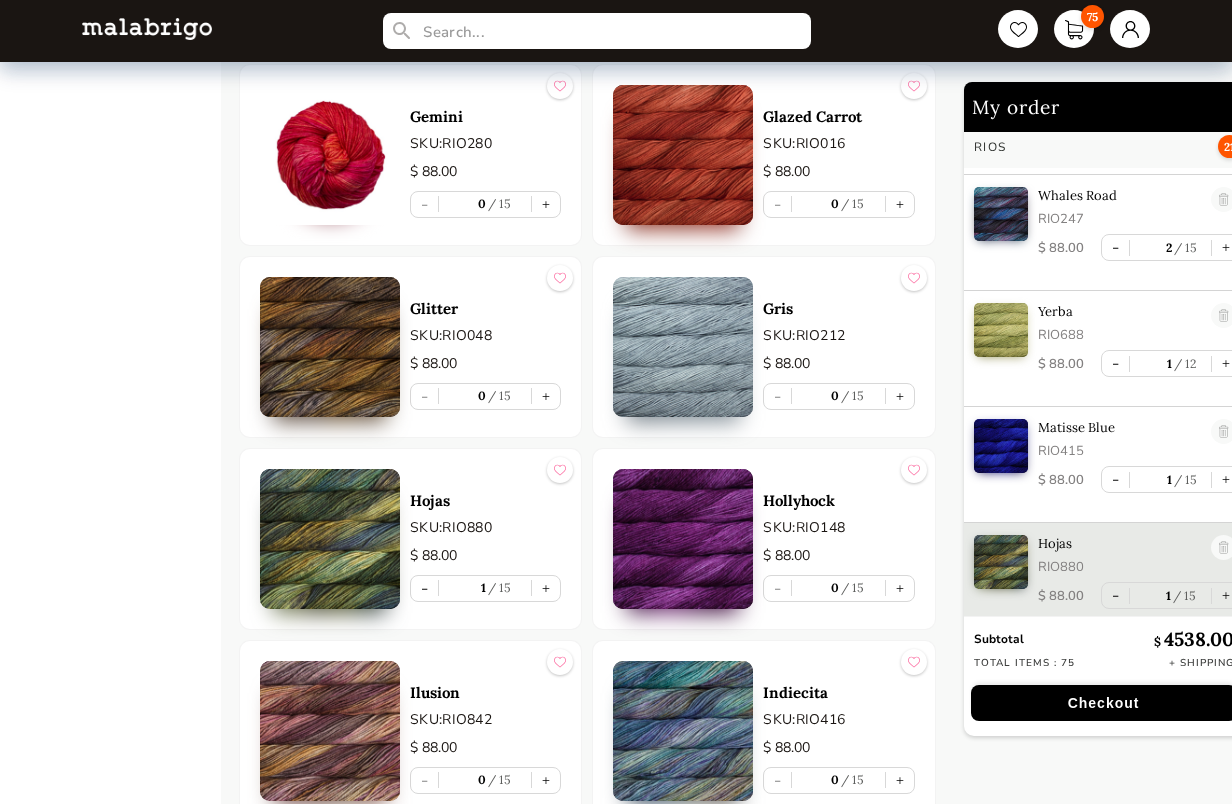 scroll, scrollTop: 3491, scrollLeft: 0, axis: vertical 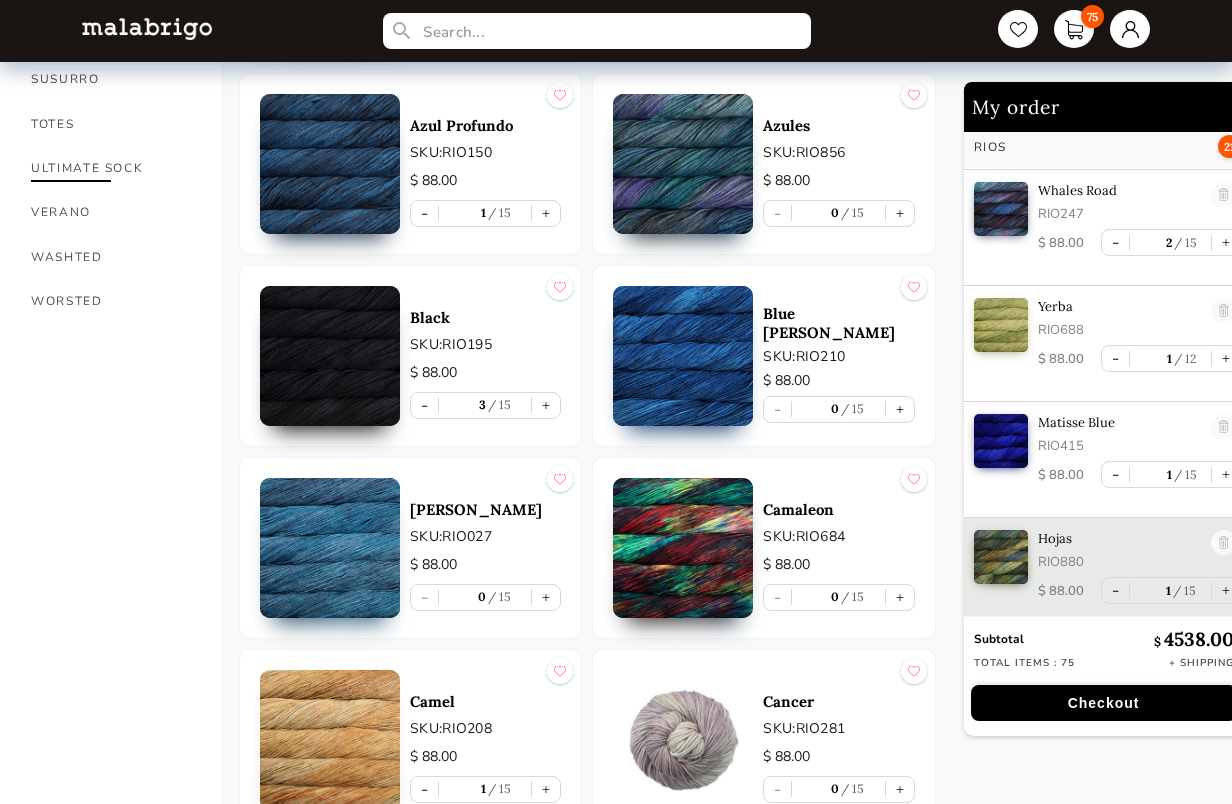 click on "ULTIMATE SOCK" at bounding box center (111, 168) 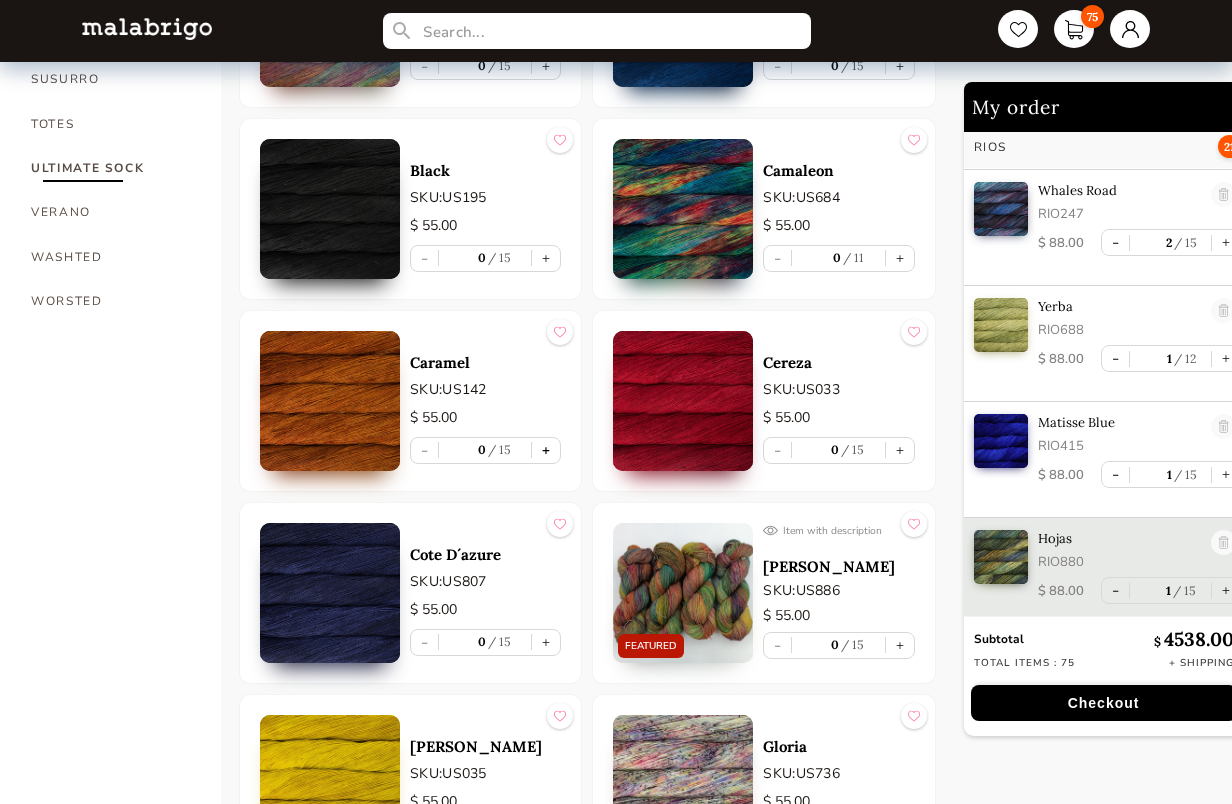 click on "+" at bounding box center (546, 450) 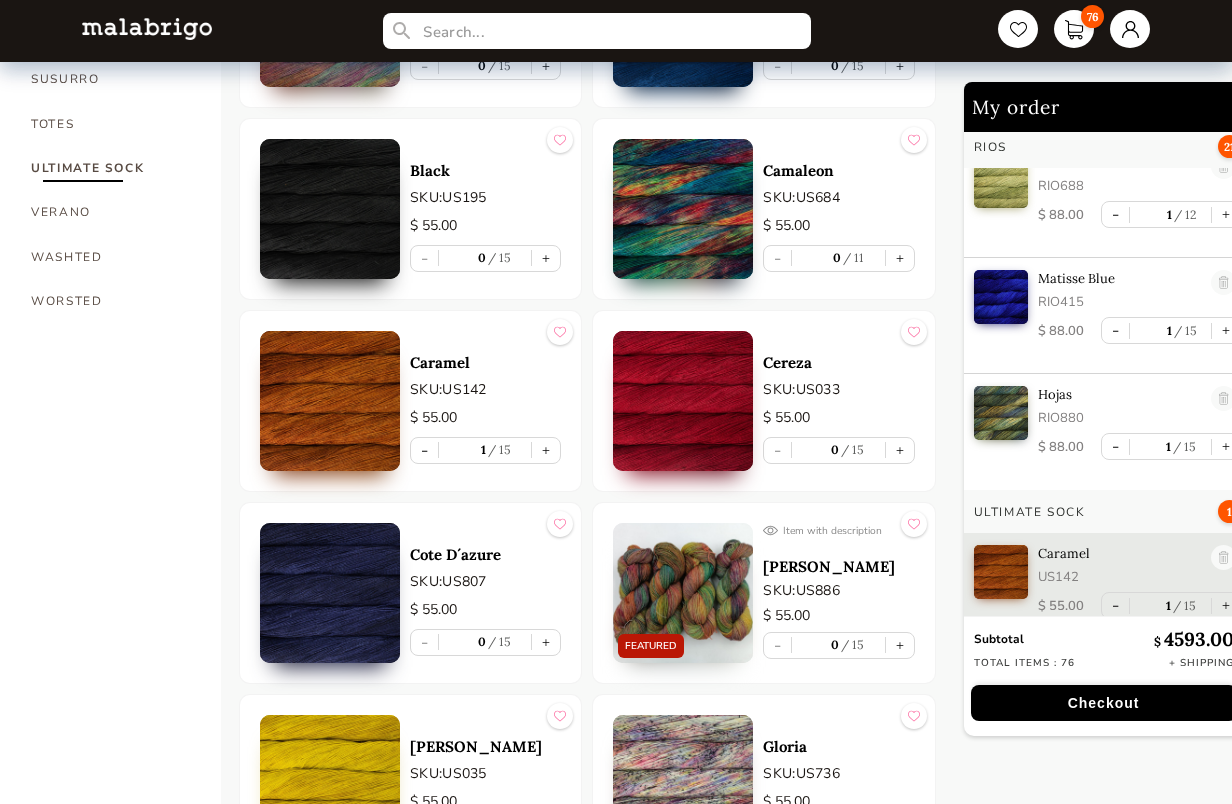 scroll, scrollTop: 3650, scrollLeft: 0, axis: vertical 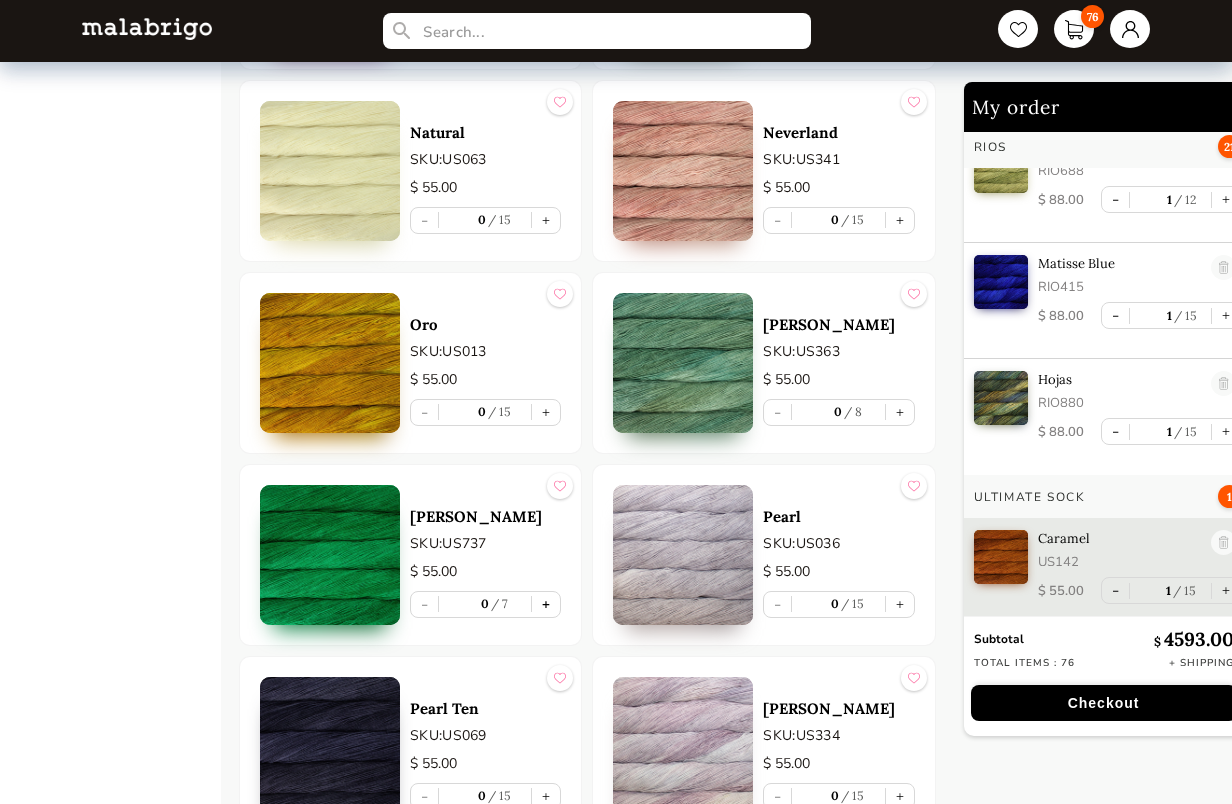 click on "+" at bounding box center (546, 604) 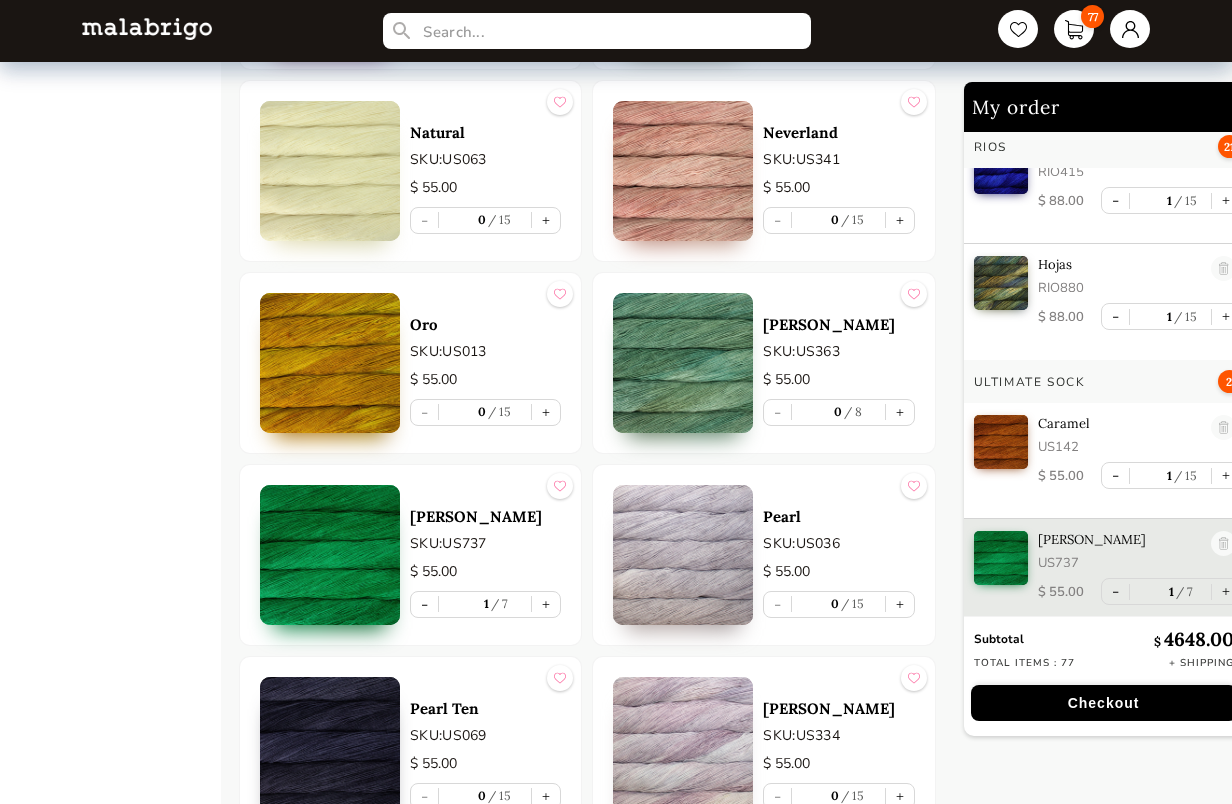 scroll, scrollTop: 3766, scrollLeft: 0, axis: vertical 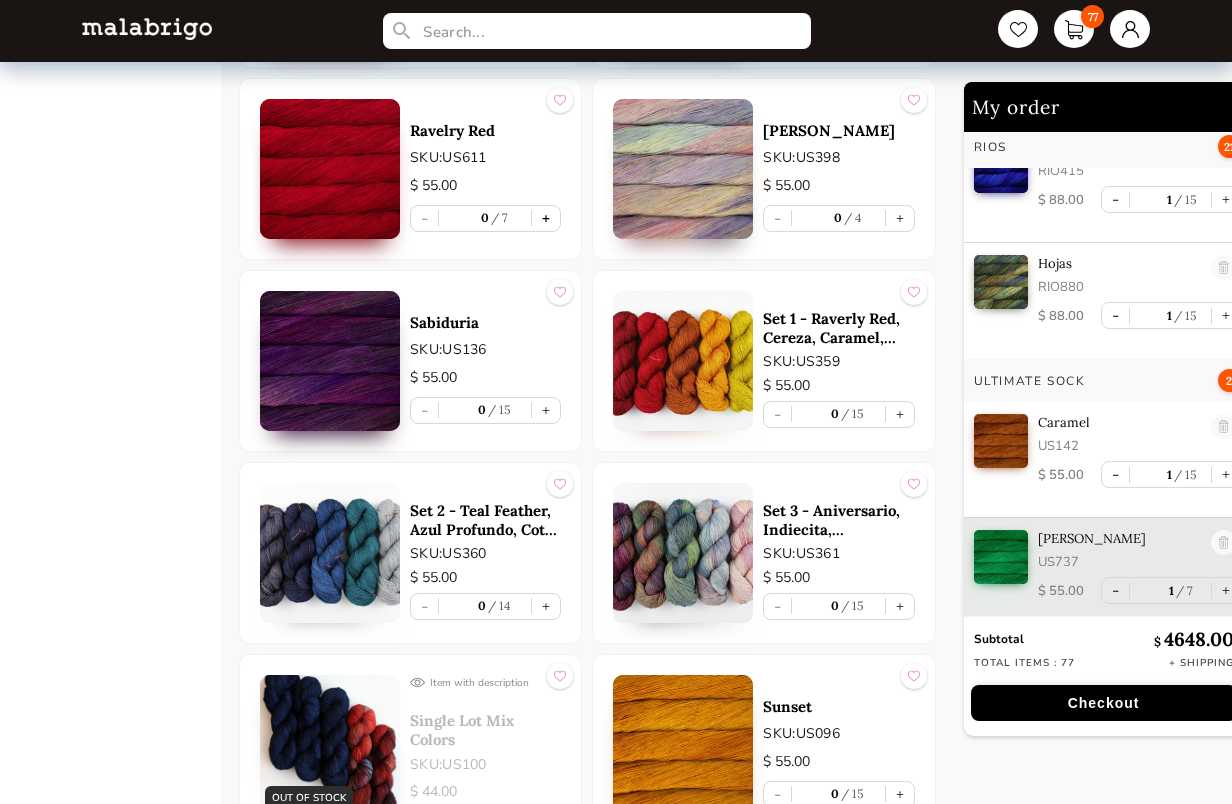 click on "+" at bounding box center (546, 218) 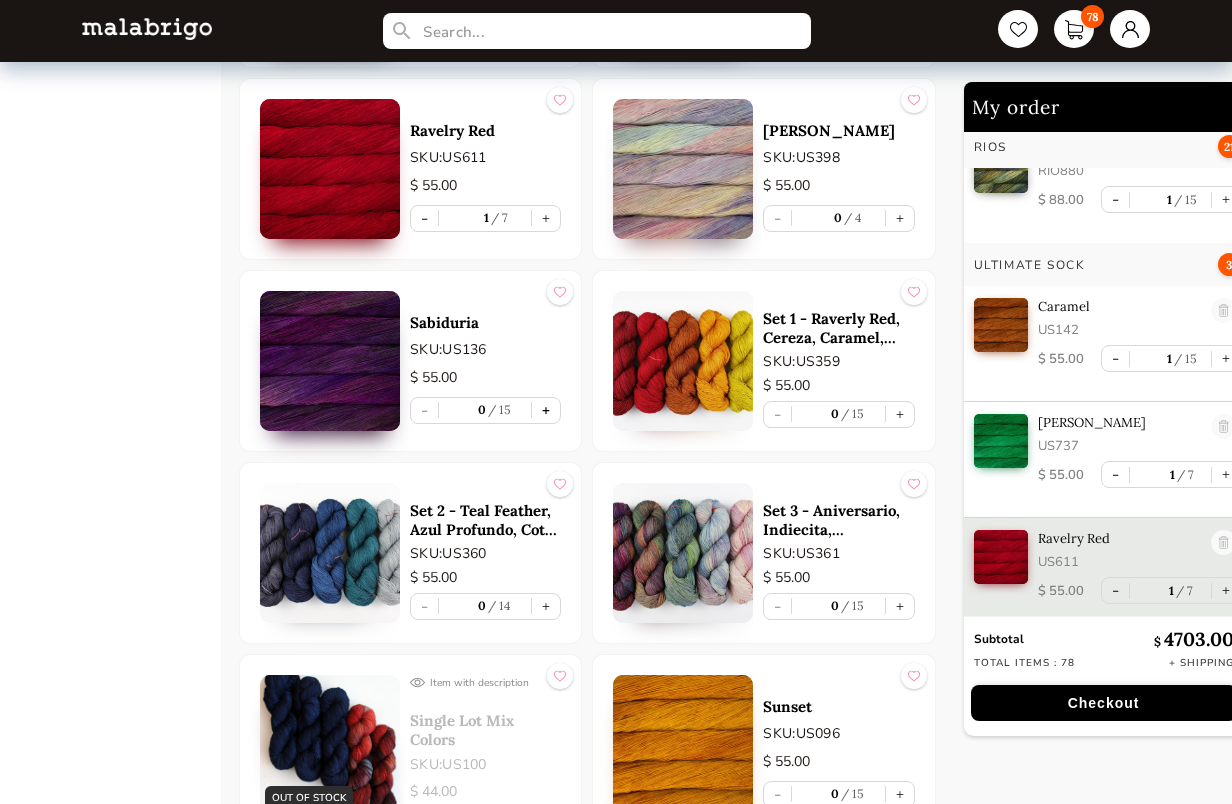 click on "+" at bounding box center (546, 410) 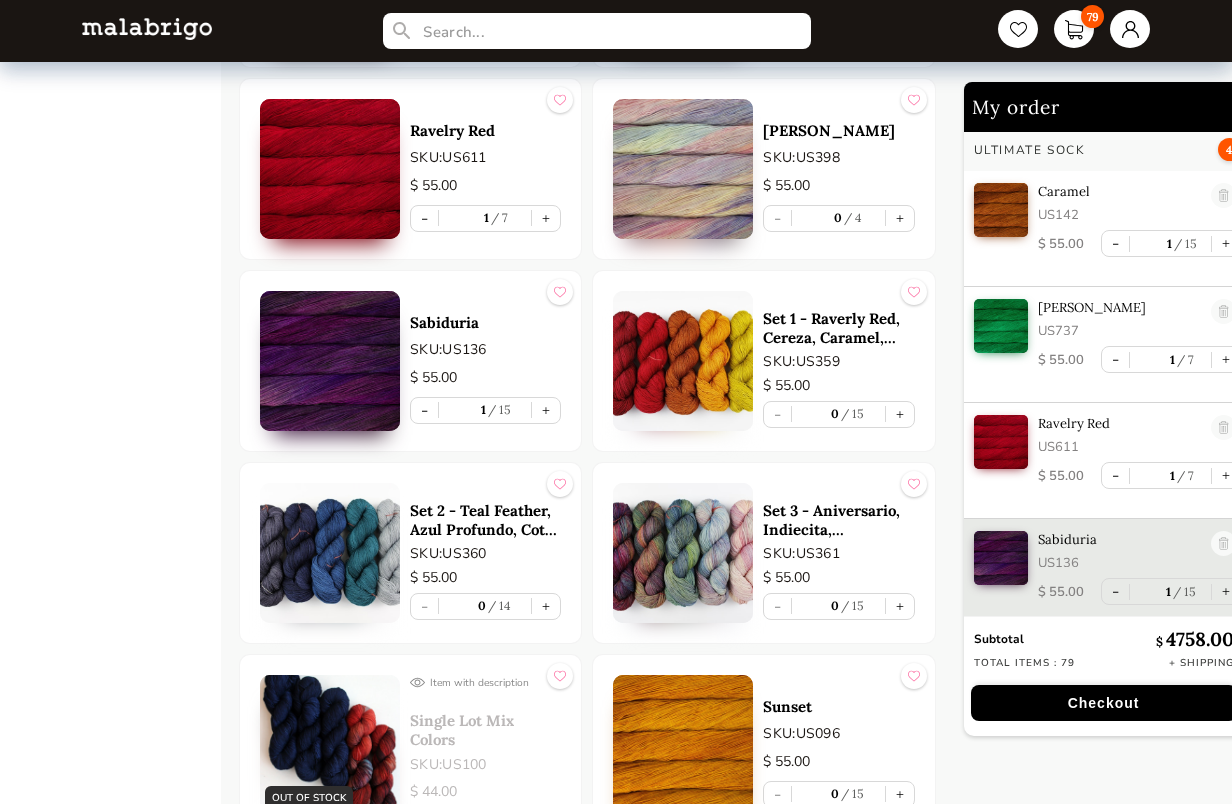scroll, scrollTop: 3998, scrollLeft: 0, axis: vertical 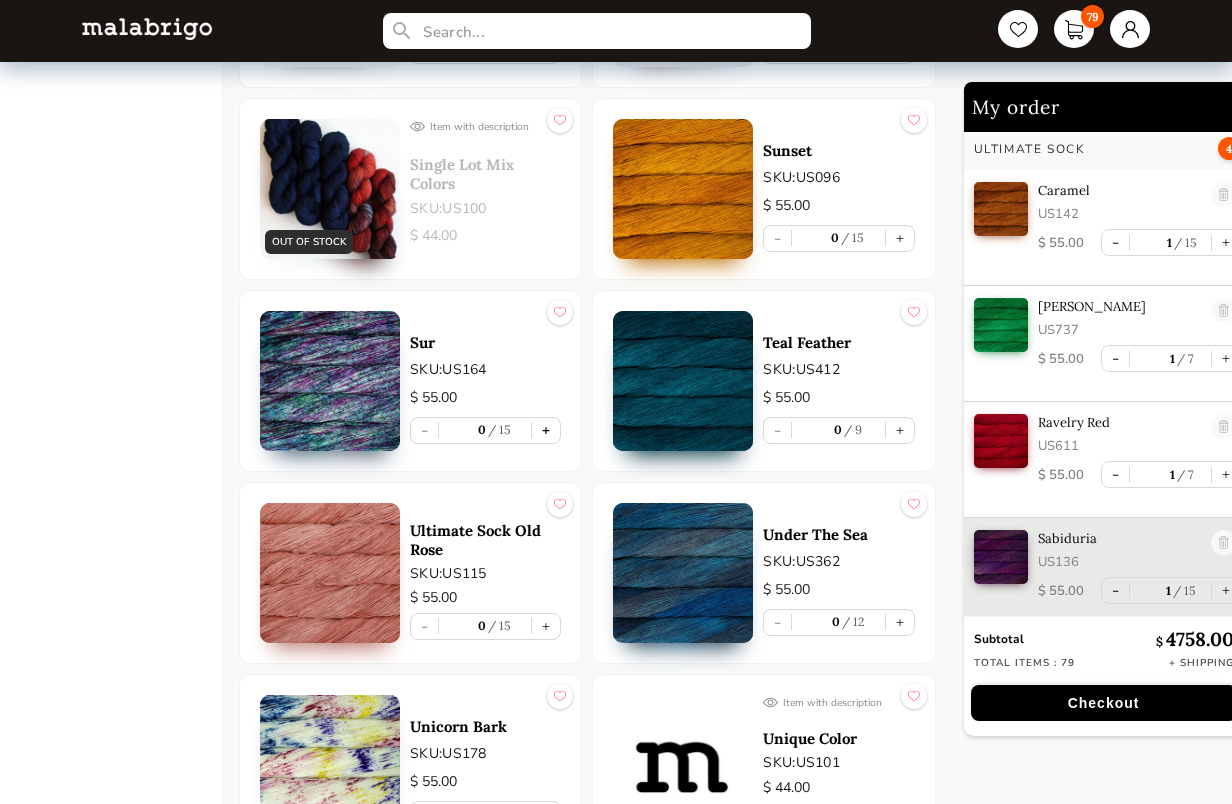 click on "+" at bounding box center [546, 430] 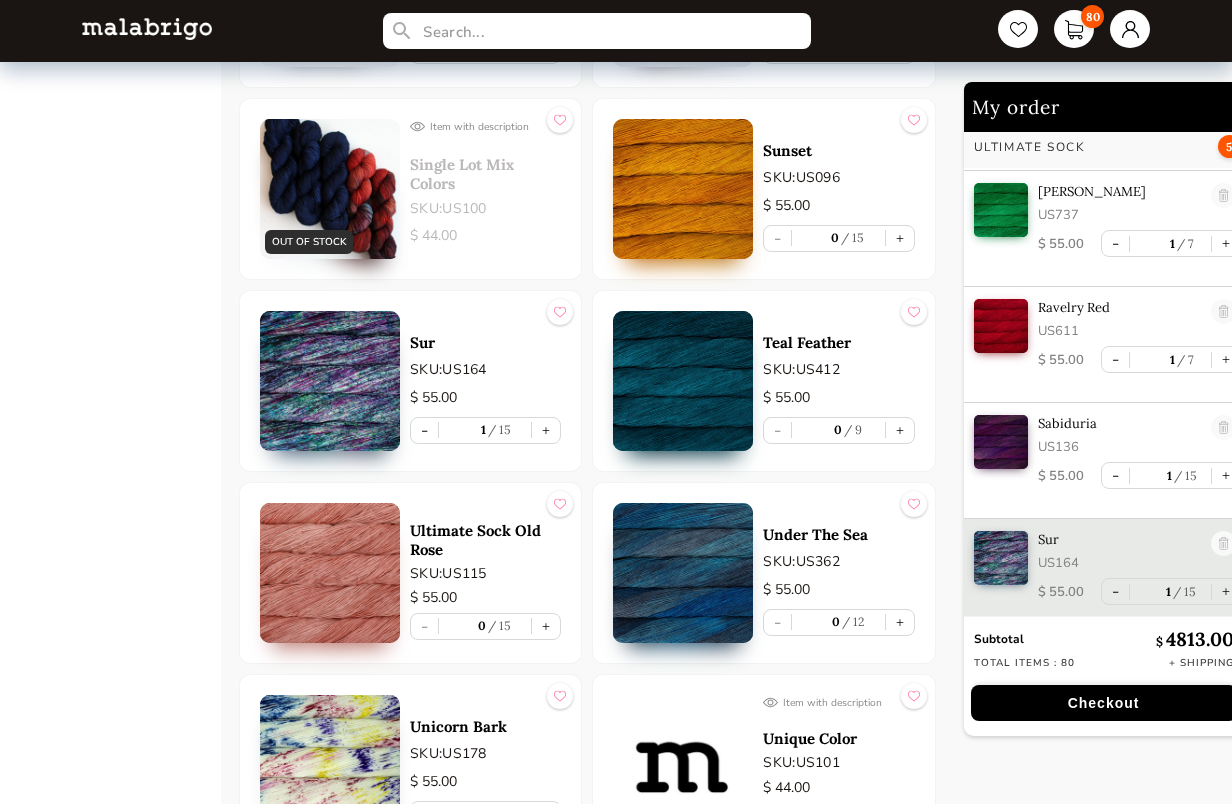scroll, scrollTop: 4114, scrollLeft: 0, axis: vertical 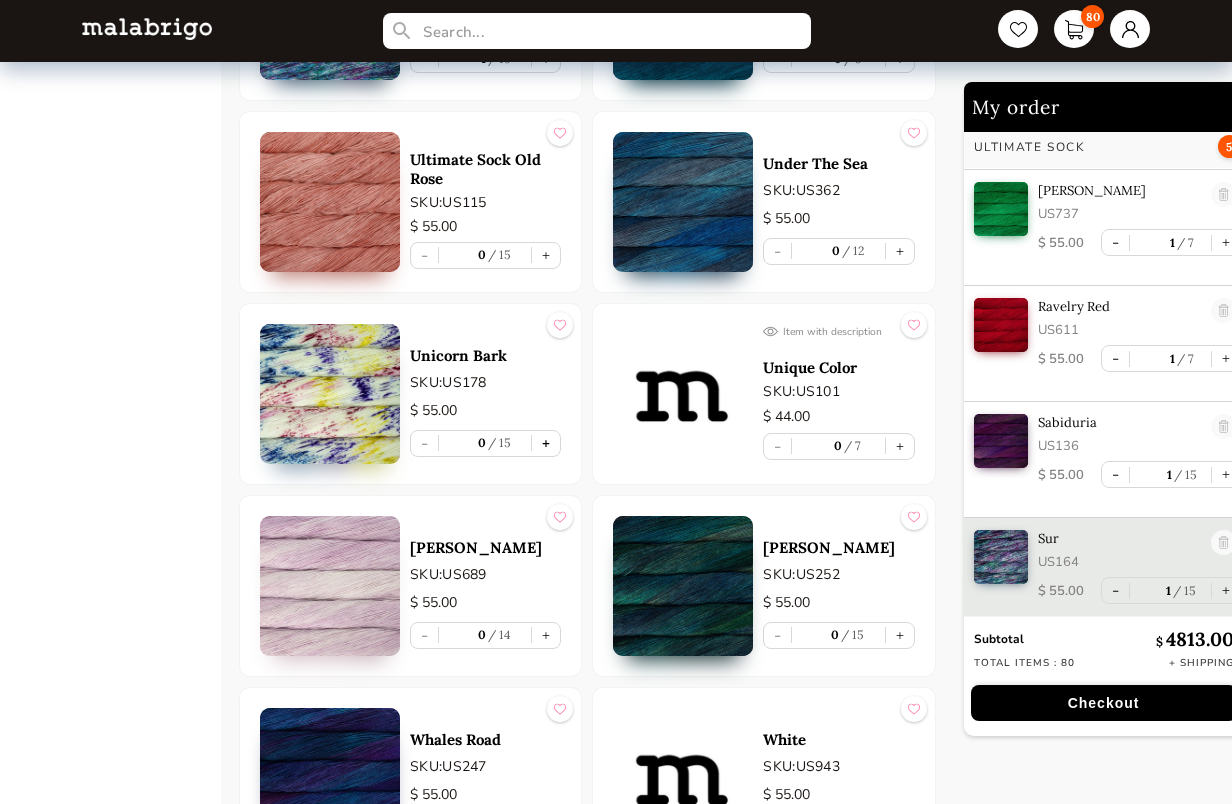 click on "+" at bounding box center [546, 443] 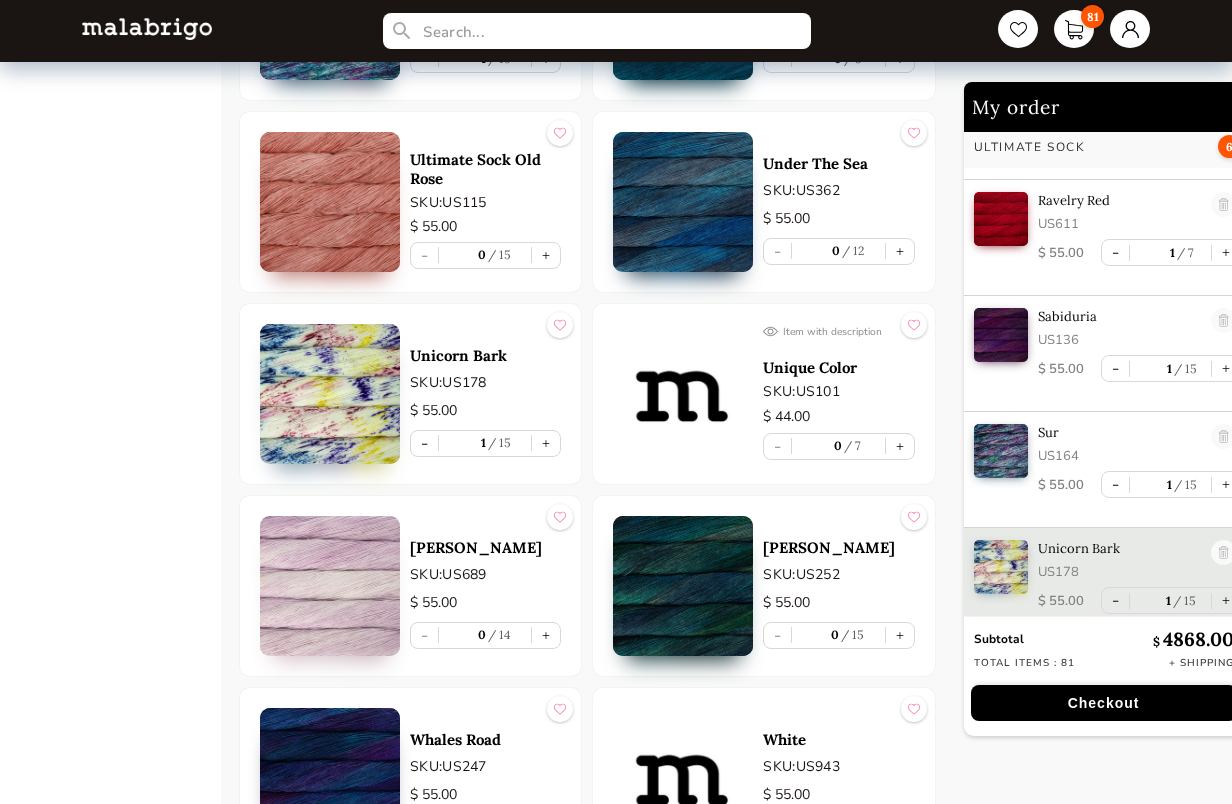 scroll, scrollTop: 4230, scrollLeft: 0, axis: vertical 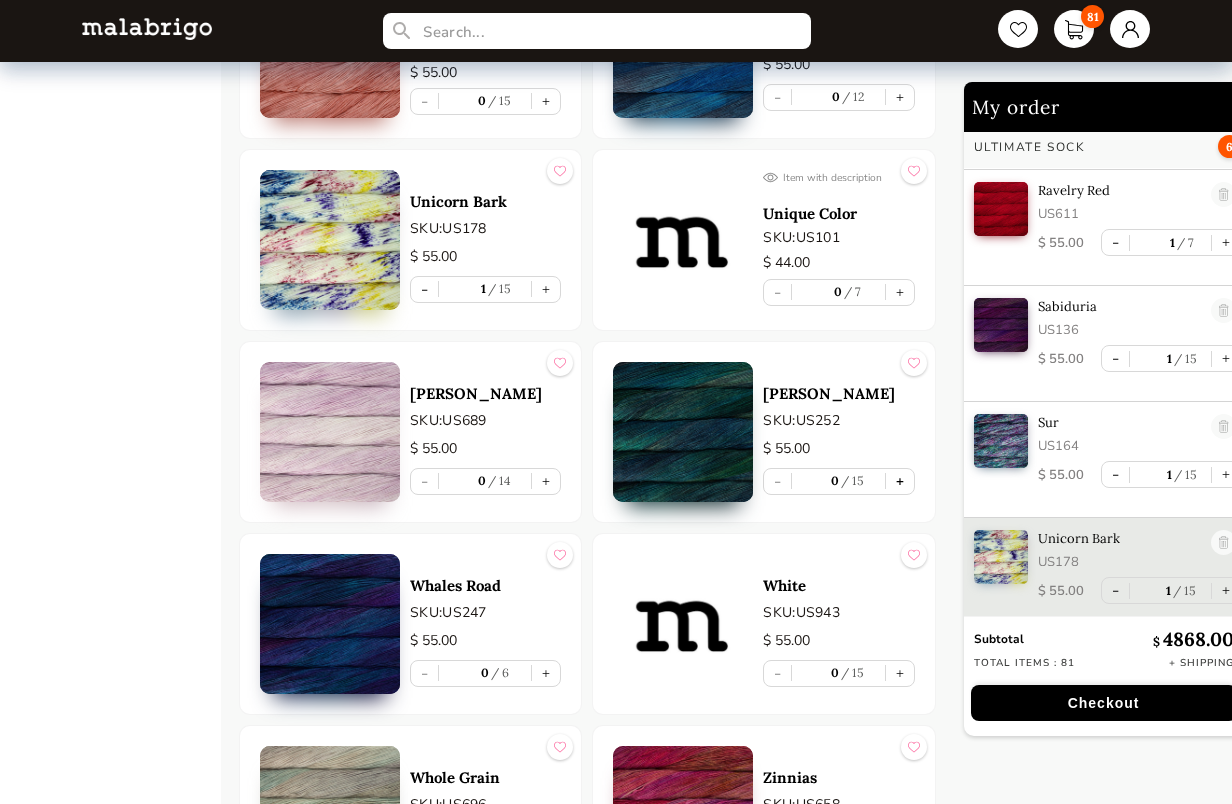click on "+" at bounding box center [900, 481] 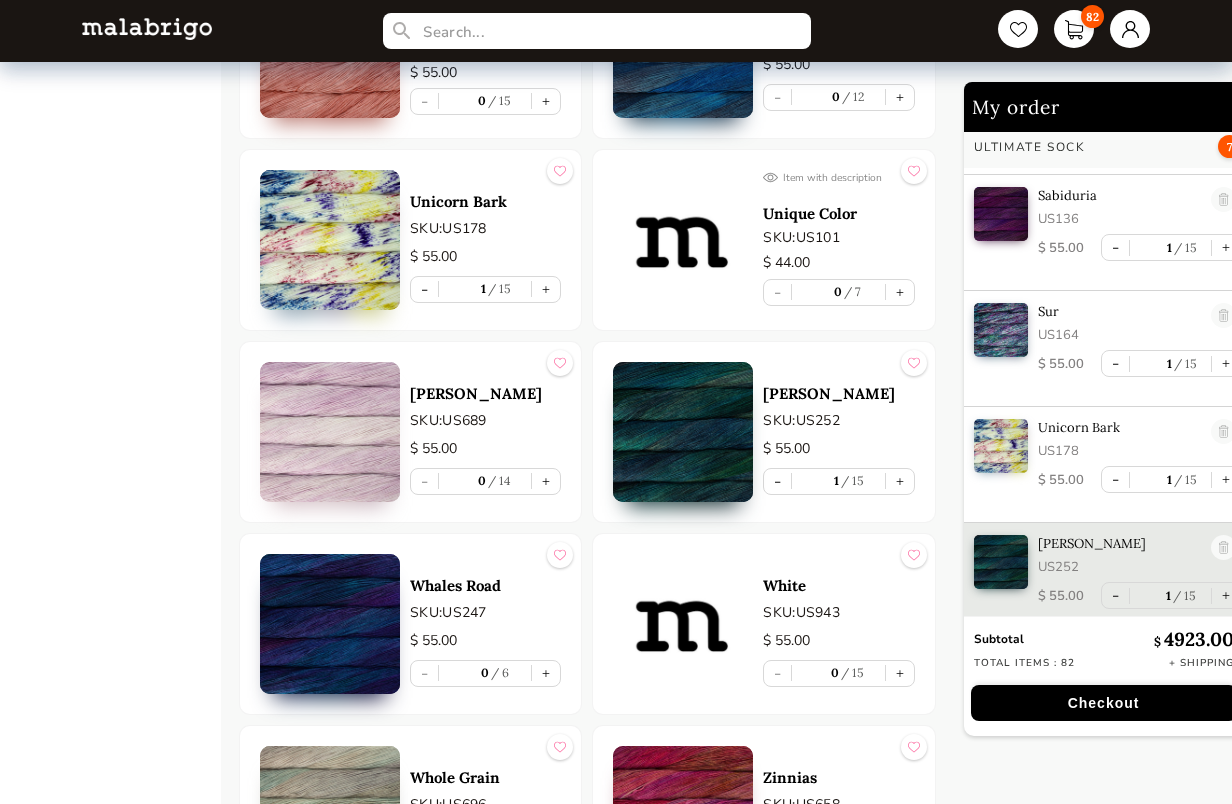 scroll, scrollTop: 4346, scrollLeft: 0, axis: vertical 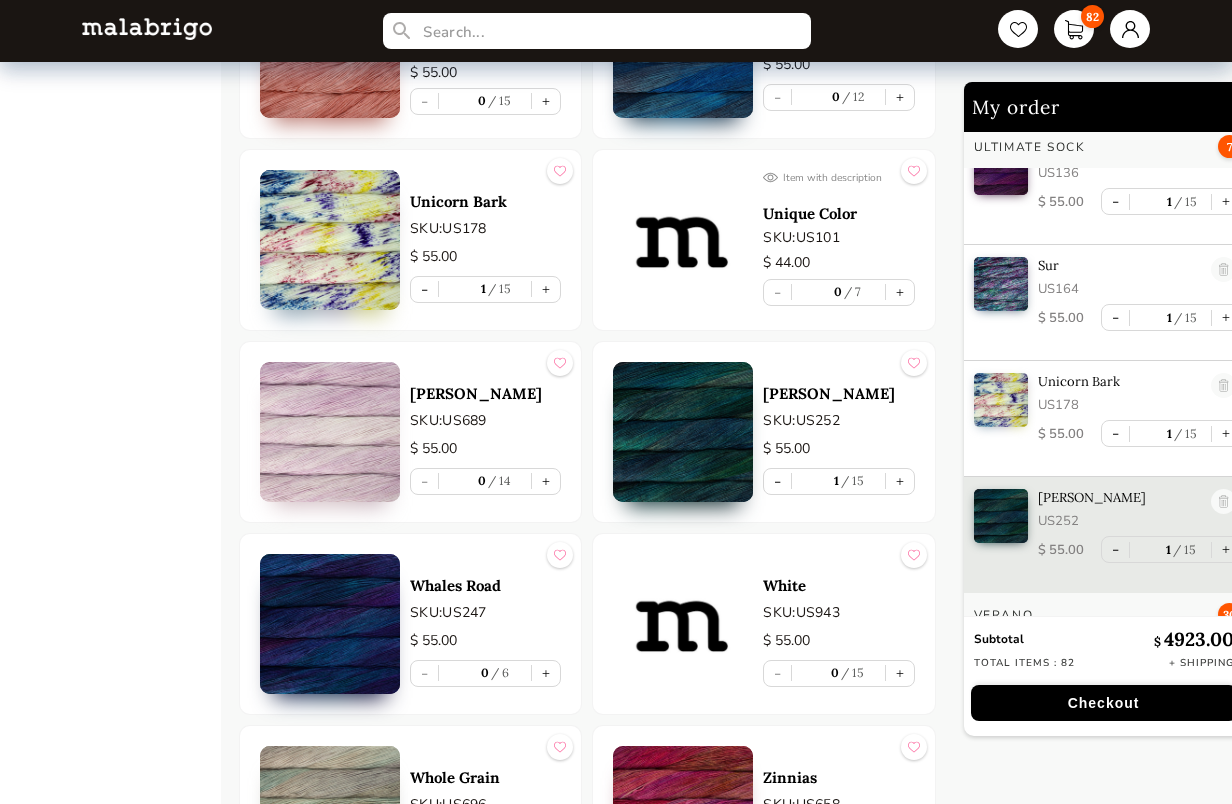 click at bounding box center [683, 240] 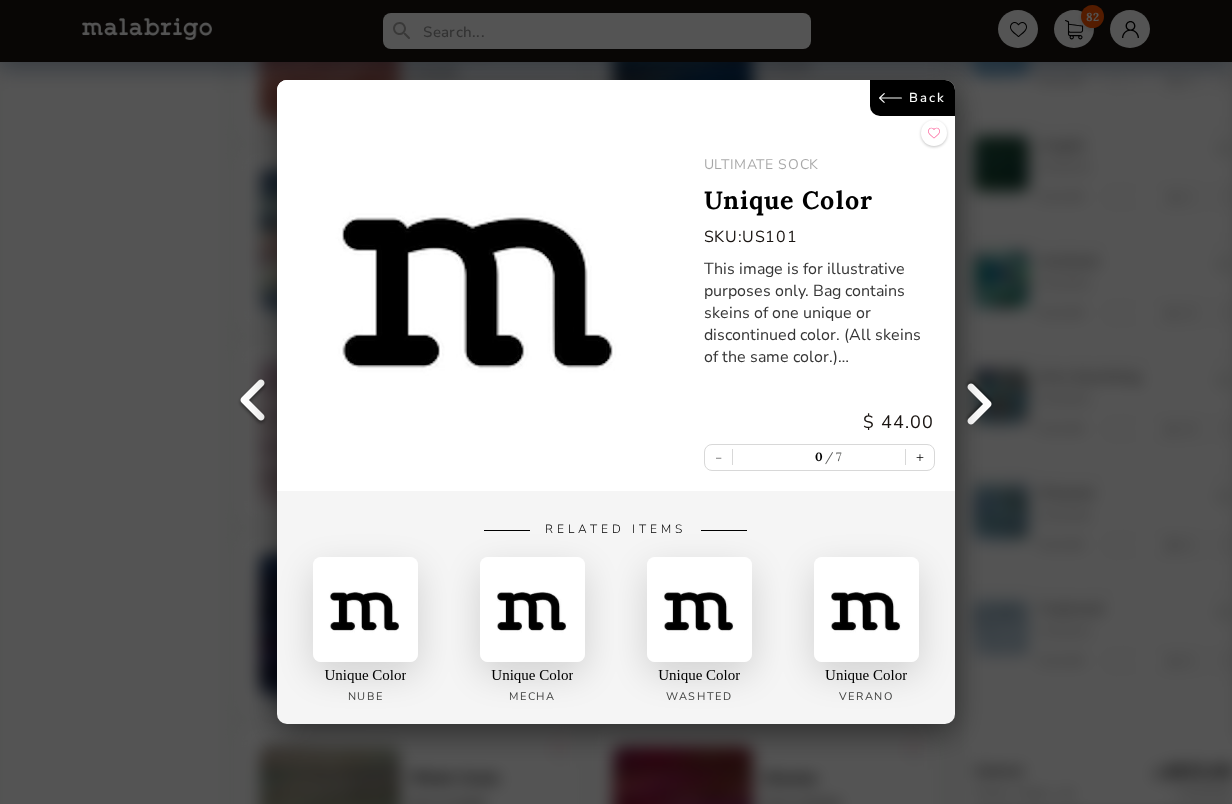 scroll, scrollTop: 1570, scrollLeft: 0, axis: vertical 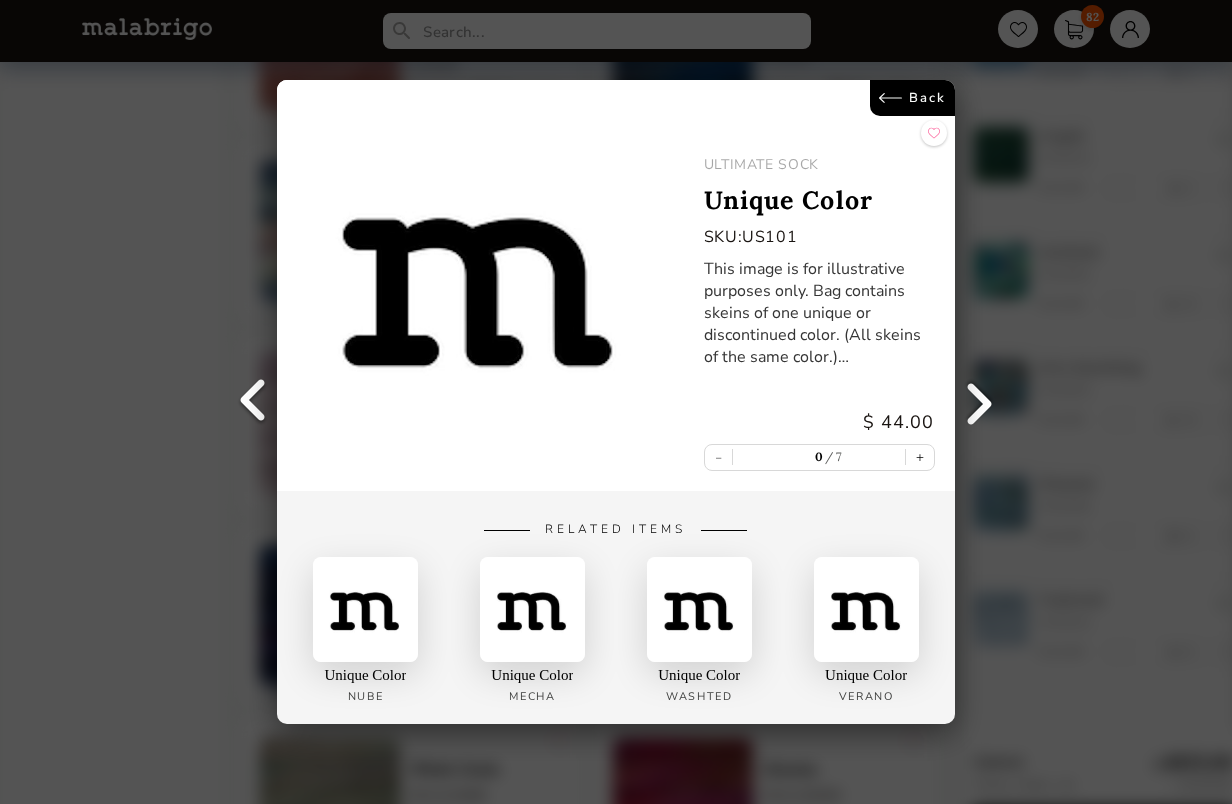 click on "Back" at bounding box center (912, 98) 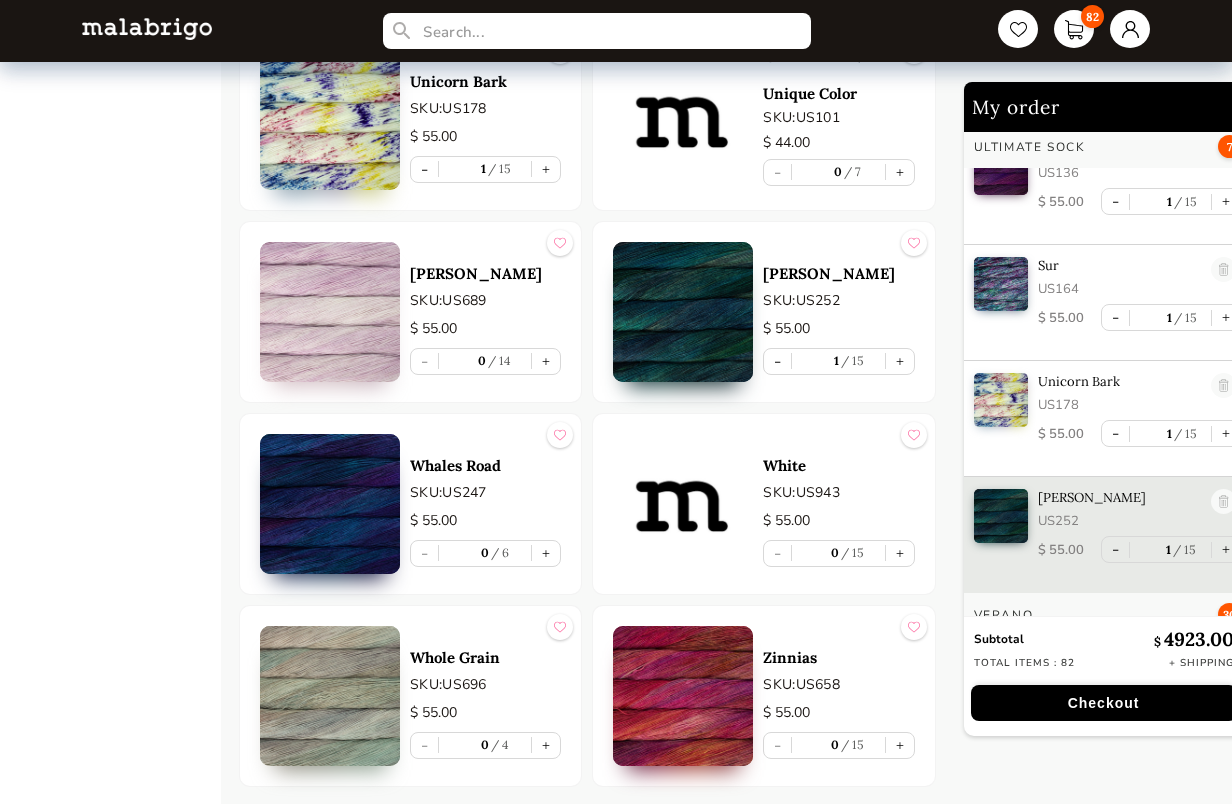 scroll, scrollTop: 4887, scrollLeft: 0, axis: vertical 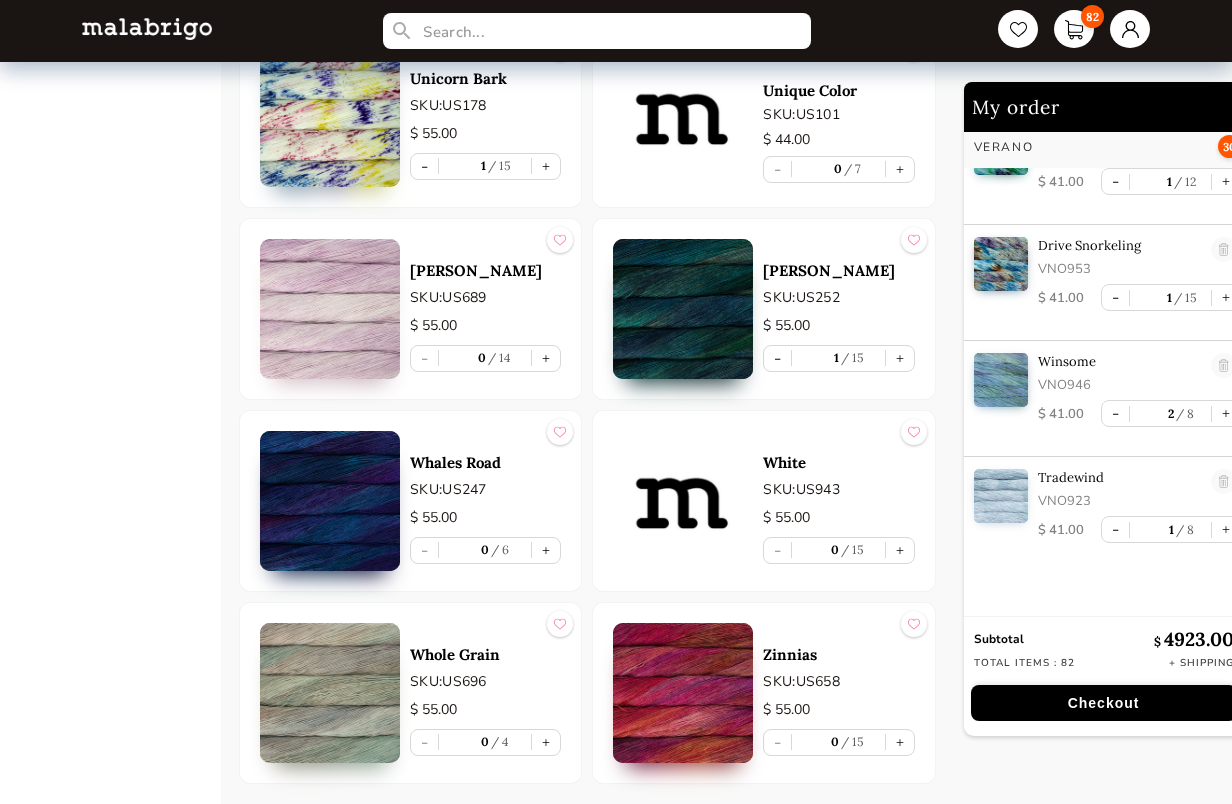 click on "Checkout" at bounding box center [1104, 703] 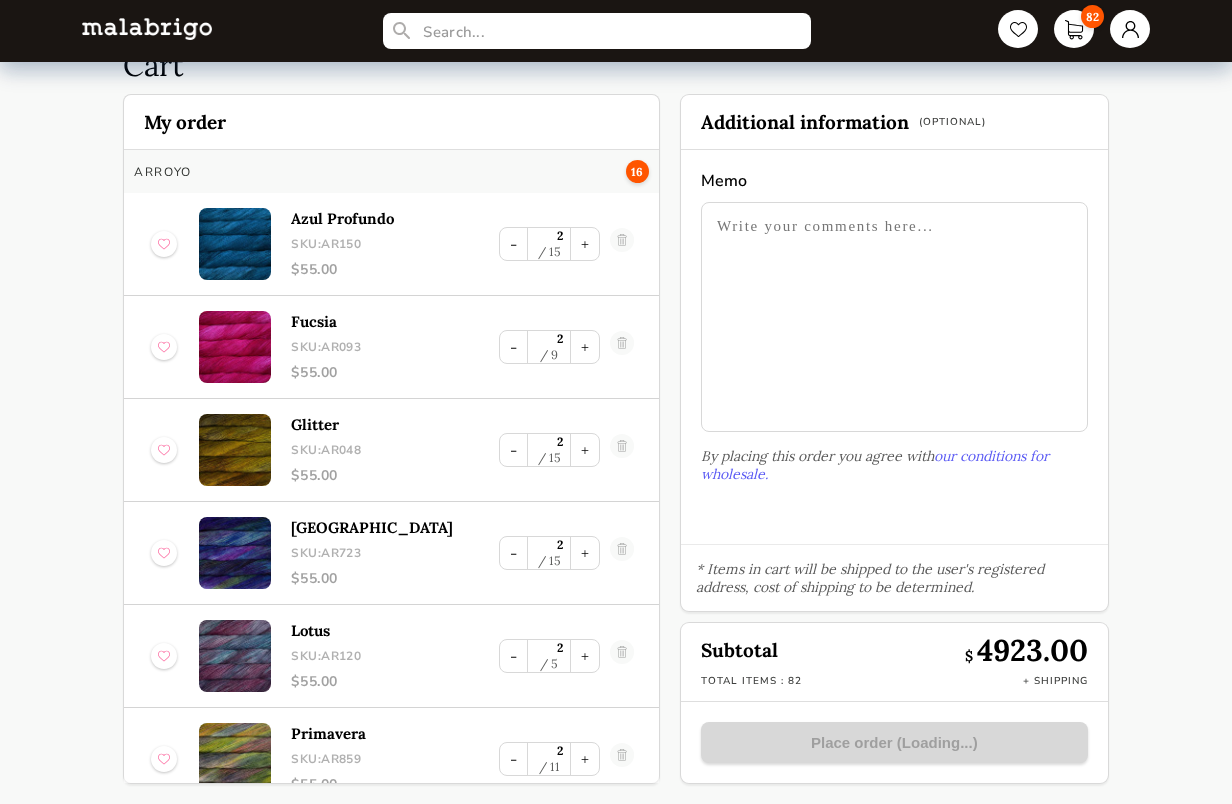 scroll, scrollTop: 68, scrollLeft: 0, axis: vertical 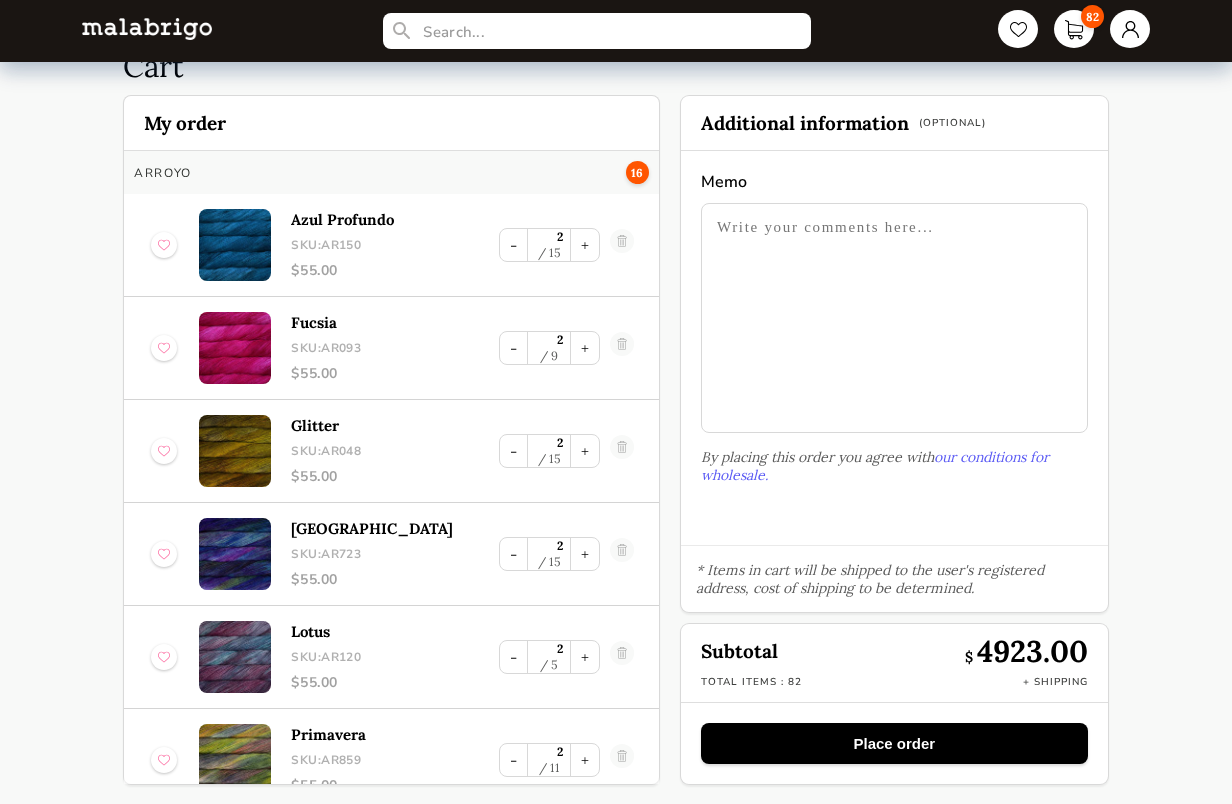 click on "Place order" at bounding box center [894, 743] 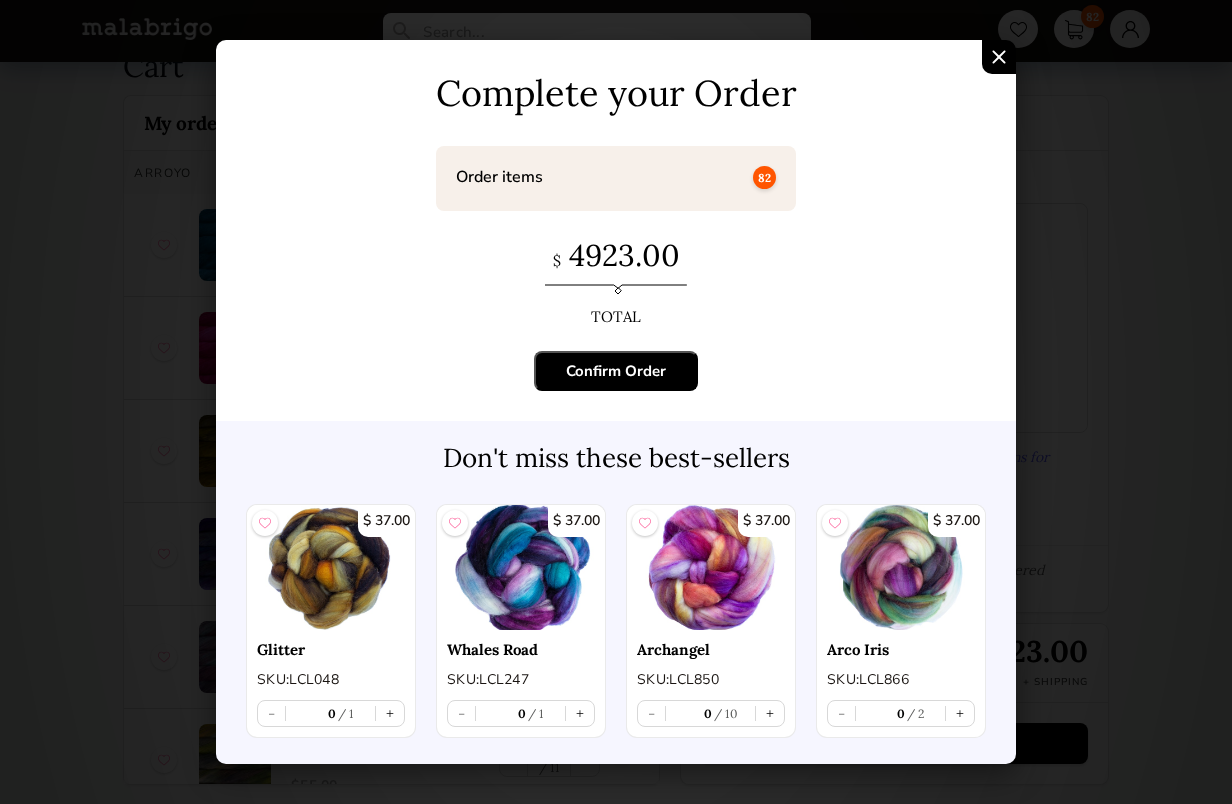 click on "Confirm Order" at bounding box center (616, 371) 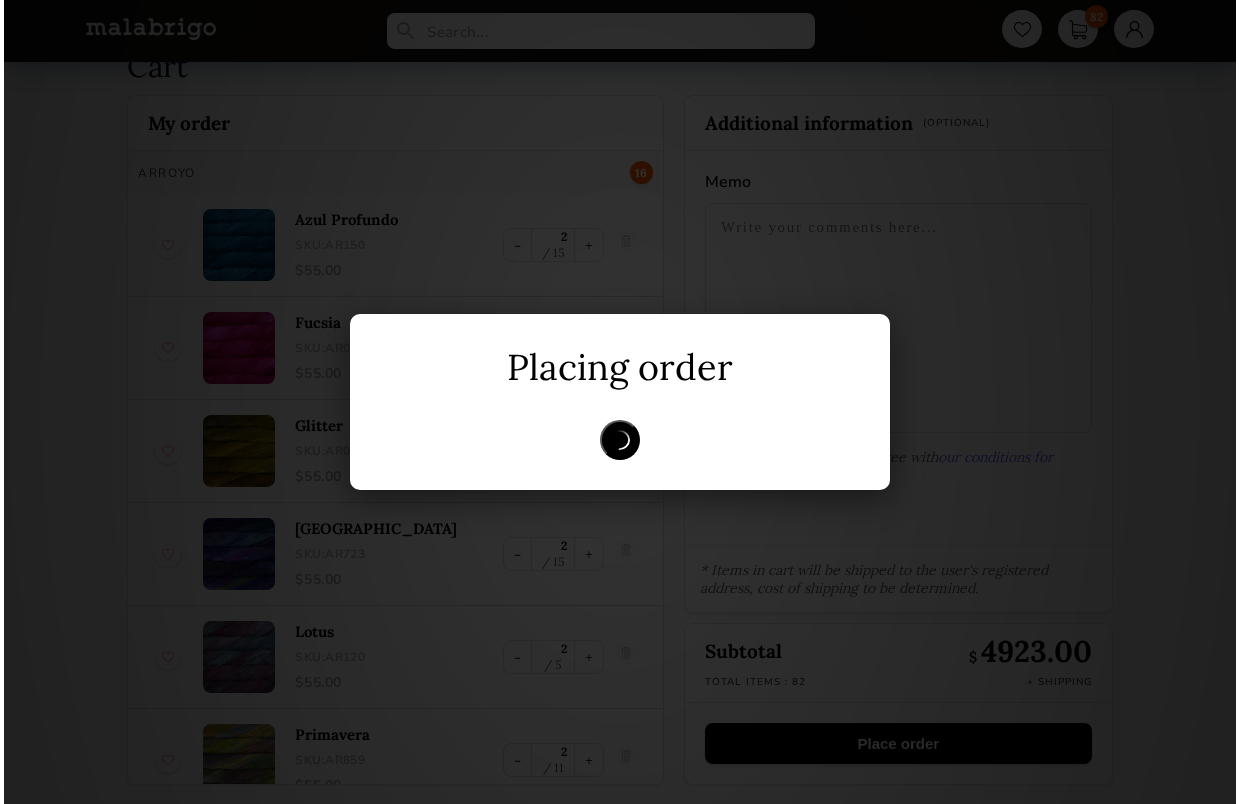 scroll, scrollTop: 0, scrollLeft: 0, axis: both 